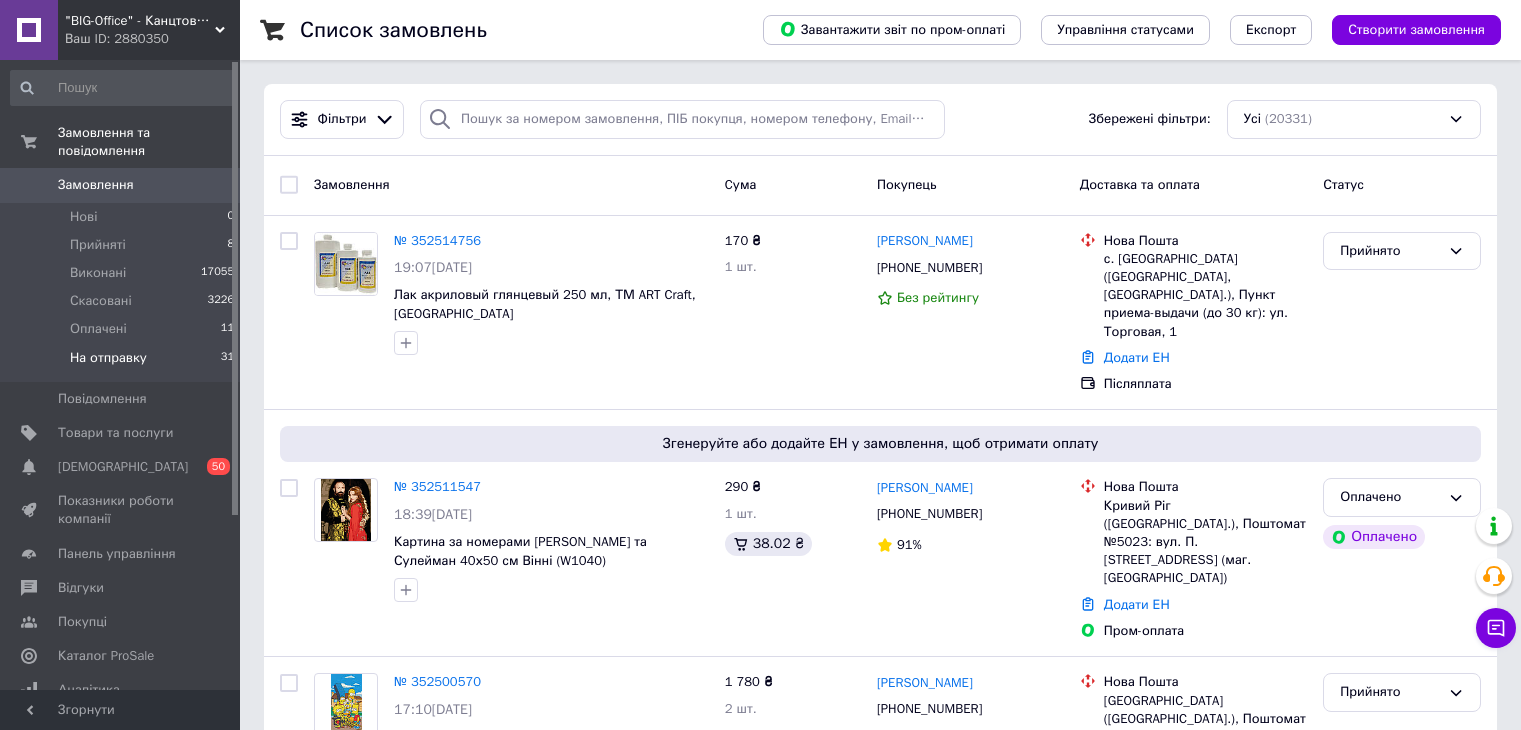 scroll, scrollTop: 0, scrollLeft: 0, axis: both 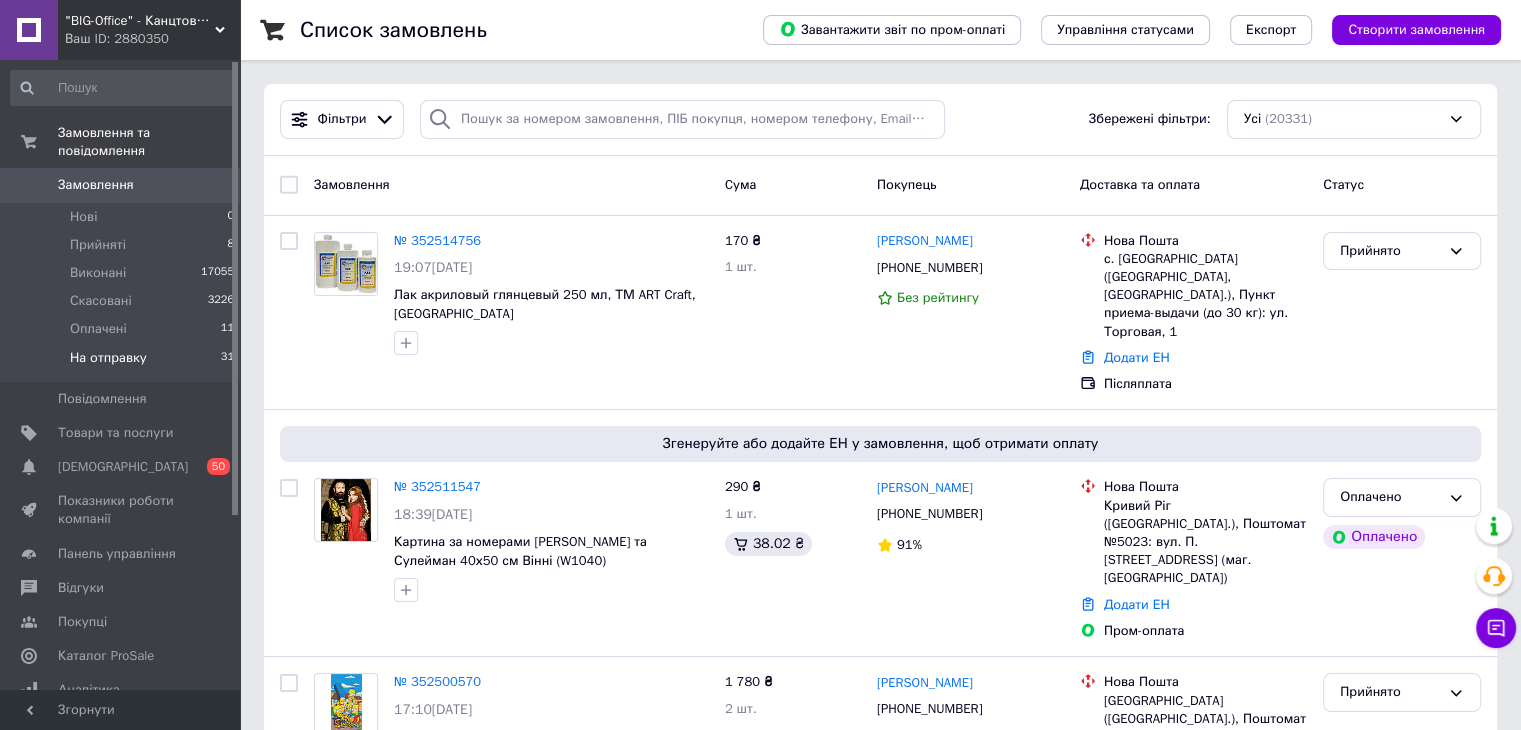 click on "На отправку" at bounding box center [108, 358] 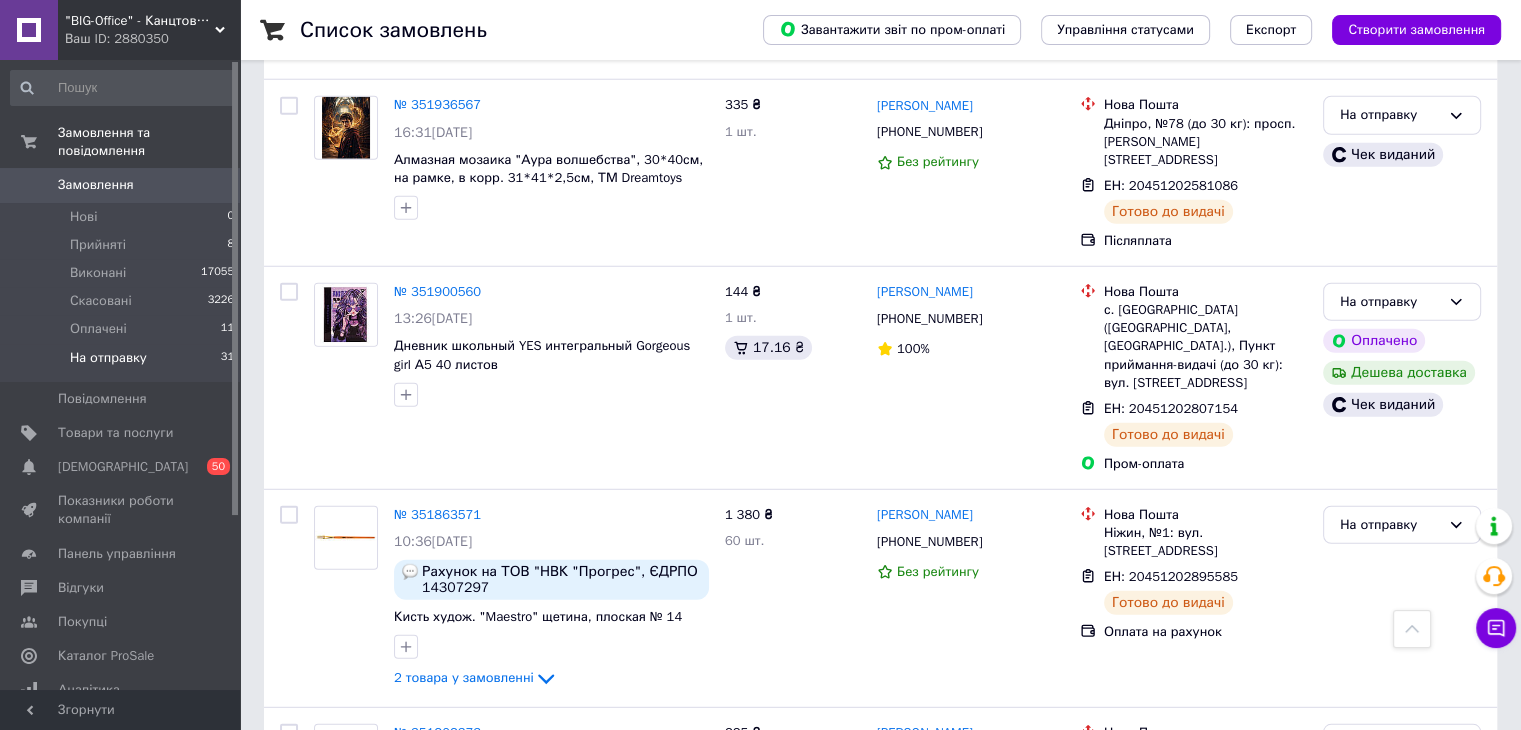 scroll, scrollTop: 5512, scrollLeft: 0, axis: vertical 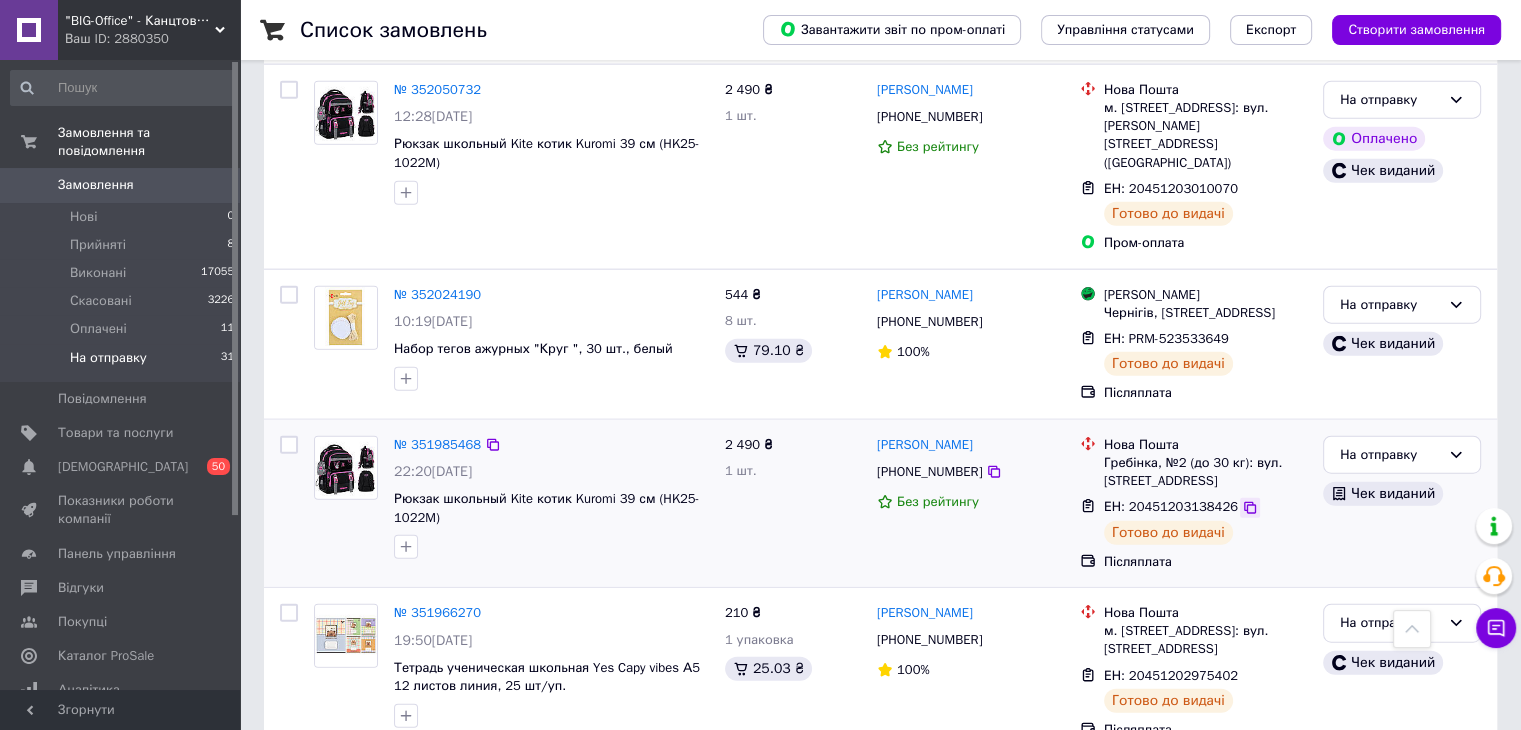 click 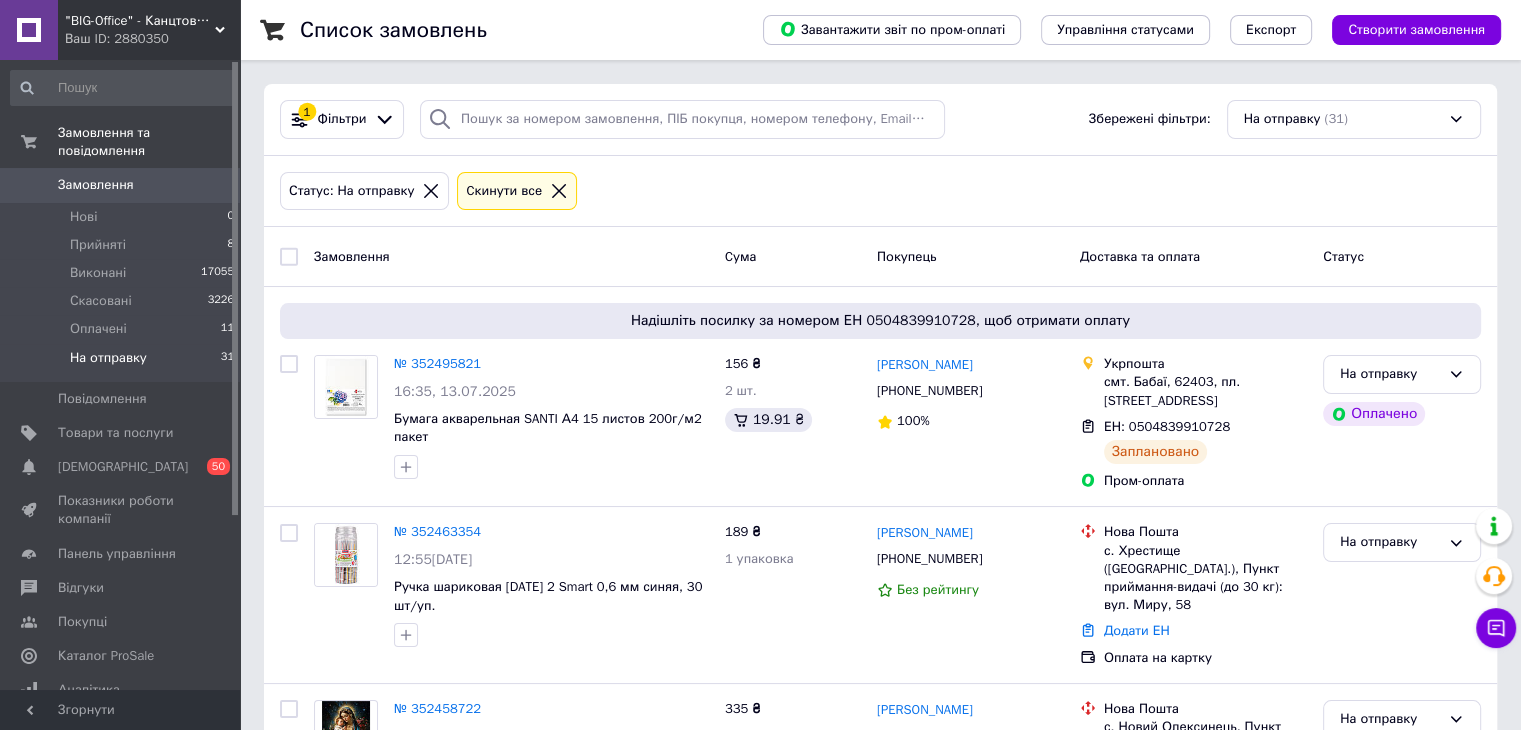 scroll, scrollTop: 0, scrollLeft: 0, axis: both 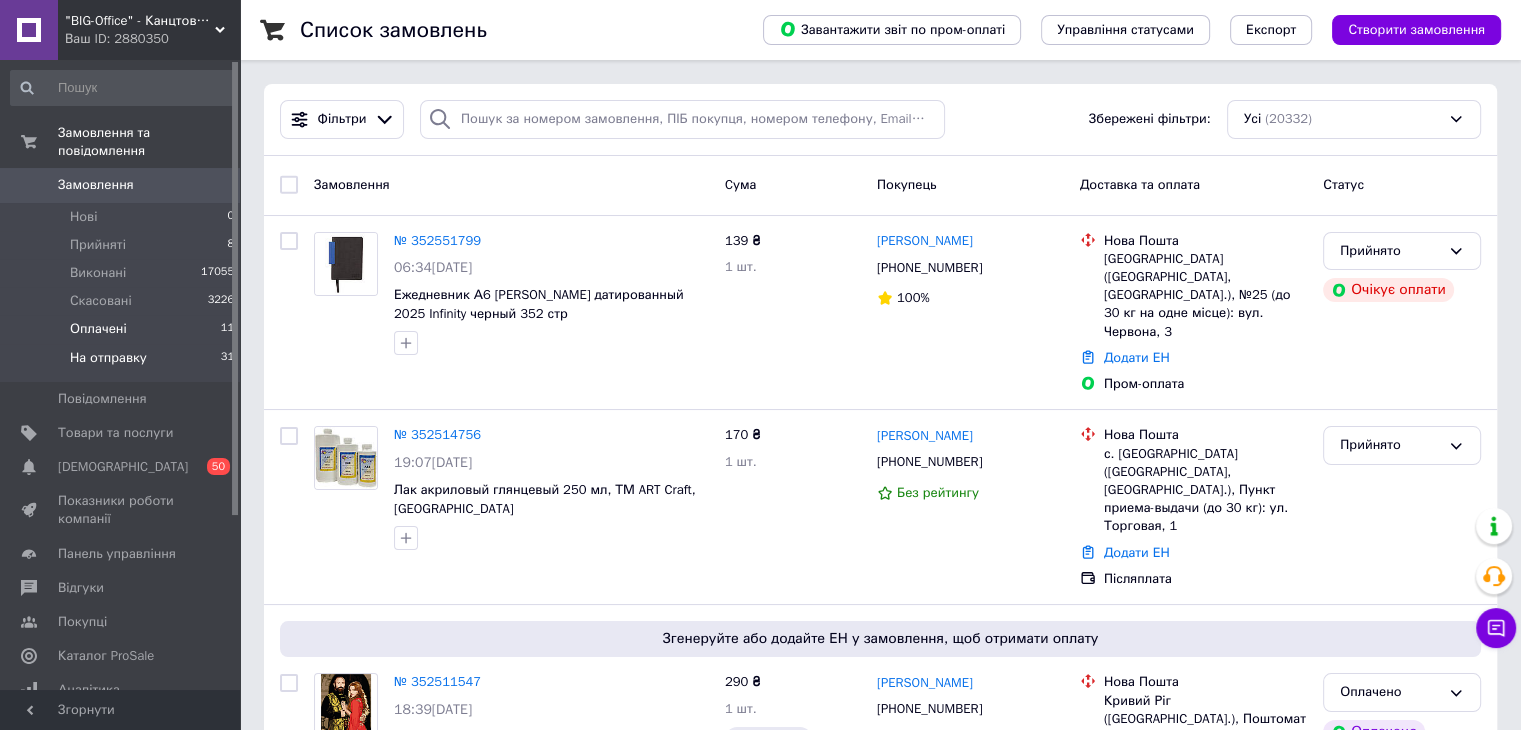 click on "Оплачені" at bounding box center [98, 329] 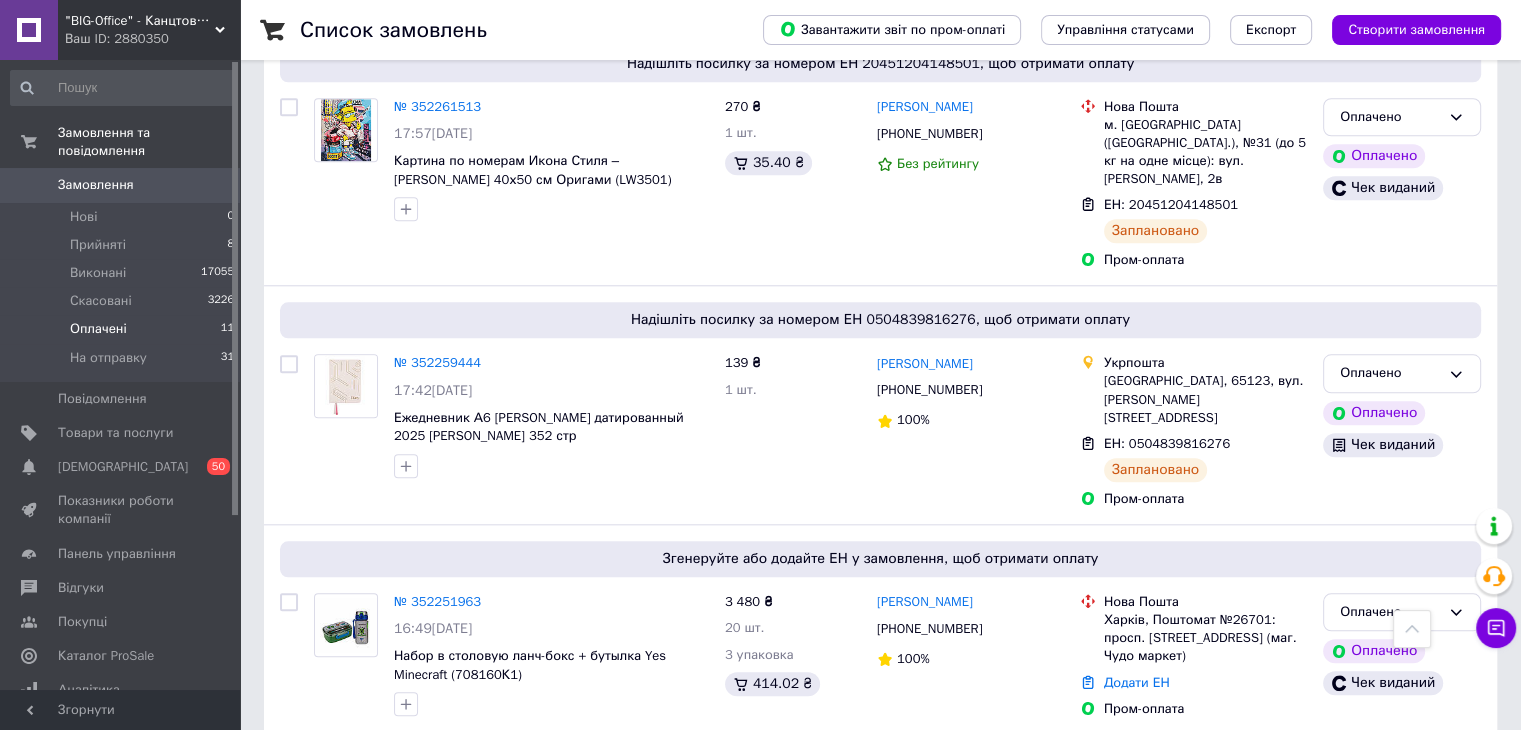 scroll, scrollTop: 2010, scrollLeft: 0, axis: vertical 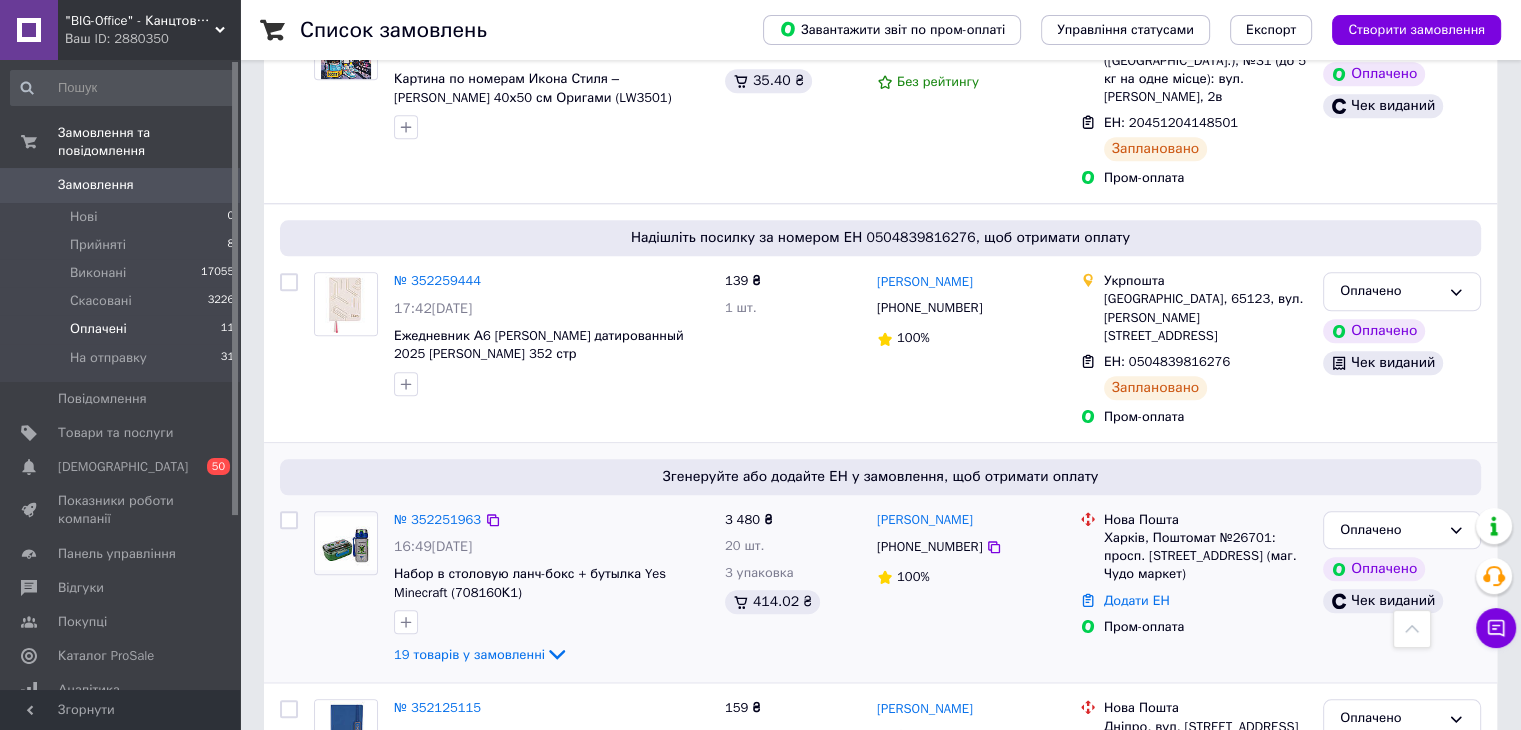 click at bounding box center [346, 589] 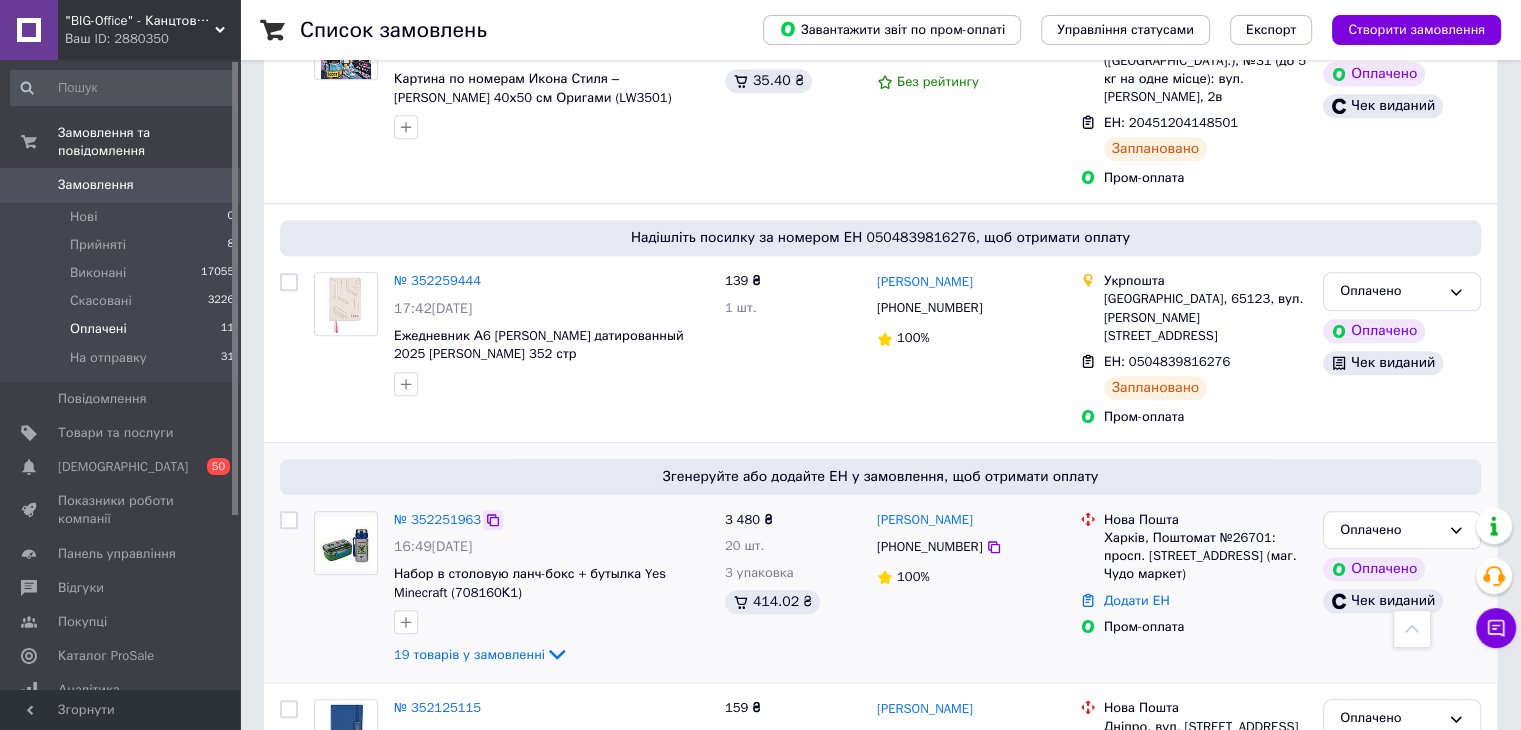 click 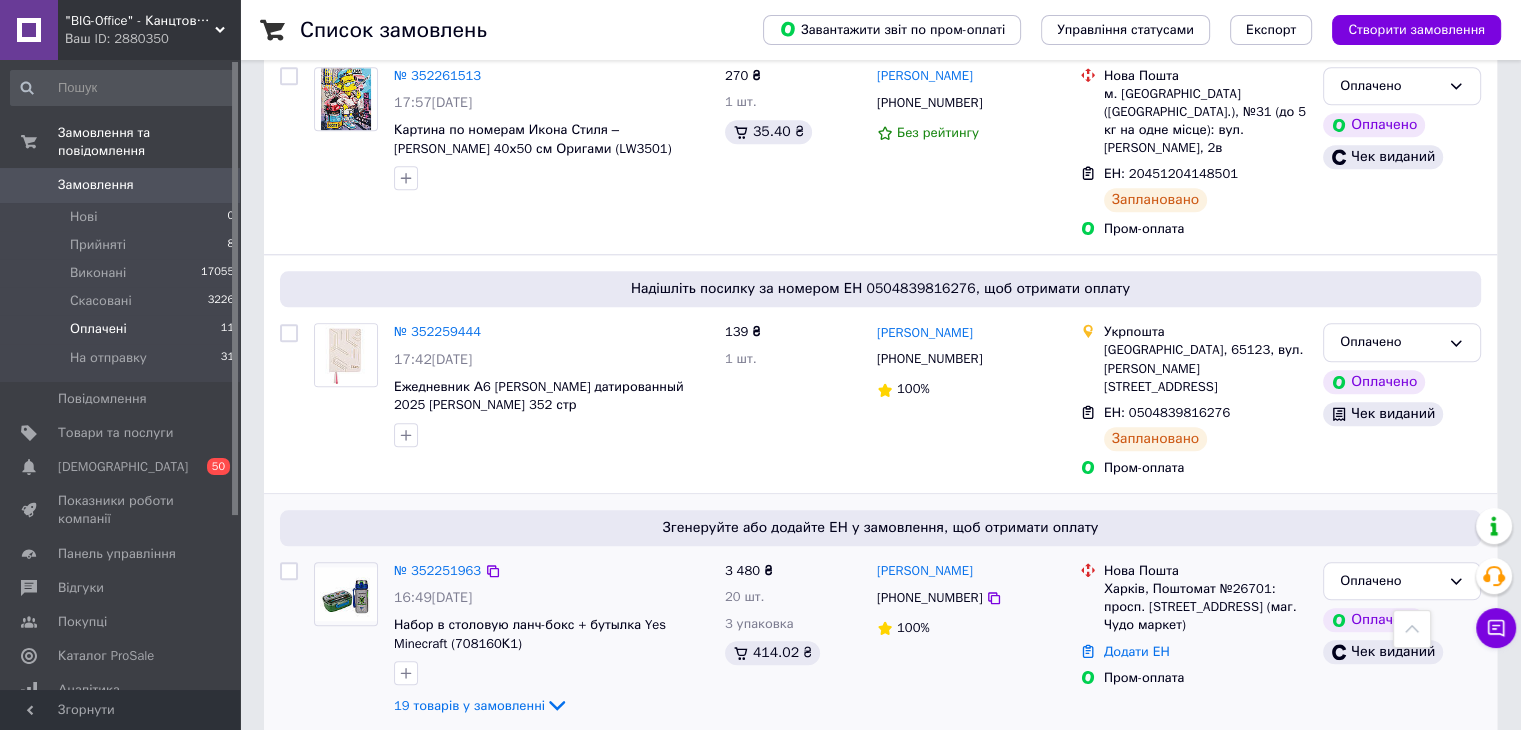 scroll, scrollTop: 1910, scrollLeft: 0, axis: vertical 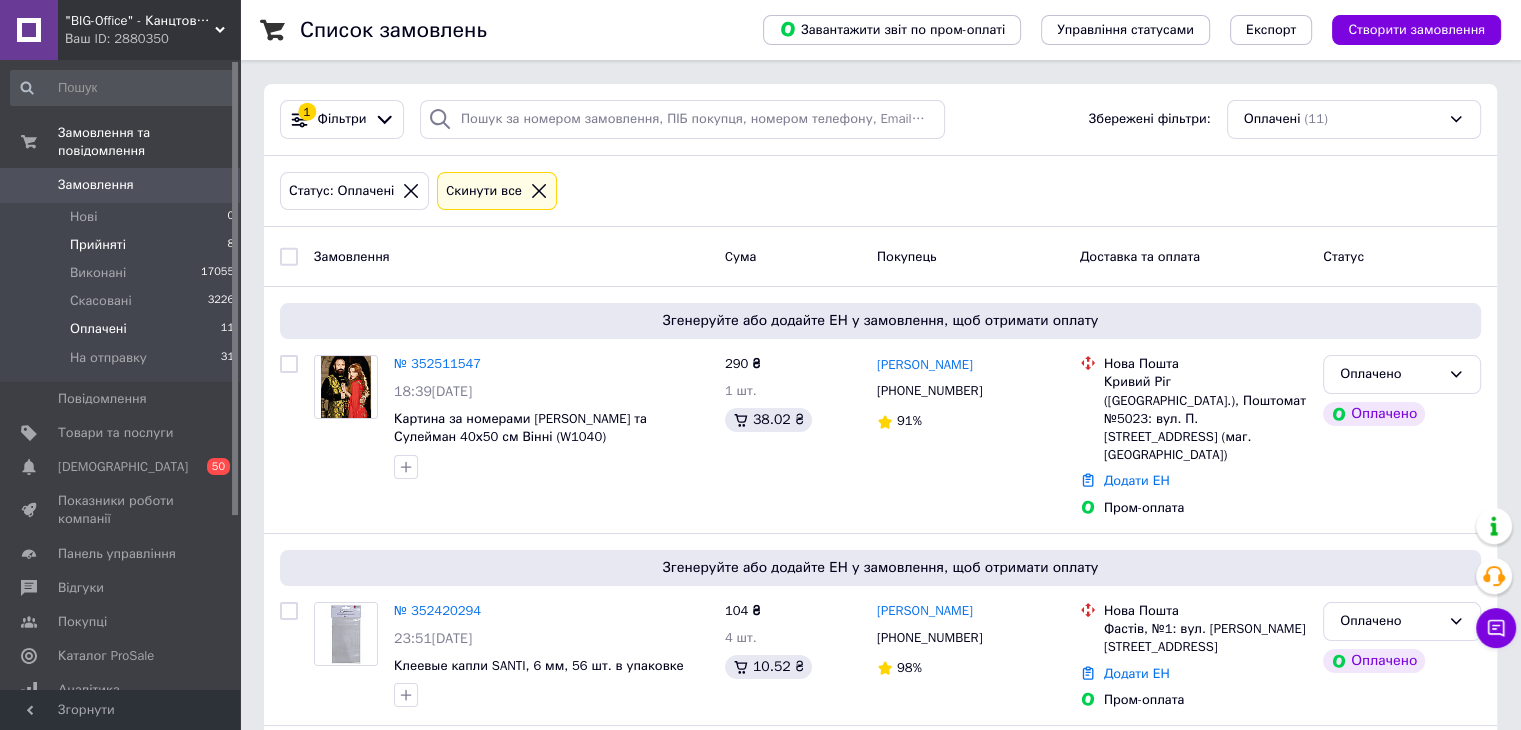 click on "Прийняті" at bounding box center [98, 245] 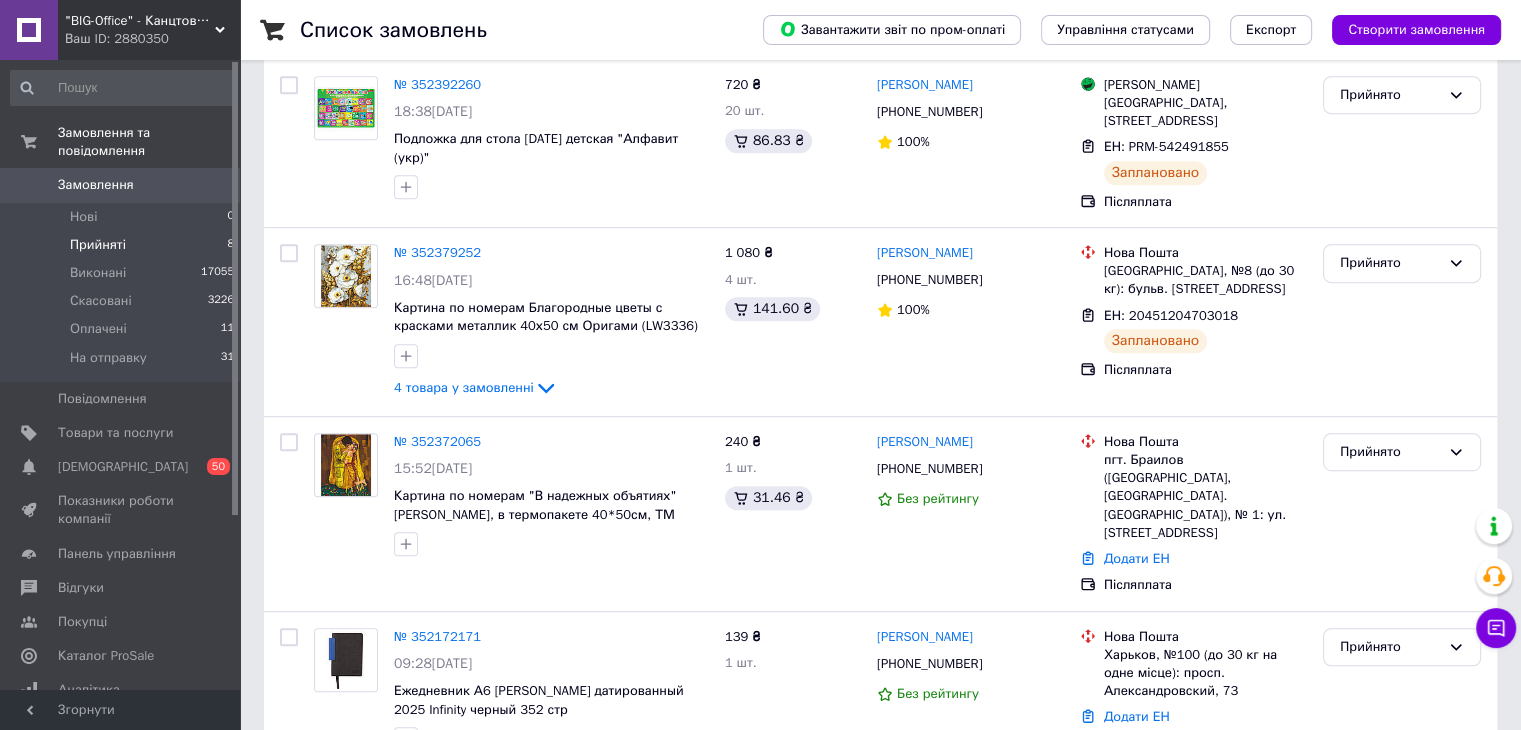 scroll, scrollTop: 1137, scrollLeft: 0, axis: vertical 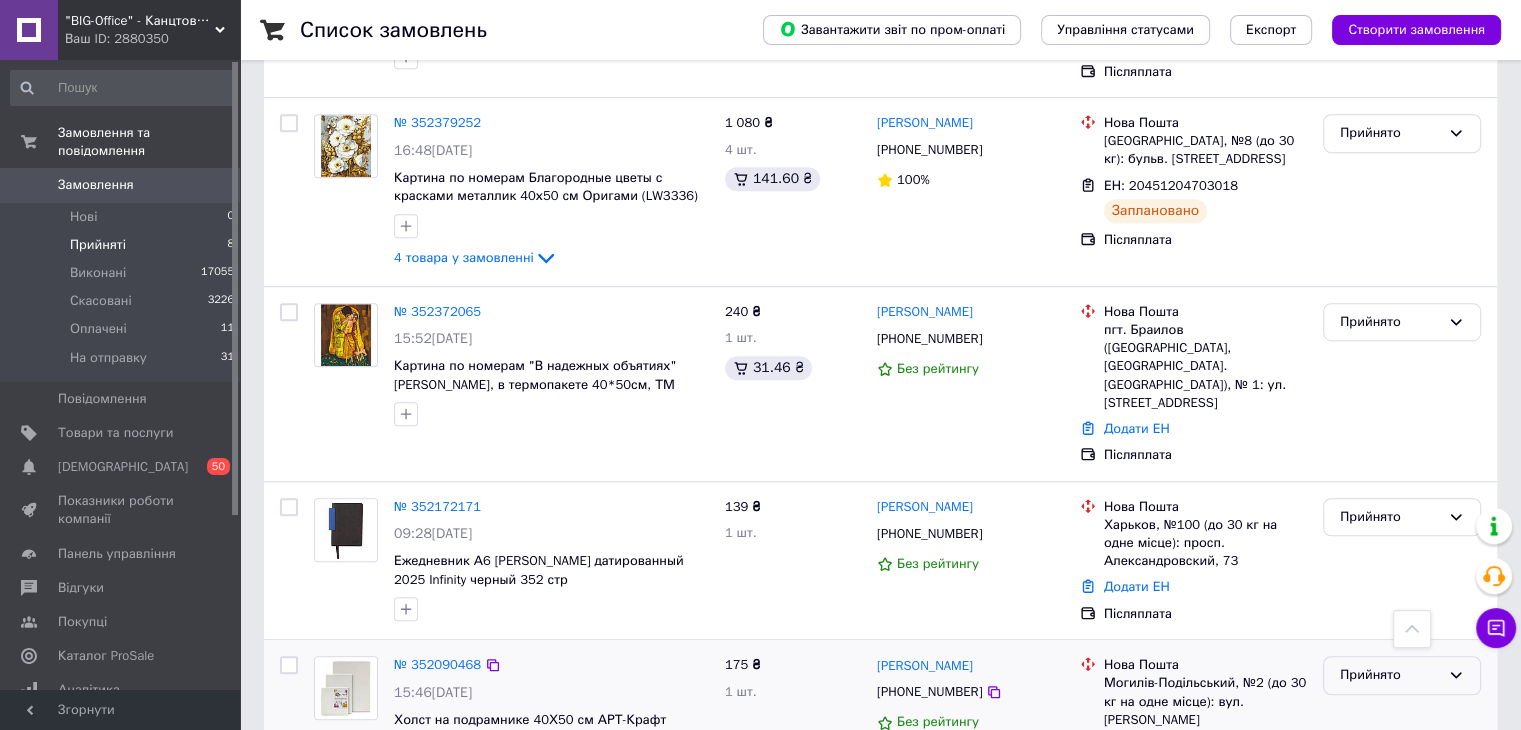 click on "Прийнято" at bounding box center [1390, 675] 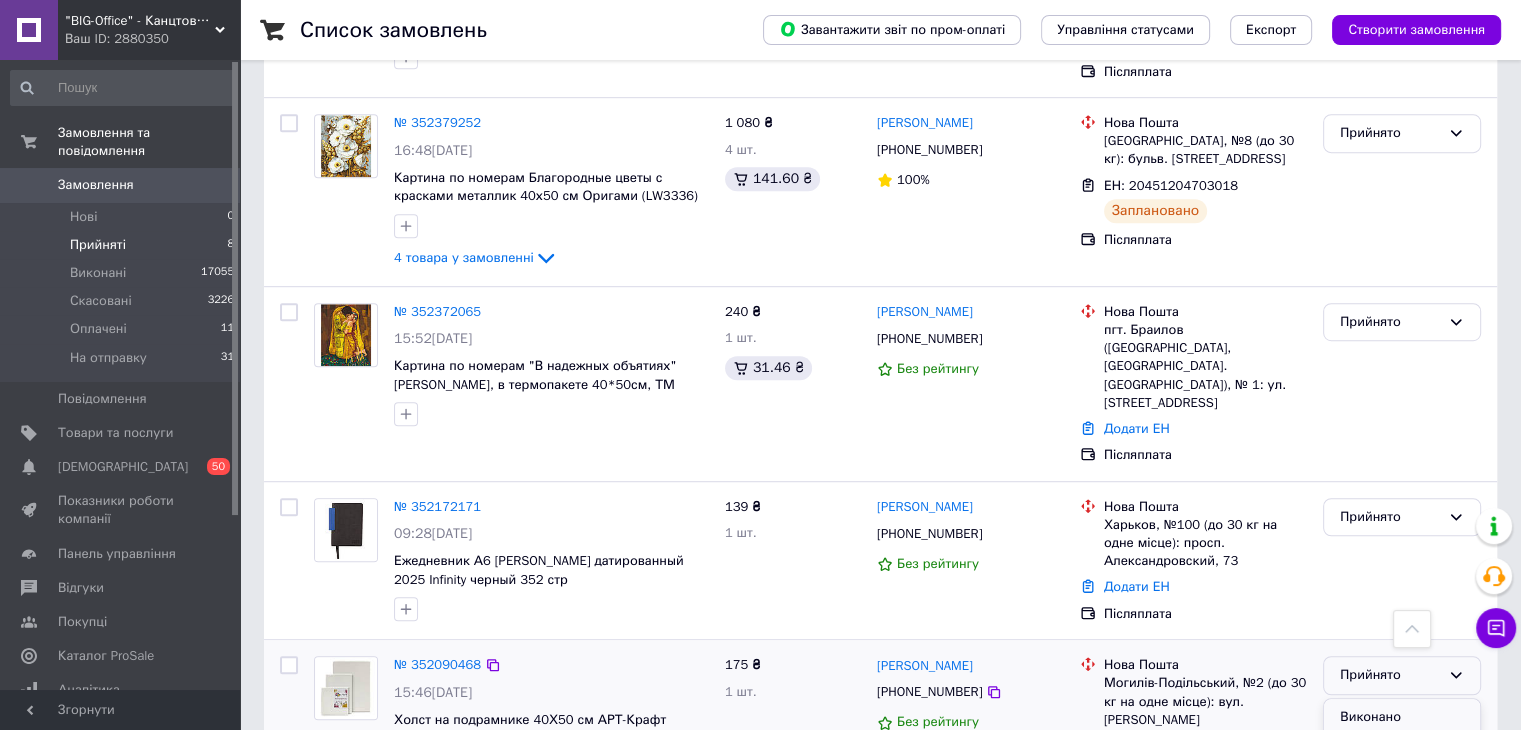 click on "Виконано" at bounding box center (1402, 717) 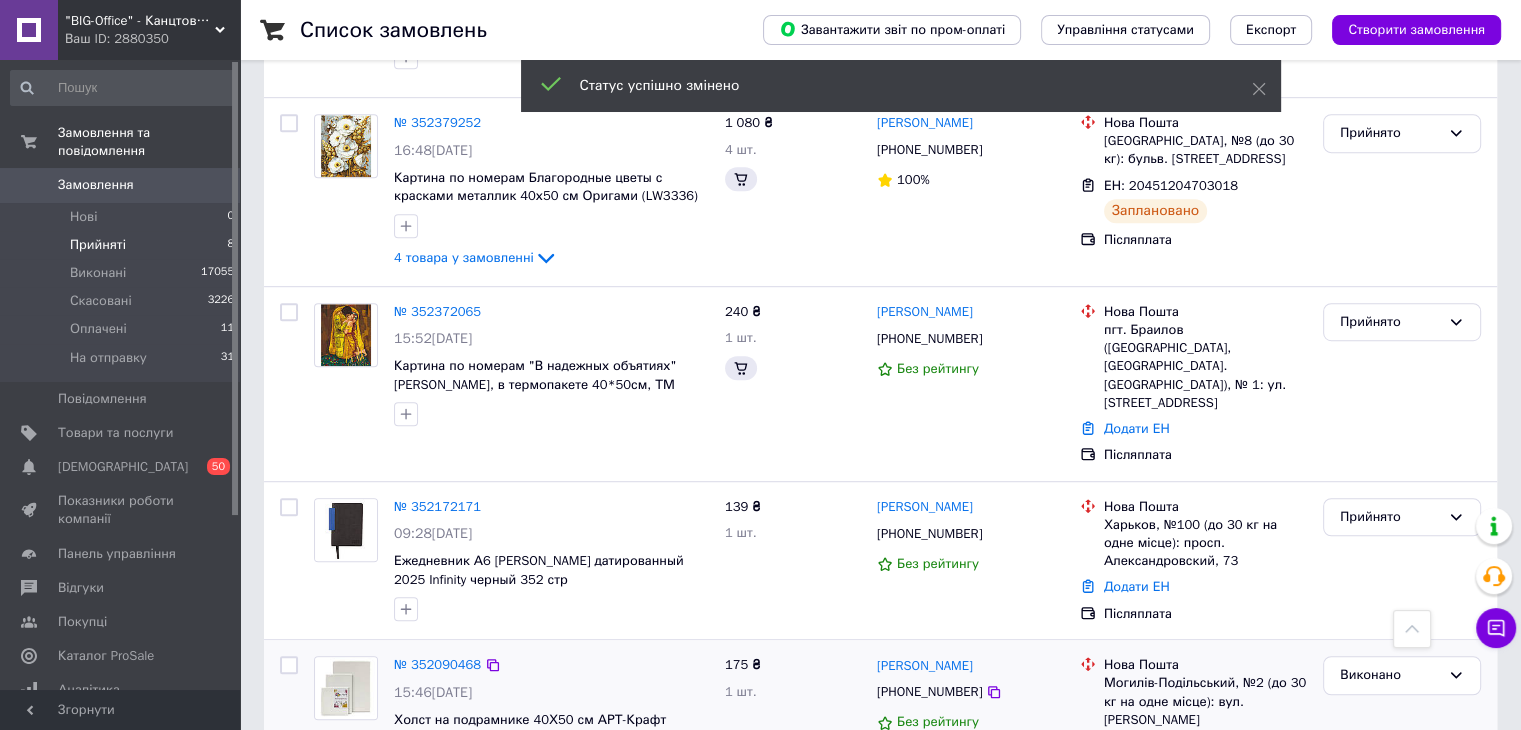 scroll, scrollTop: 1117, scrollLeft: 0, axis: vertical 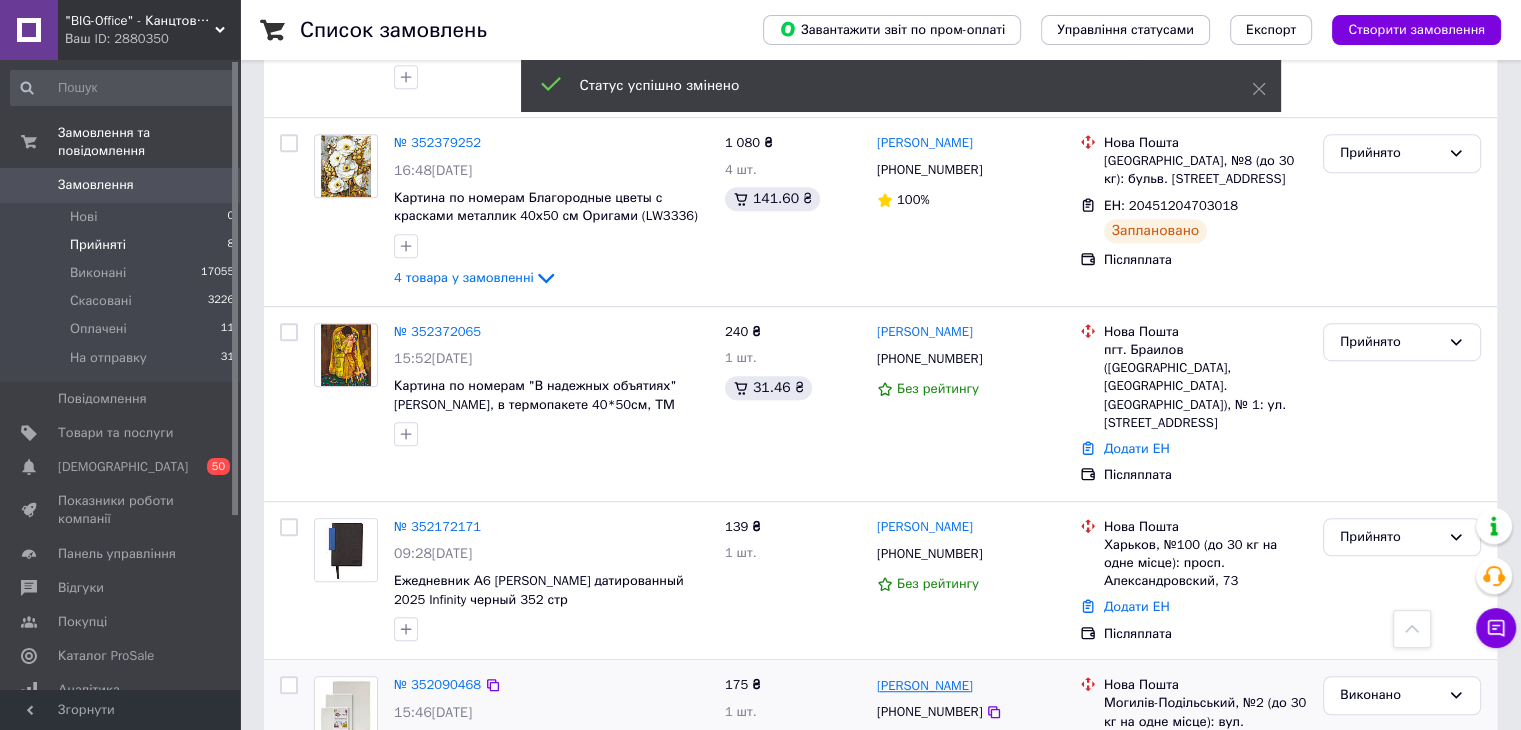 drag, startPoint x: 936, startPoint y: 557, endPoint x: 905, endPoint y: 577, distance: 36.891735 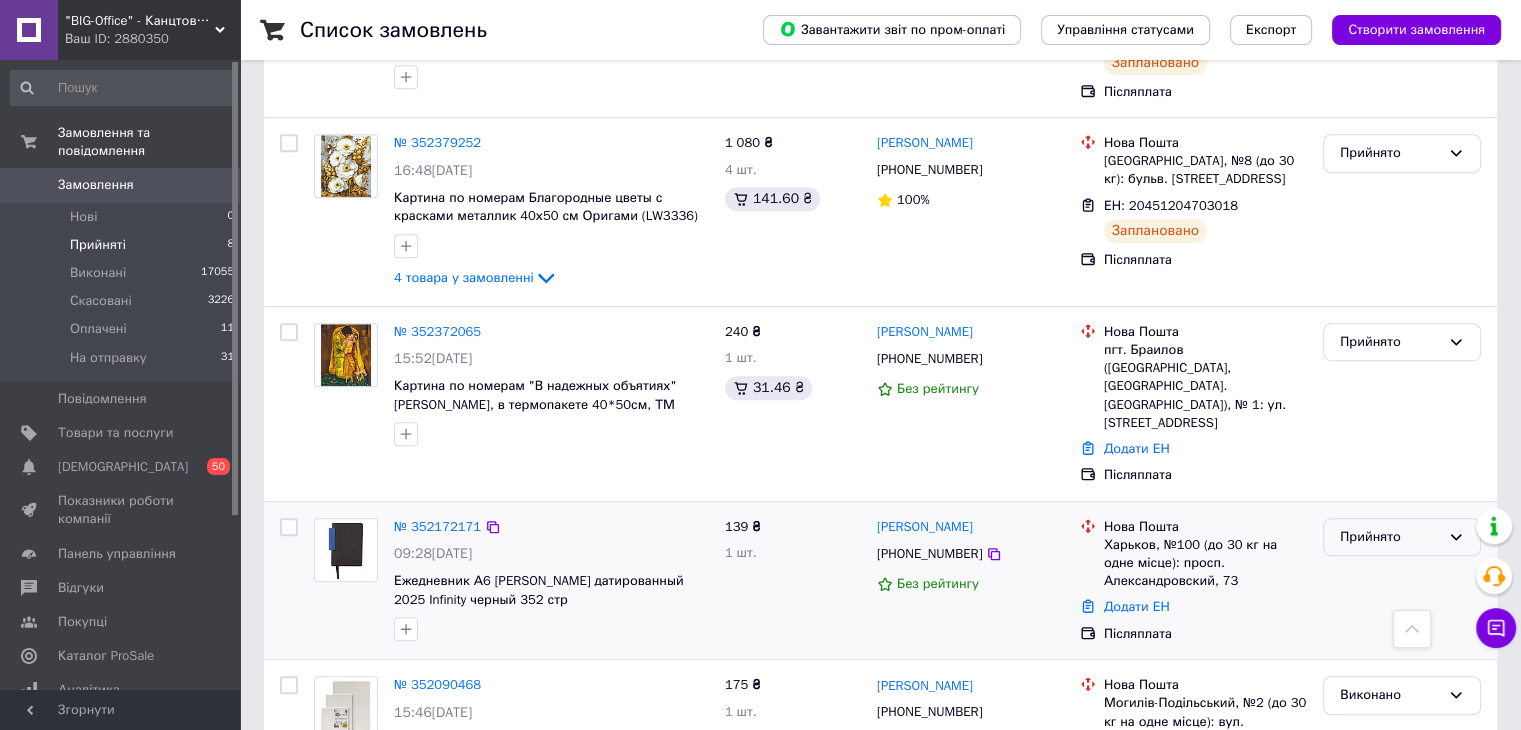 click on "Прийнято" at bounding box center (1390, 537) 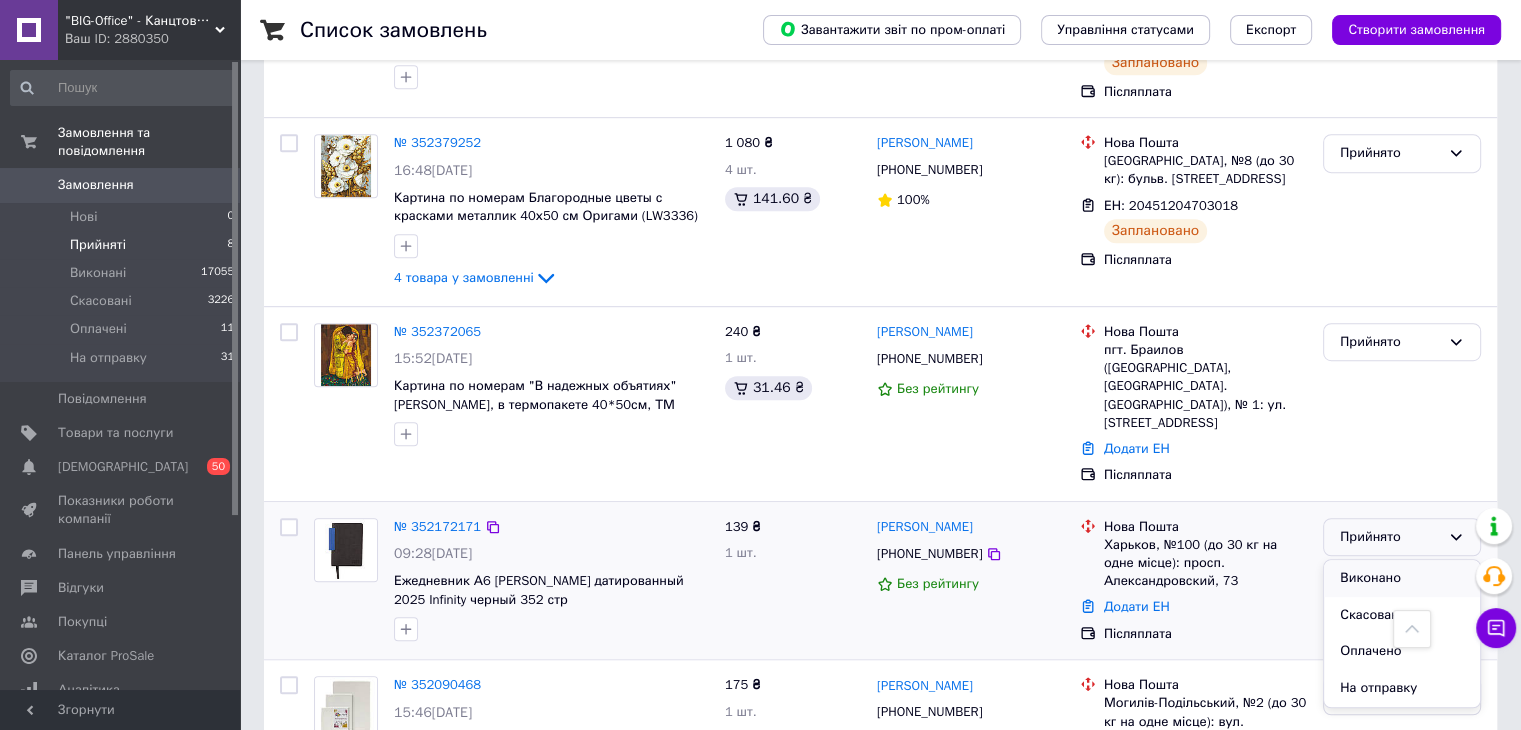 click on "Виконано" at bounding box center (1402, 578) 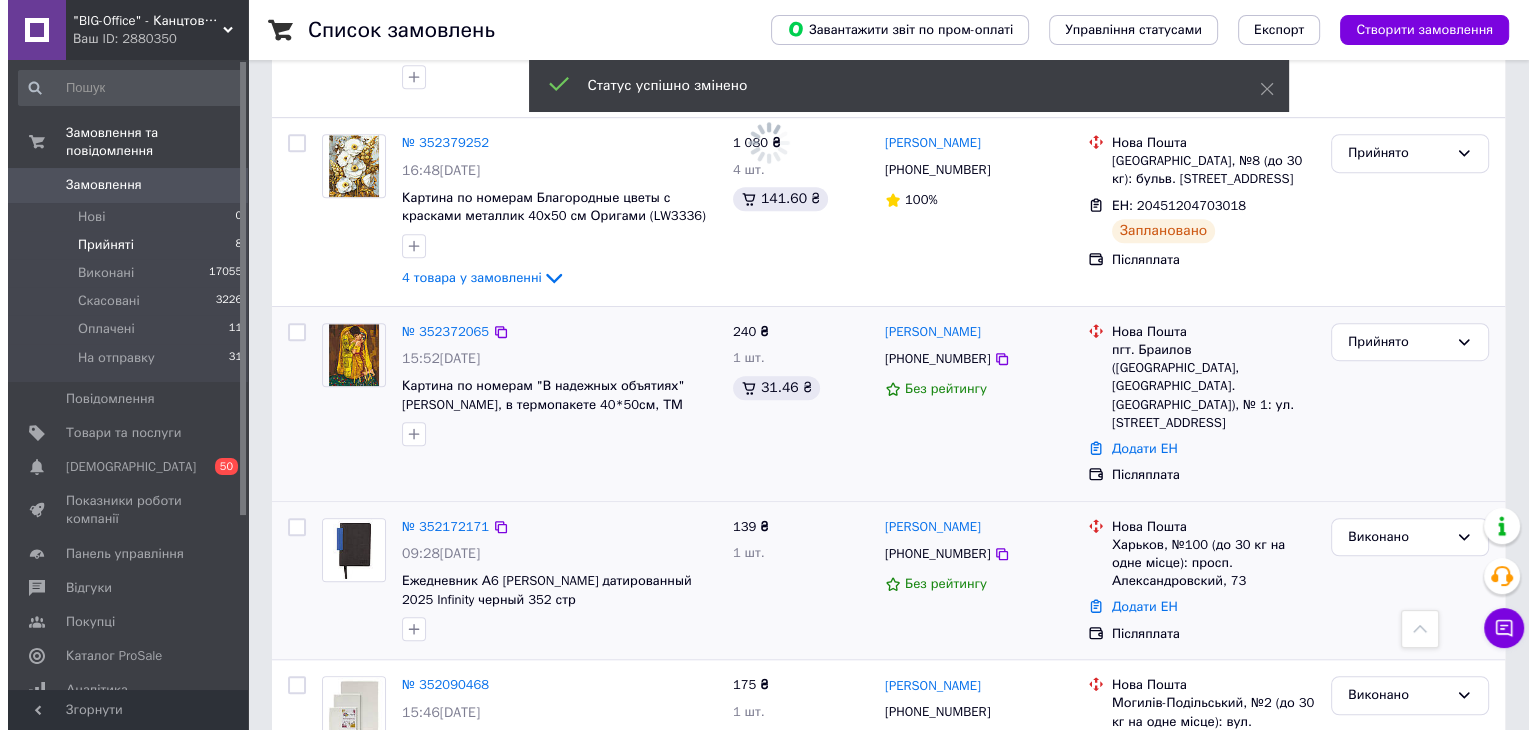 scroll, scrollTop: 977, scrollLeft: 0, axis: vertical 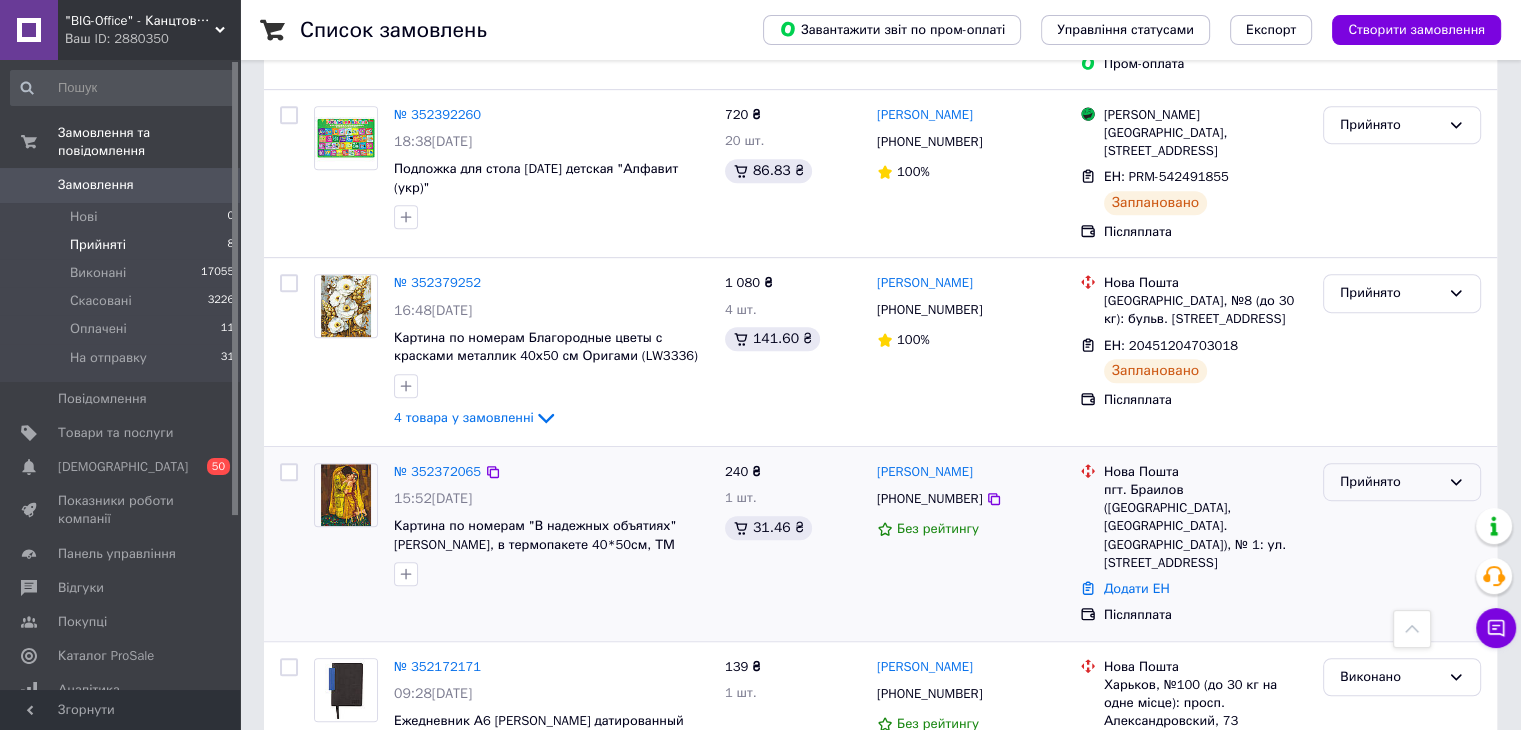 click on "Прийнято" at bounding box center (1390, 482) 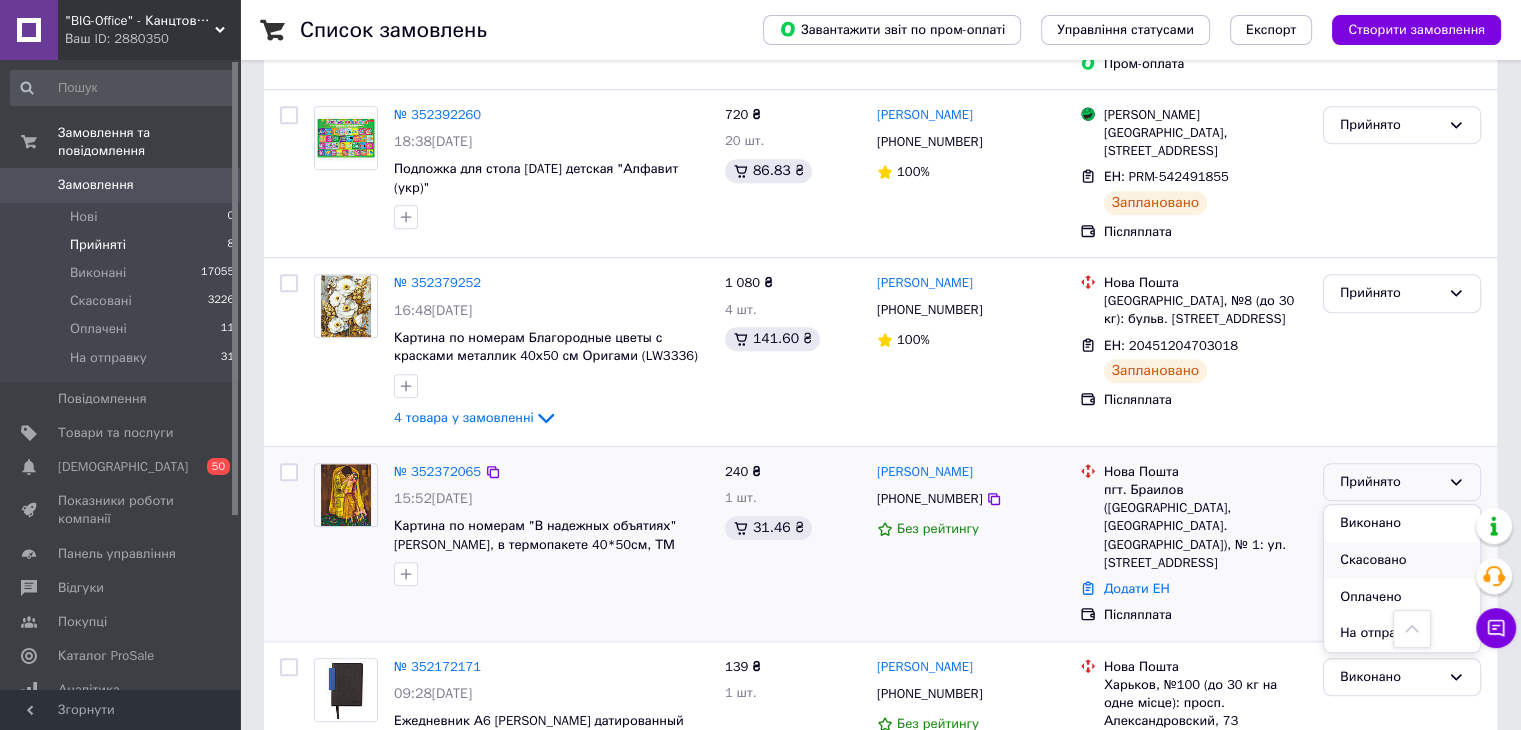 click on "Скасовано" at bounding box center [1402, 560] 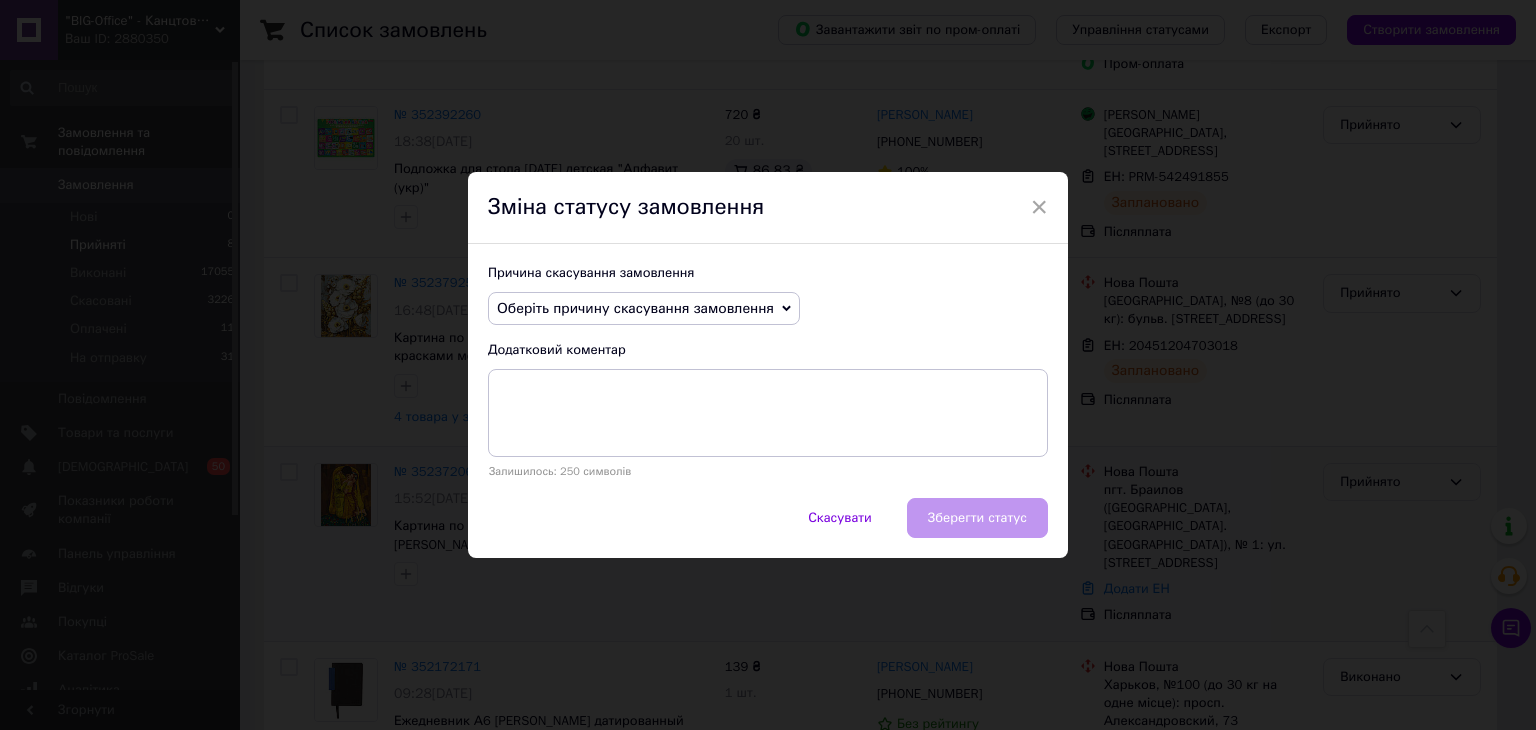 click on "Оберіть причину скасування замовлення" at bounding box center [635, 308] 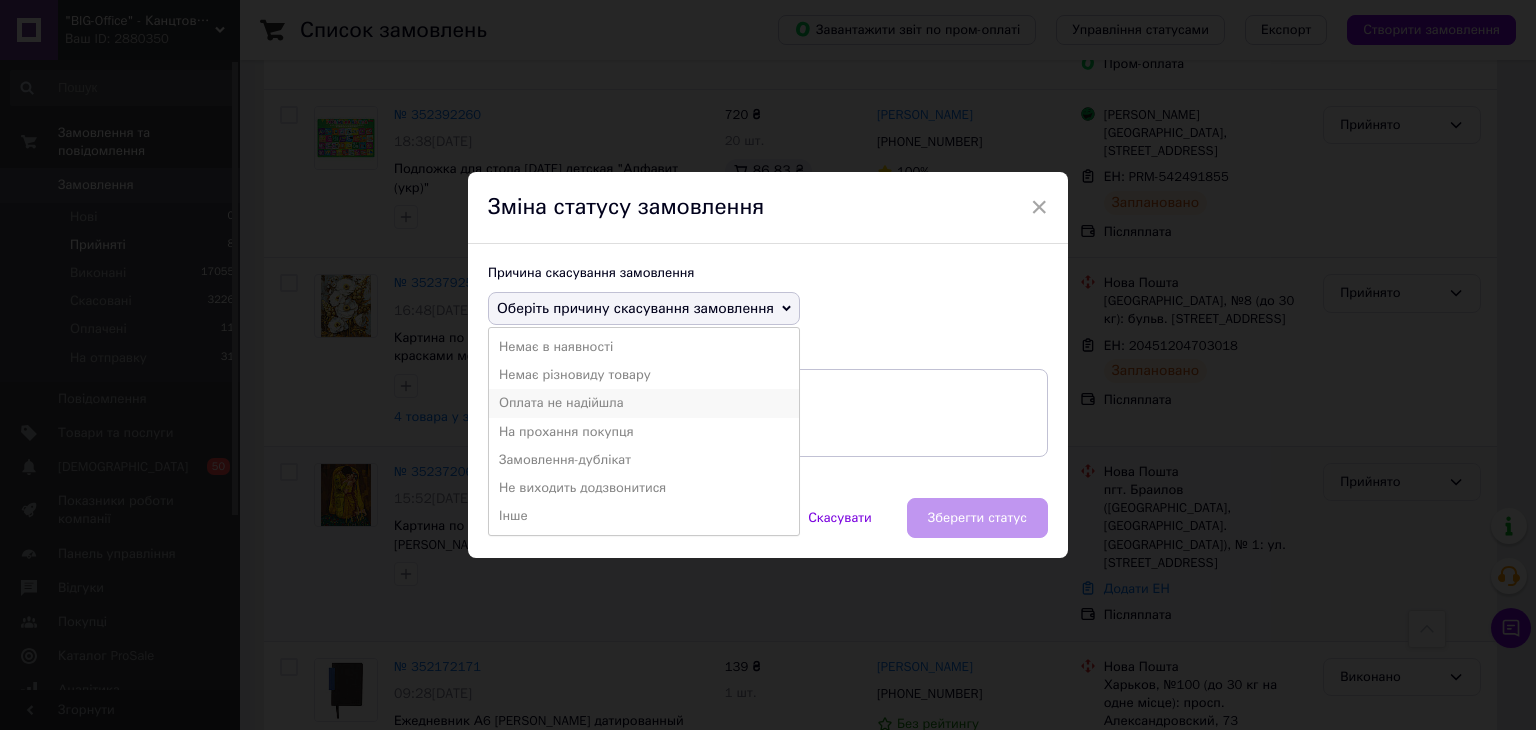 click on "Оплата не надійшла" at bounding box center [644, 403] 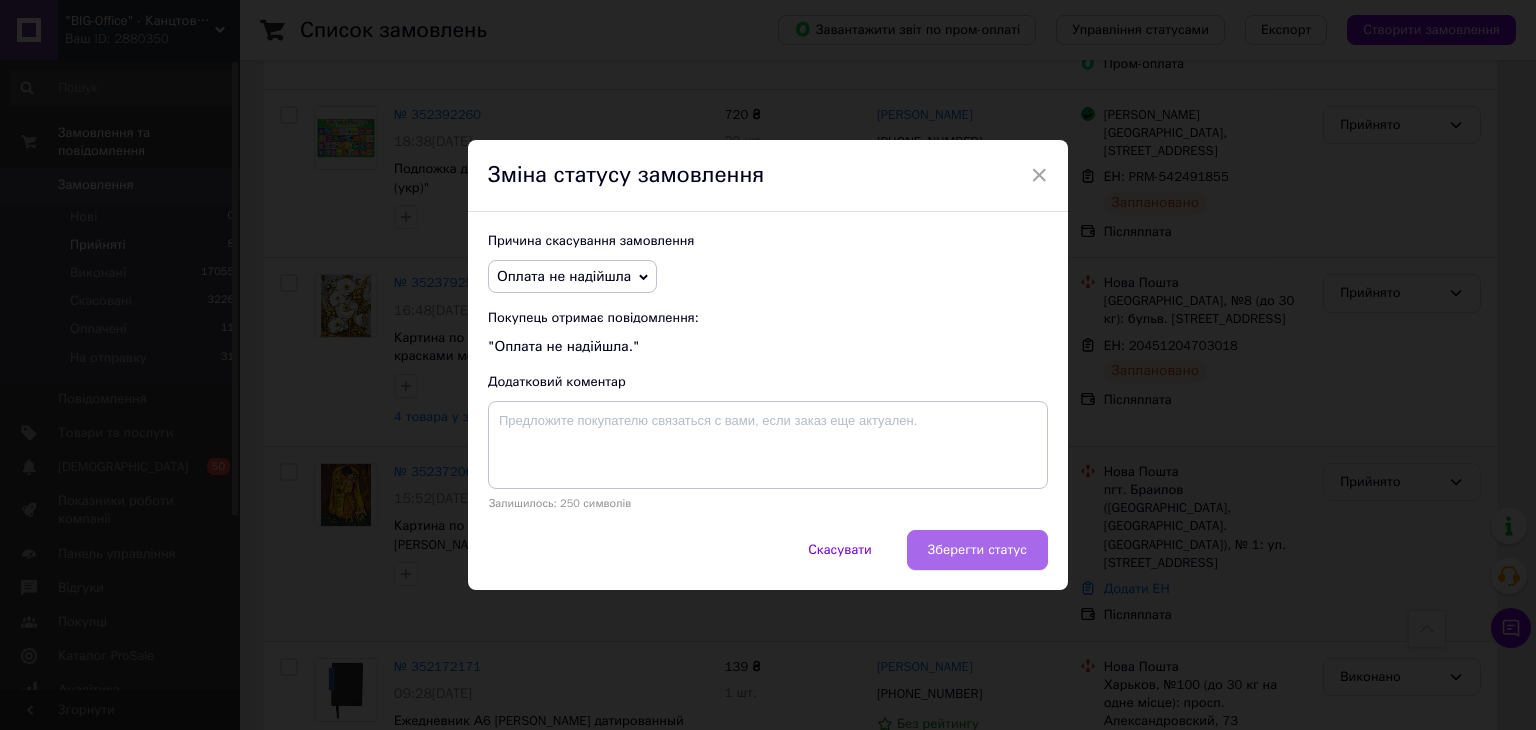 click on "Зберегти статус" at bounding box center [977, 550] 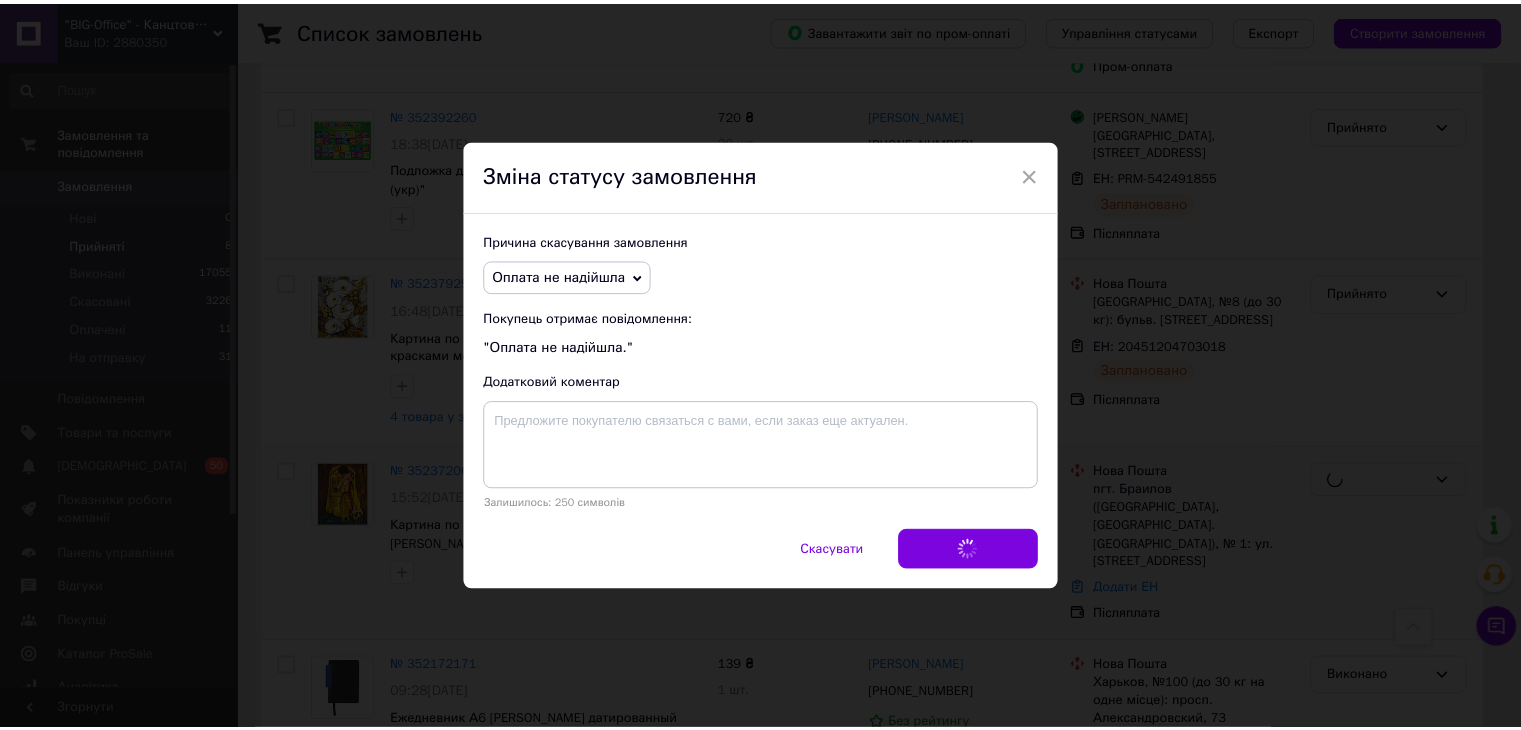 scroll, scrollTop: 941, scrollLeft: 0, axis: vertical 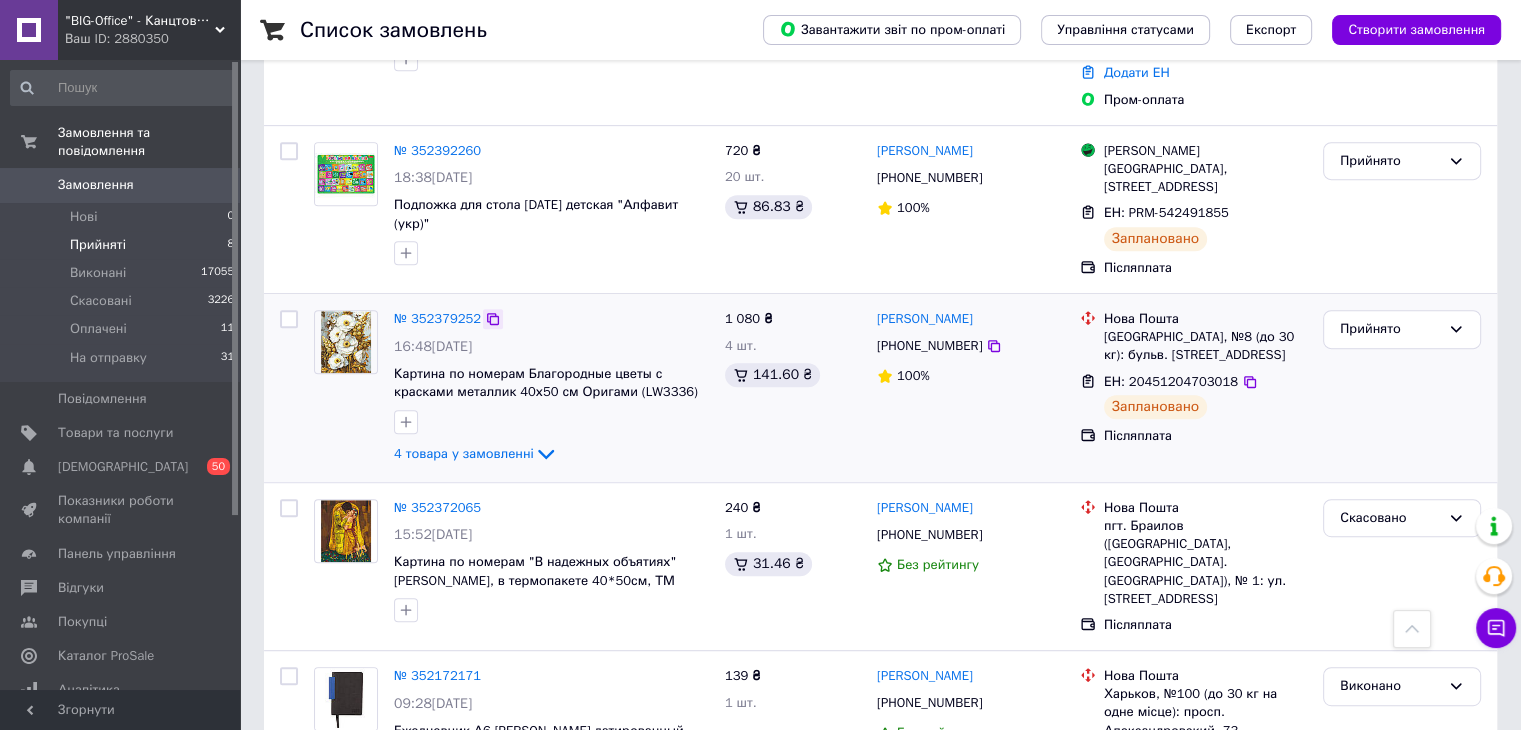click 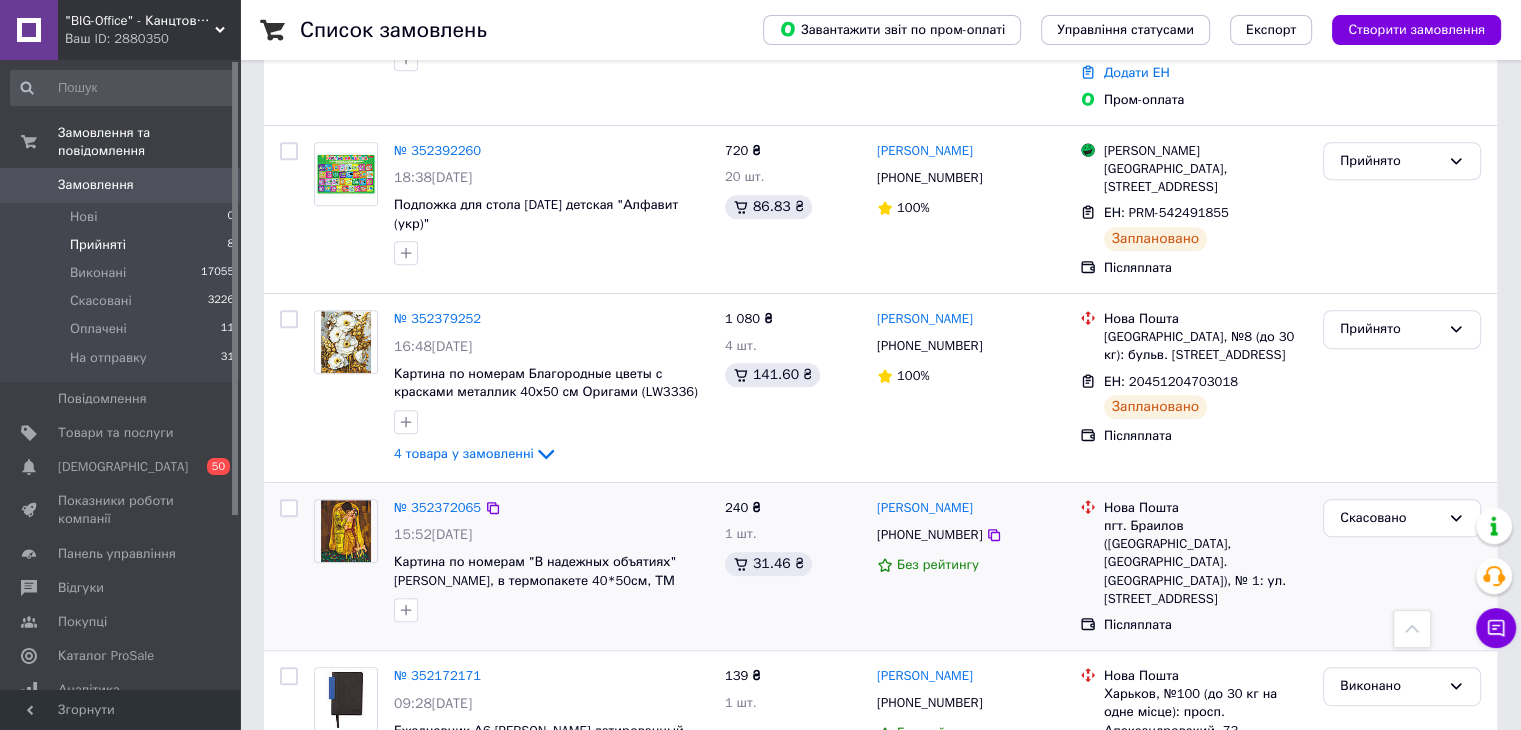 scroll, scrollTop: 741, scrollLeft: 0, axis: vertical 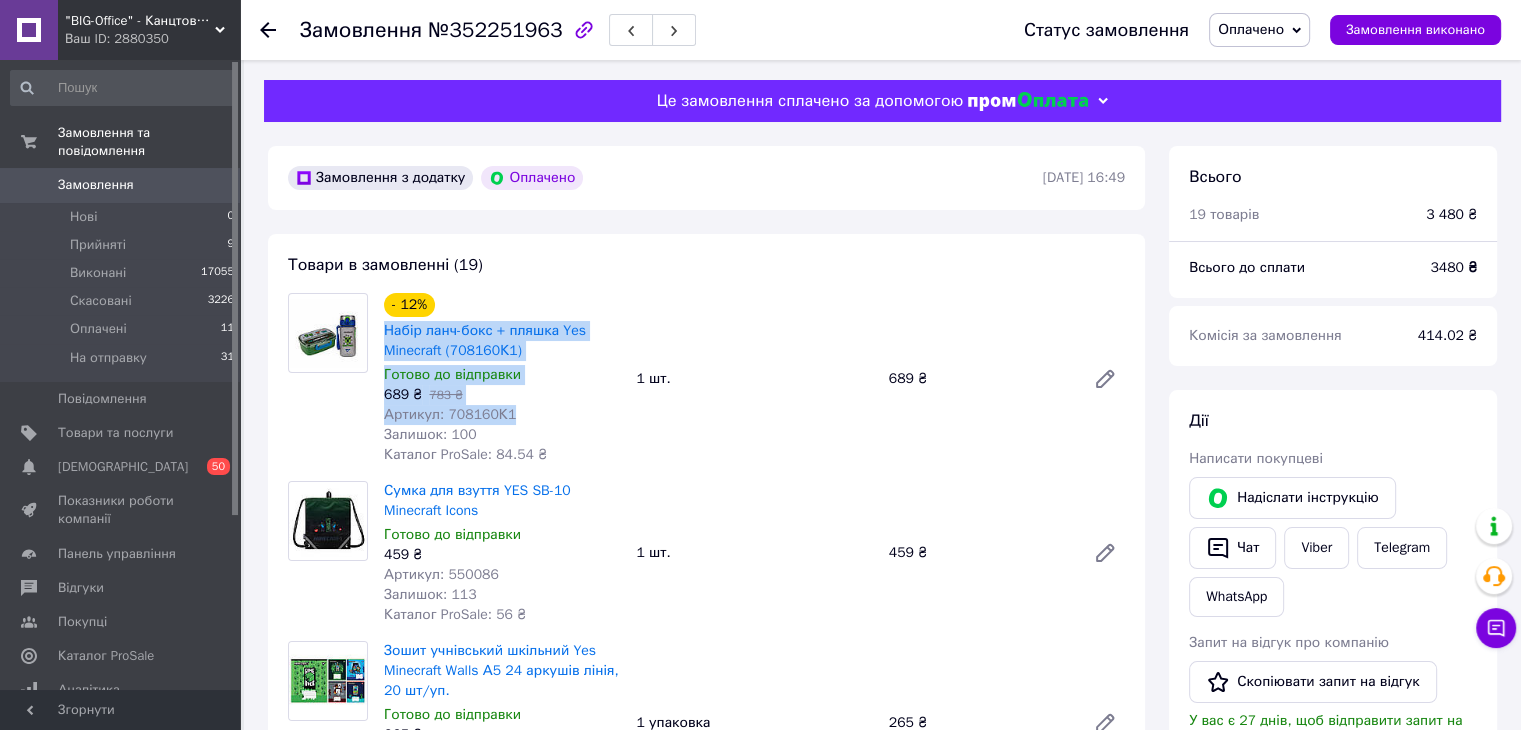 drag, startPoint x: 382, startPoint y: 330, endPoint x: 512, endPoint y: 408, distance: 151.60475 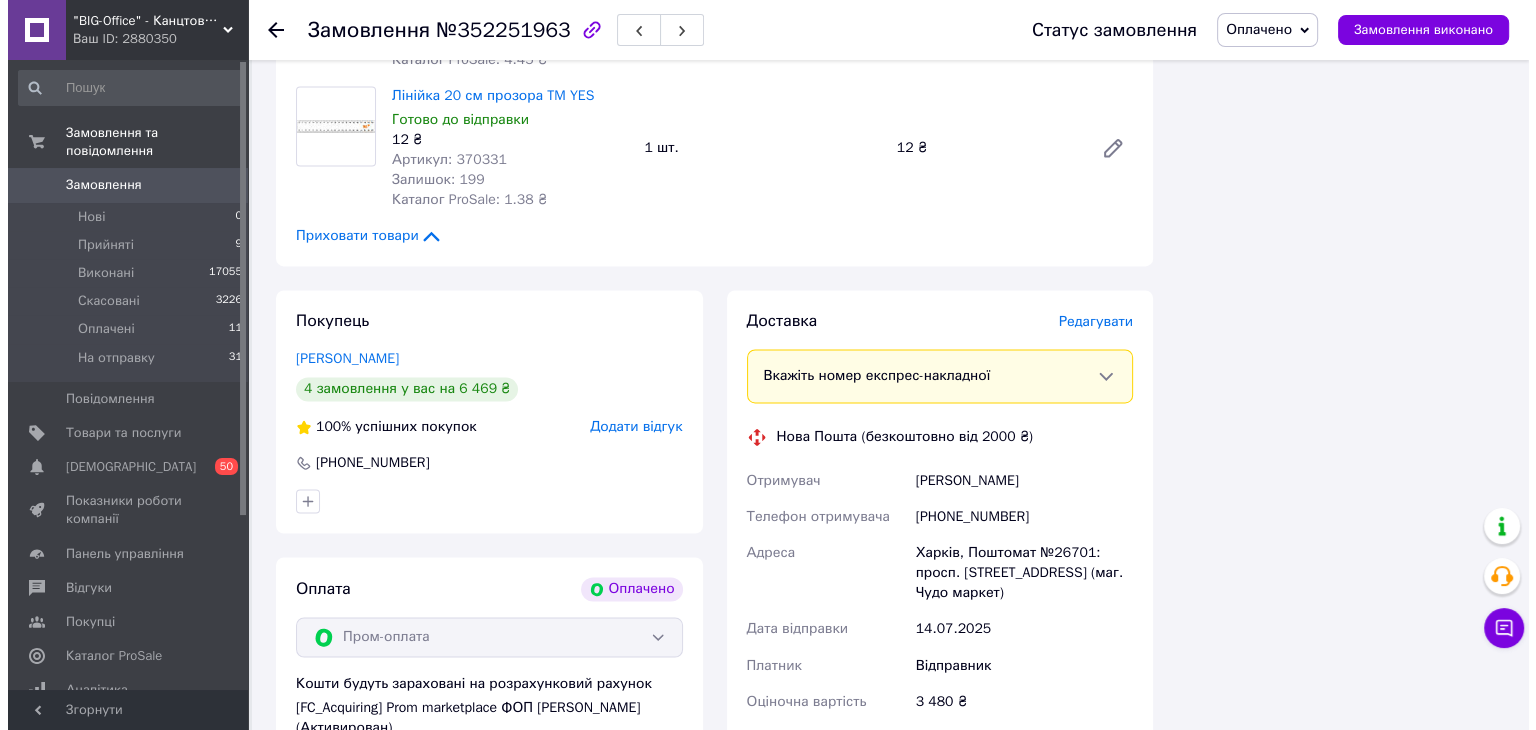 scroll, scrollTop: 3200, scrollLeft: 0, axis: vertical 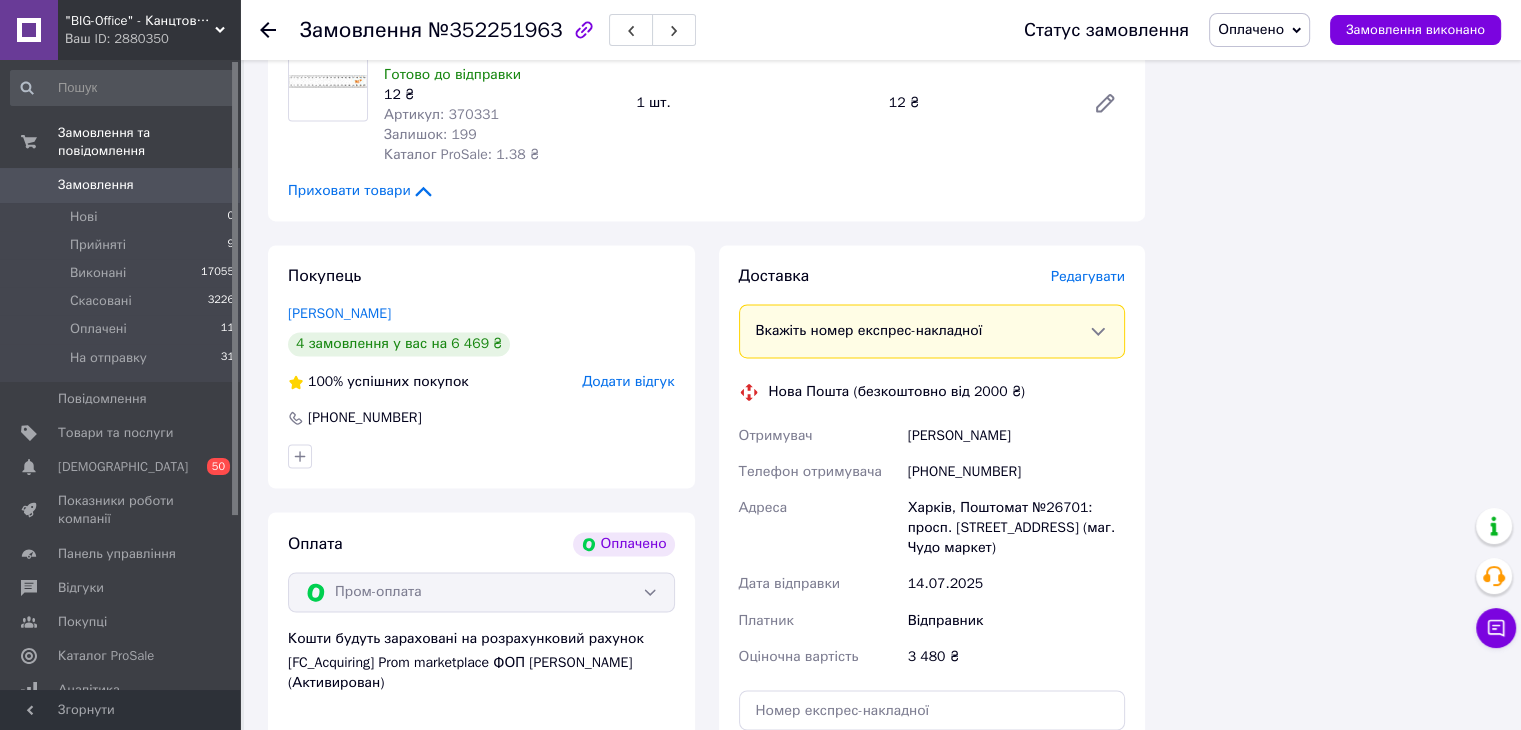 click on "Редагувати" at bounding box center (1088, 276) 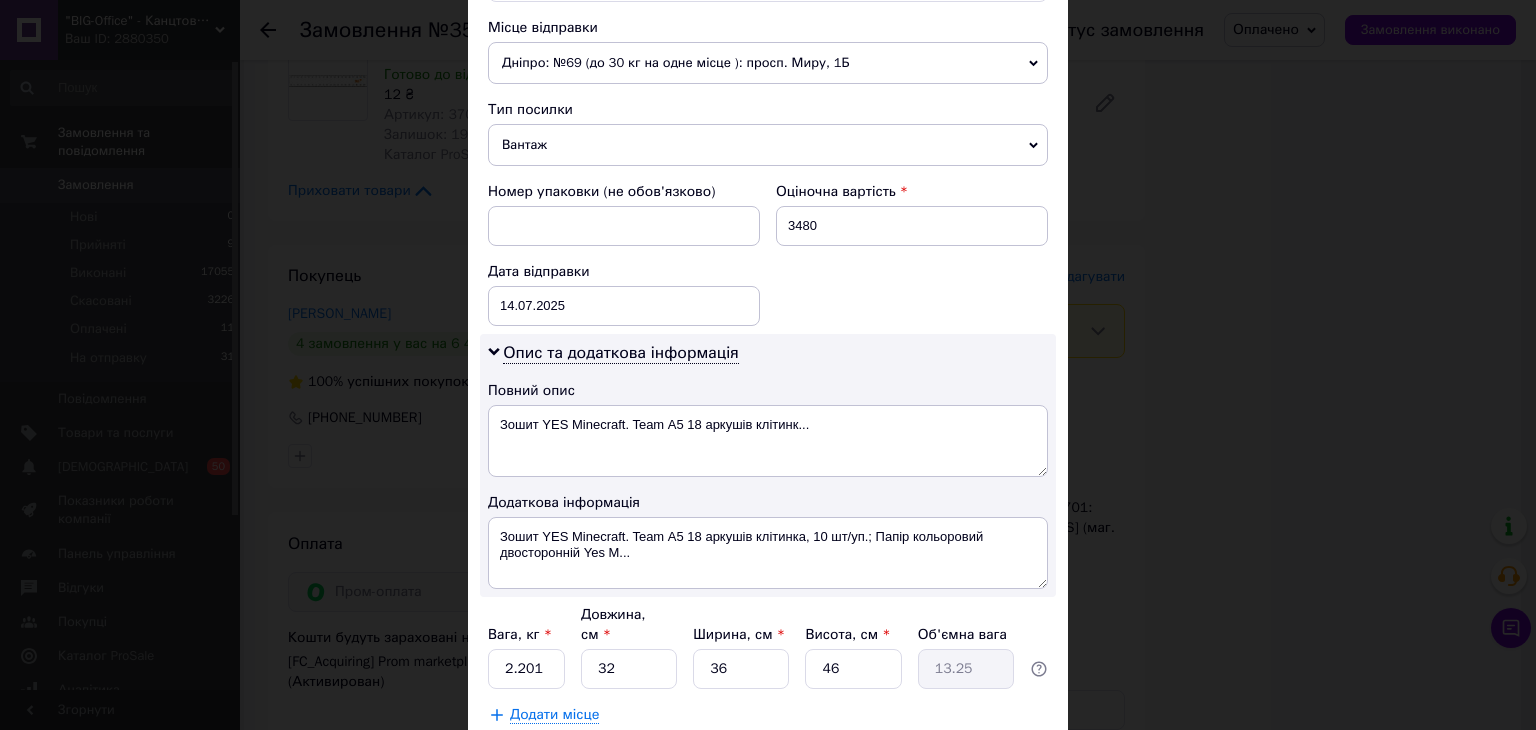 scroll, scrollTop: 700, scrollLeft: 0, axis: vertical 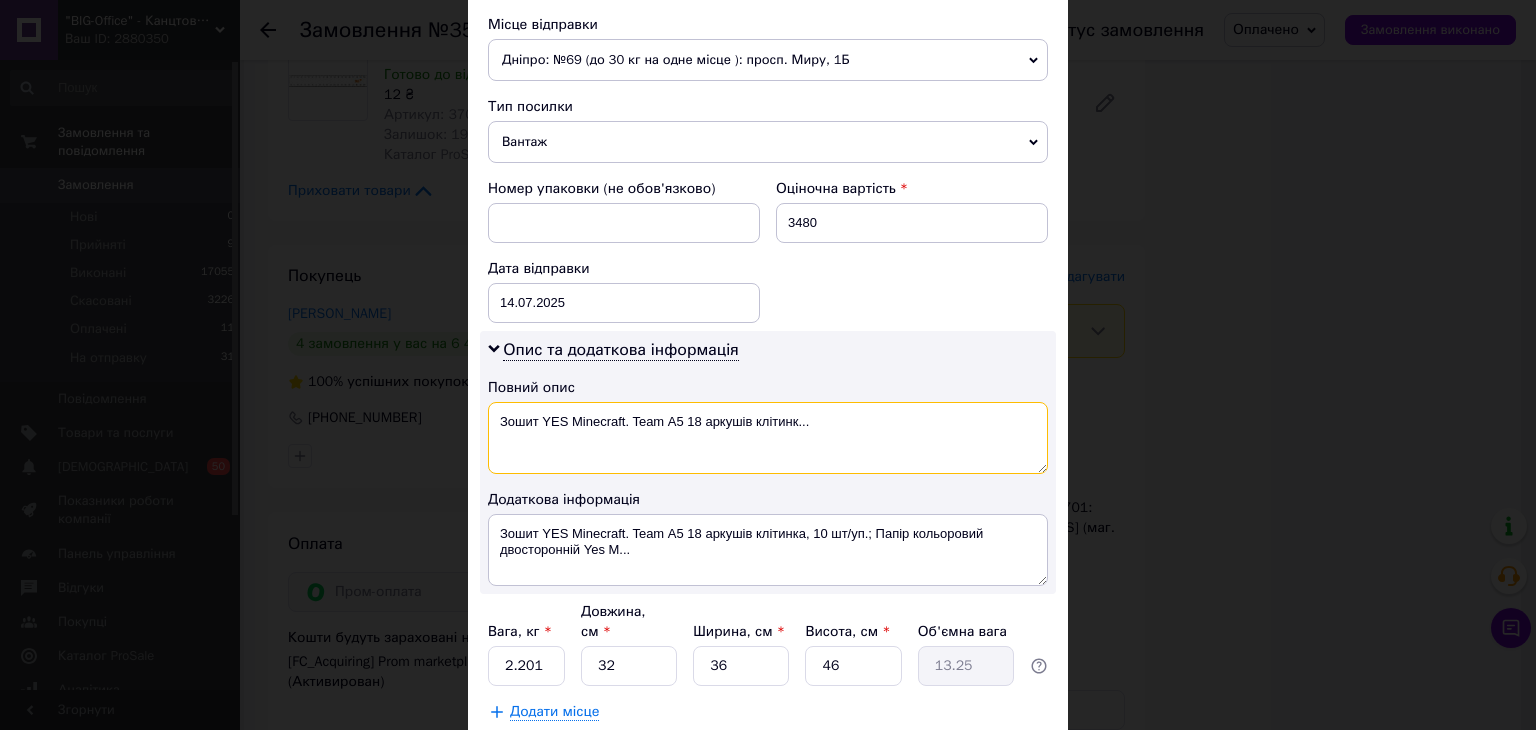 drag, startPoint x: 493, startPoint y: 413, endPoint x: 810, endPoint y: 413, distance: 317 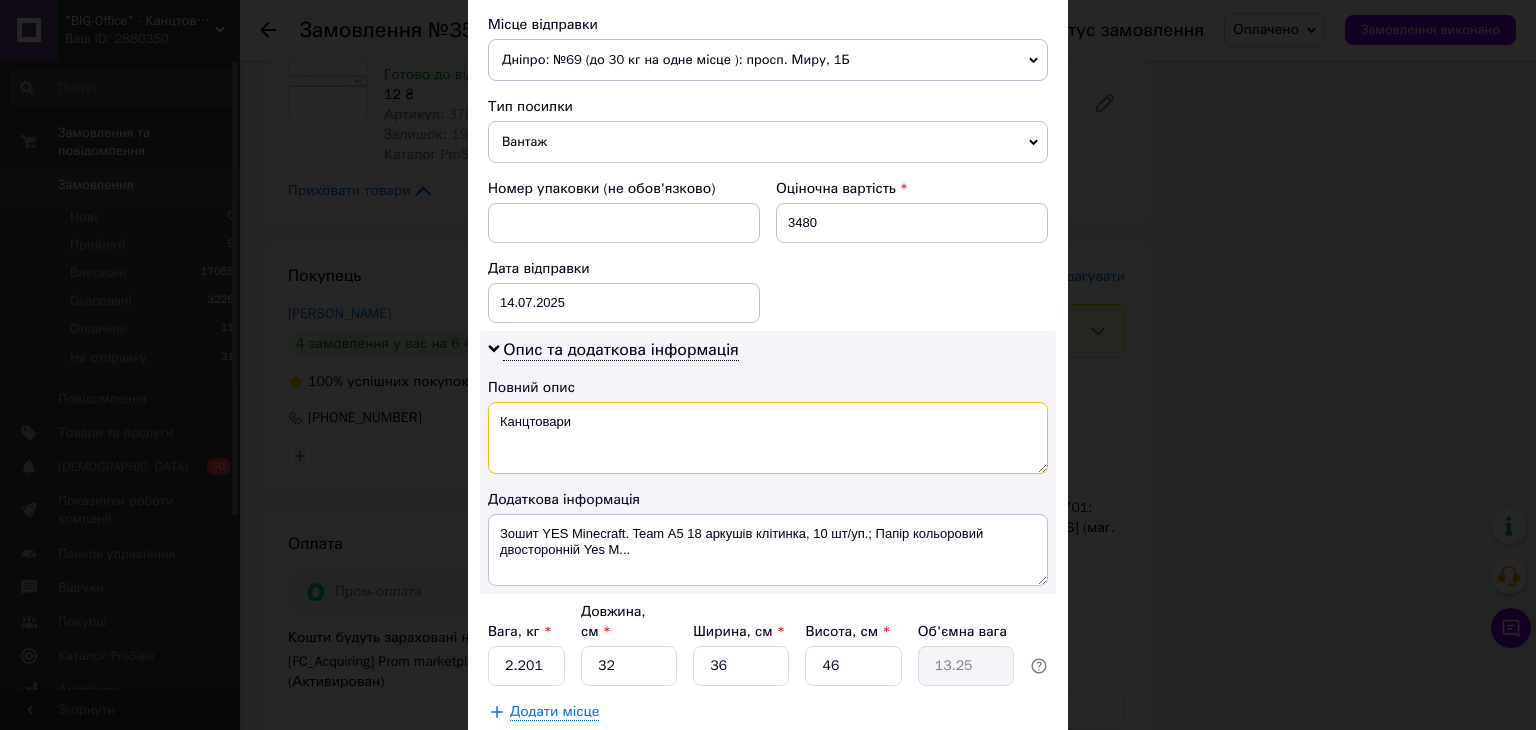 click on "Канцтовари" at bounding box center (768, 438) 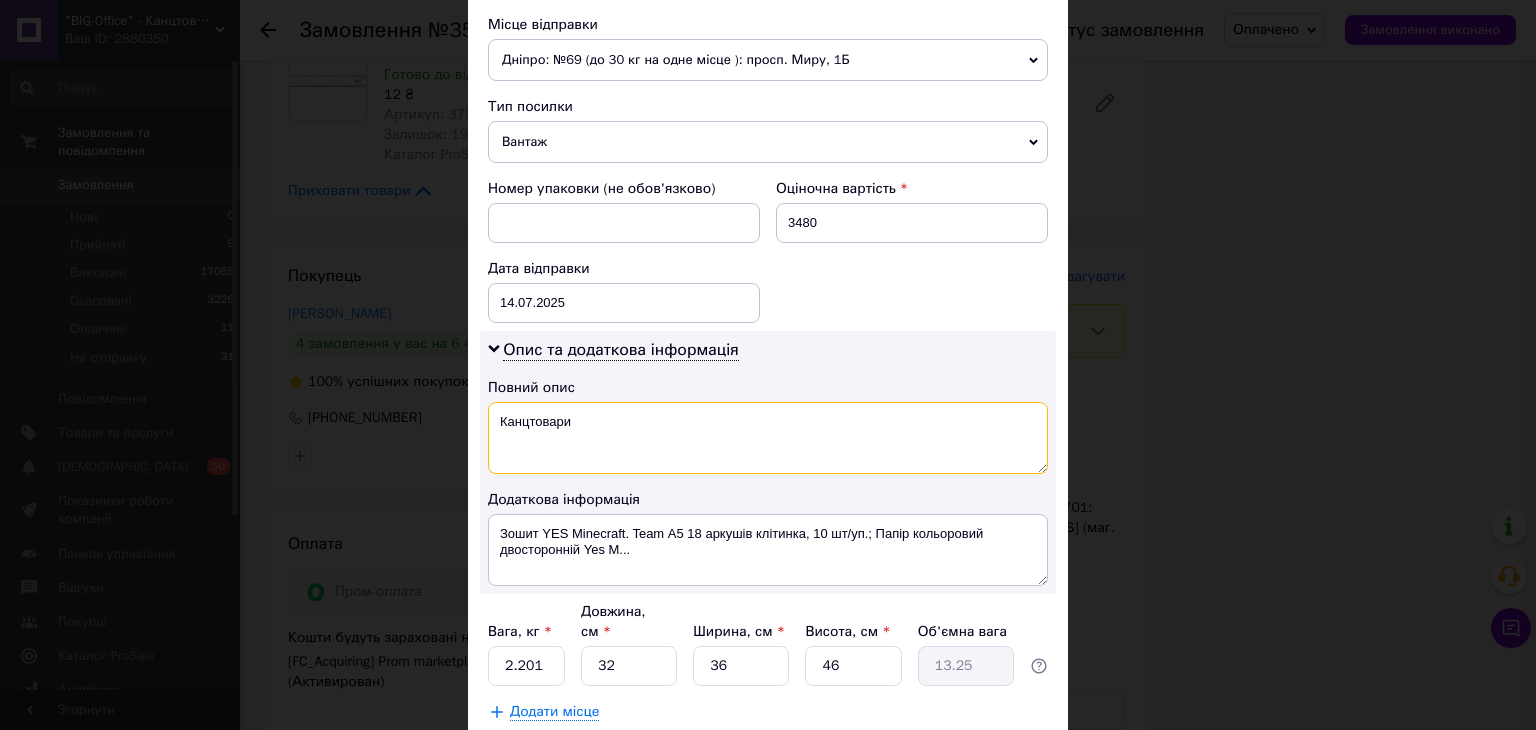 type on "Канцтовари" 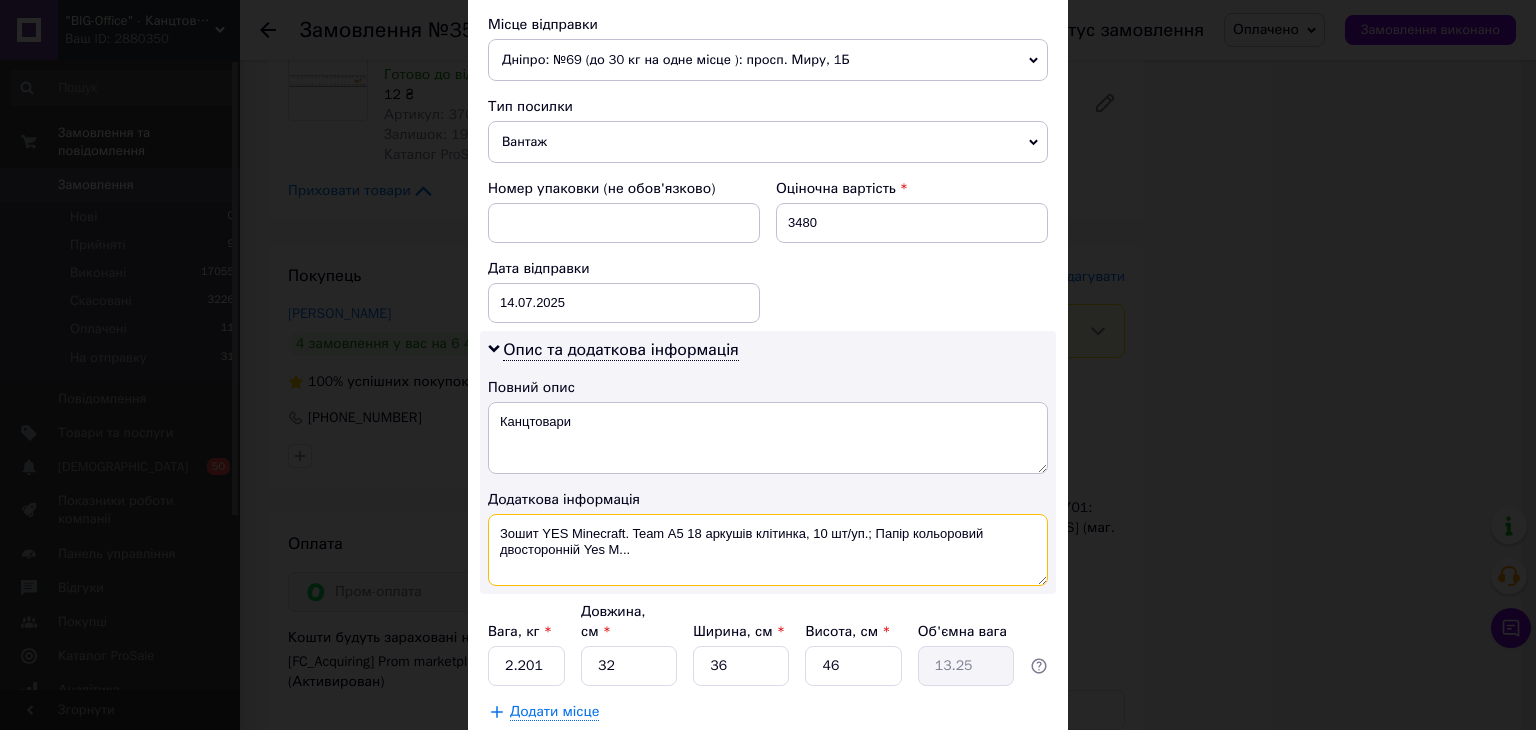 drag, startPoint x: 493, startPoint y: 525, endPoint x: 646, endPoint y: 547, distance: 154.57361 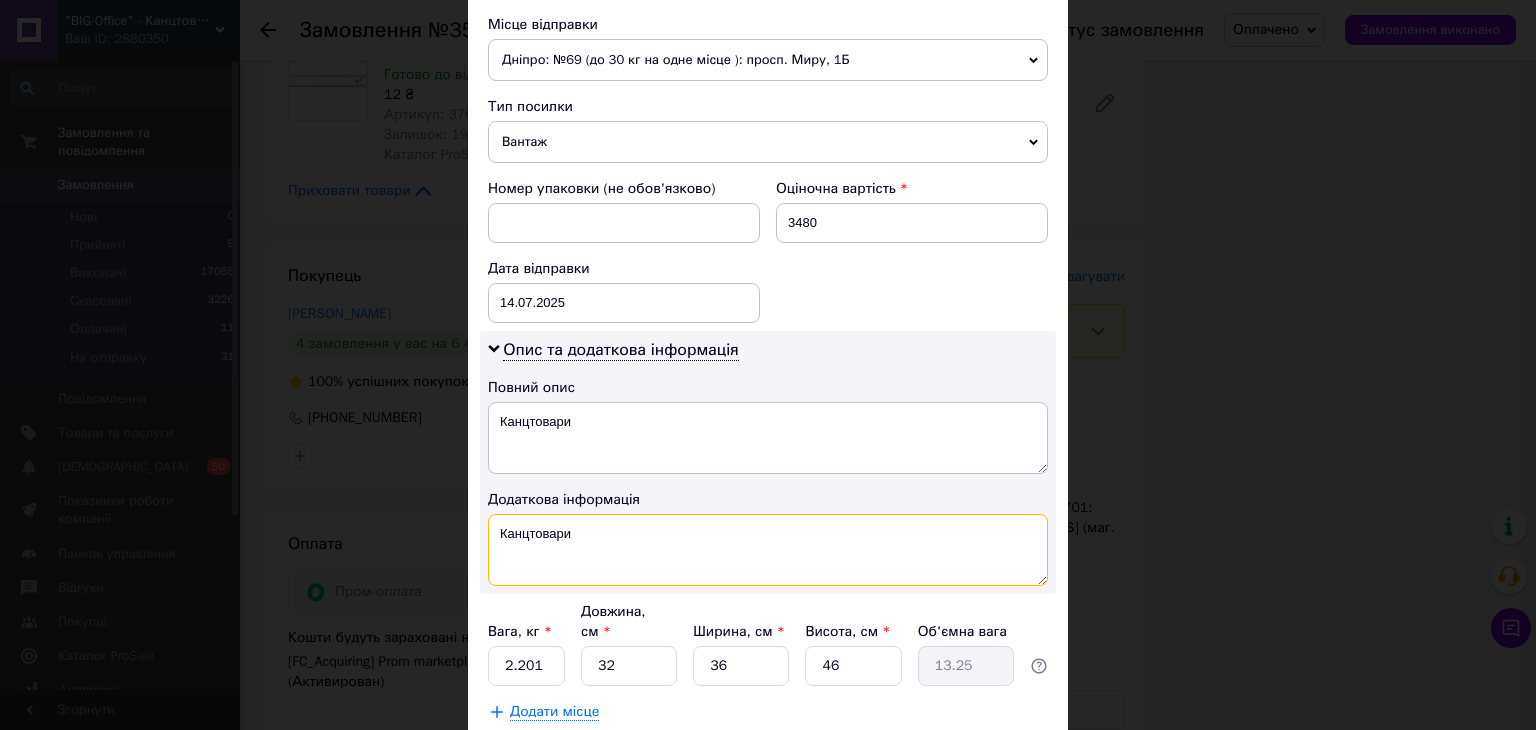 type on "Канцтовари" 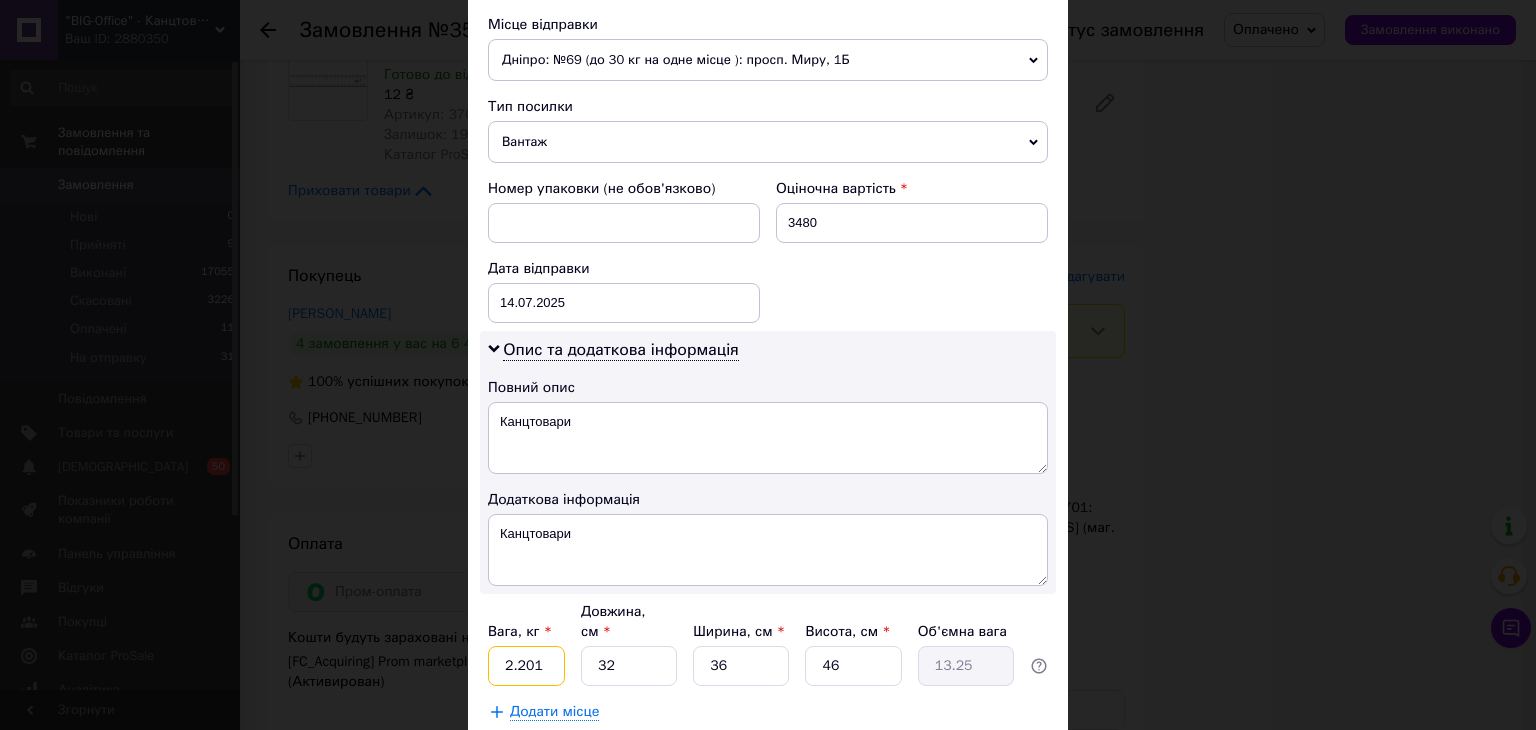 drag, startPoint x: 498, startPoint y: 637, endPoint x: 541, endPoint y: 639, distance: 43.046486 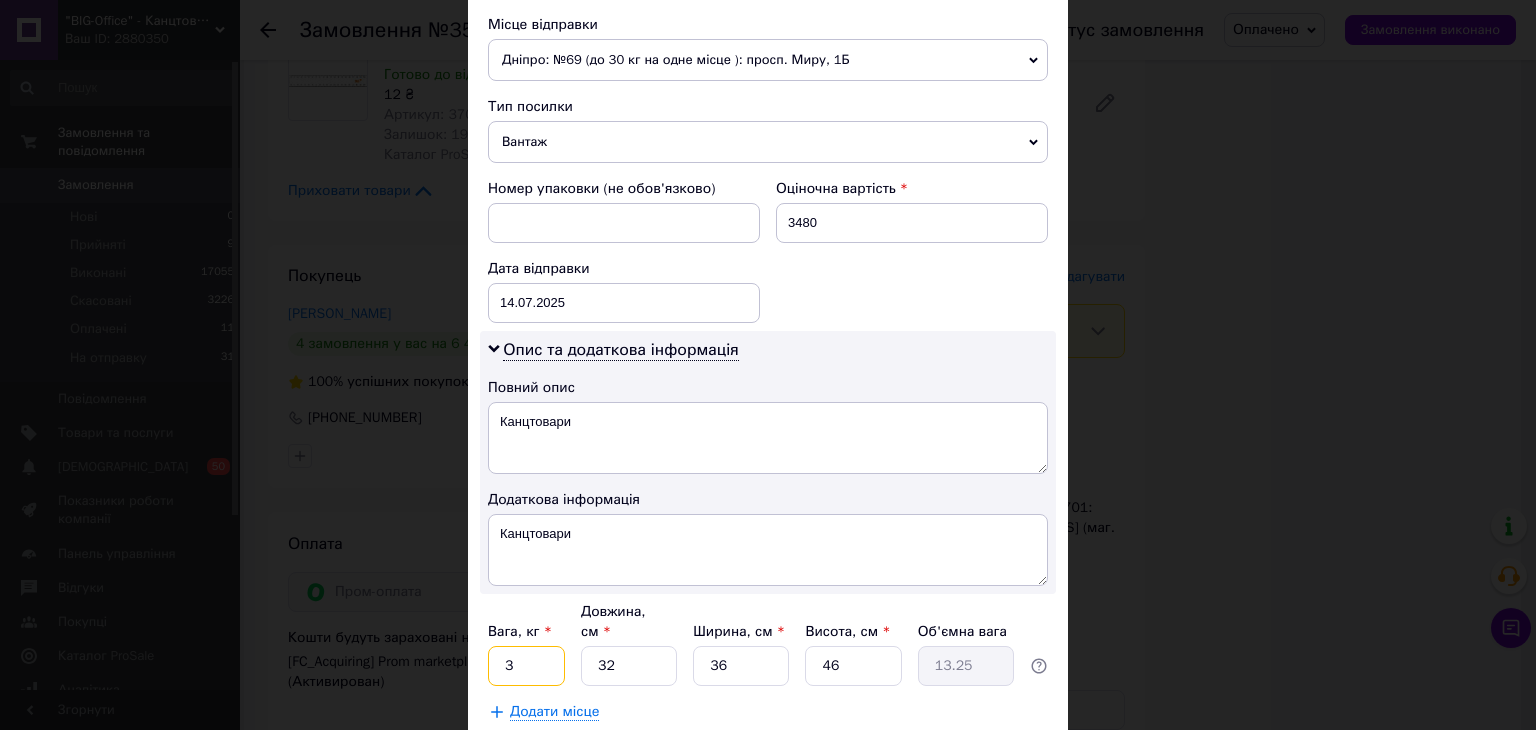 type on "3" 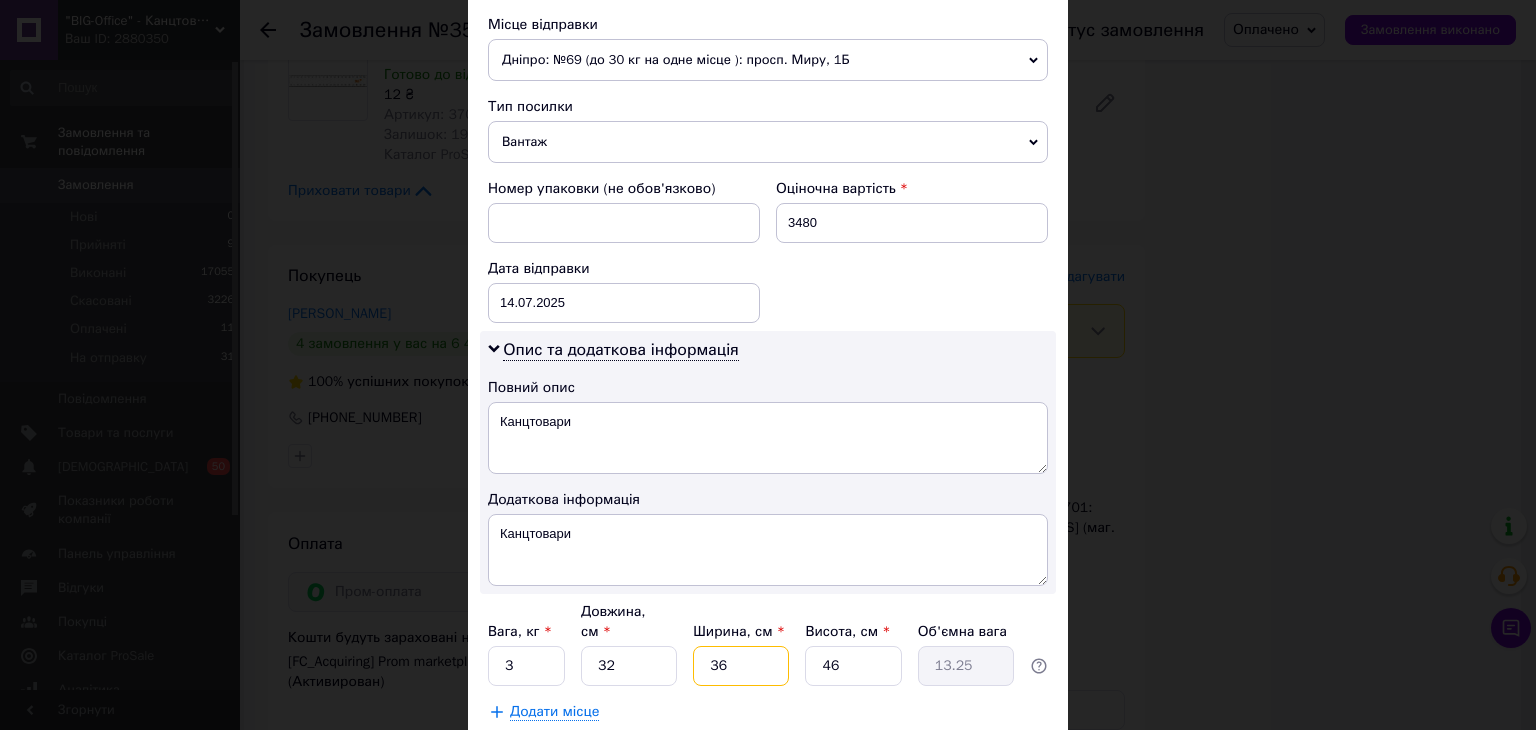 drag, startPoint x: 704, startPoint y: 637, endPoint x: 716, endPoint y: 641, distance: 12.649111 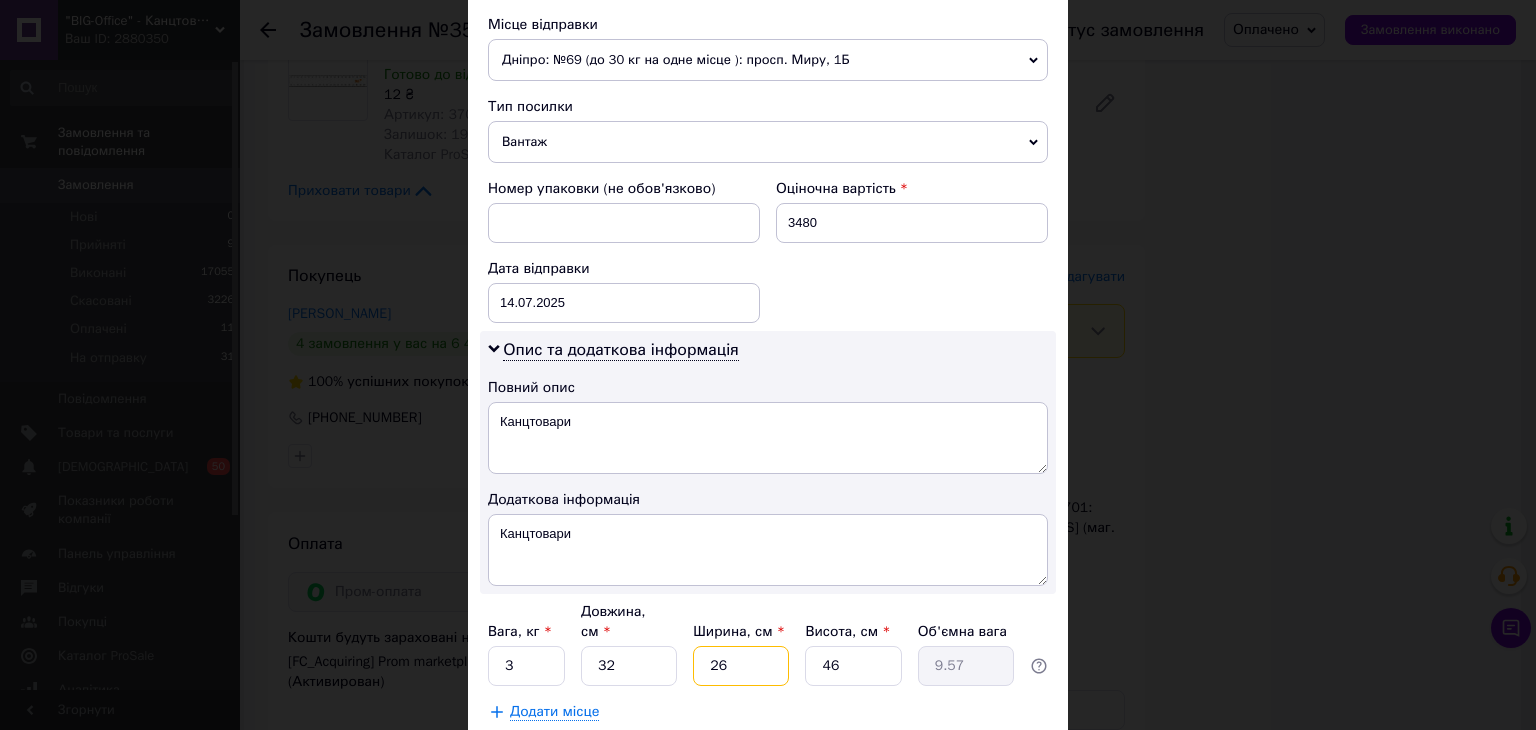 type on "26" 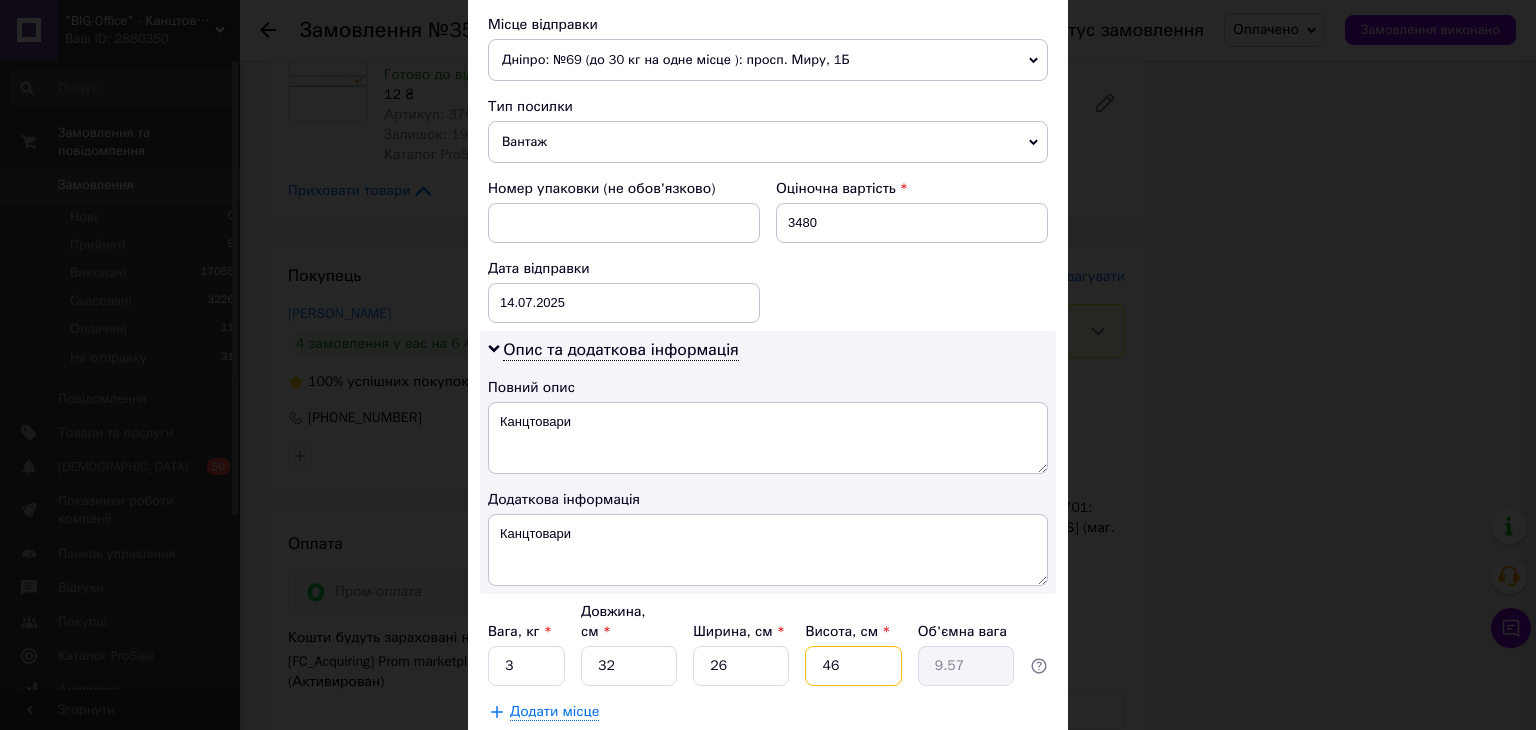 click on "46" at bounding box center [853, 666] 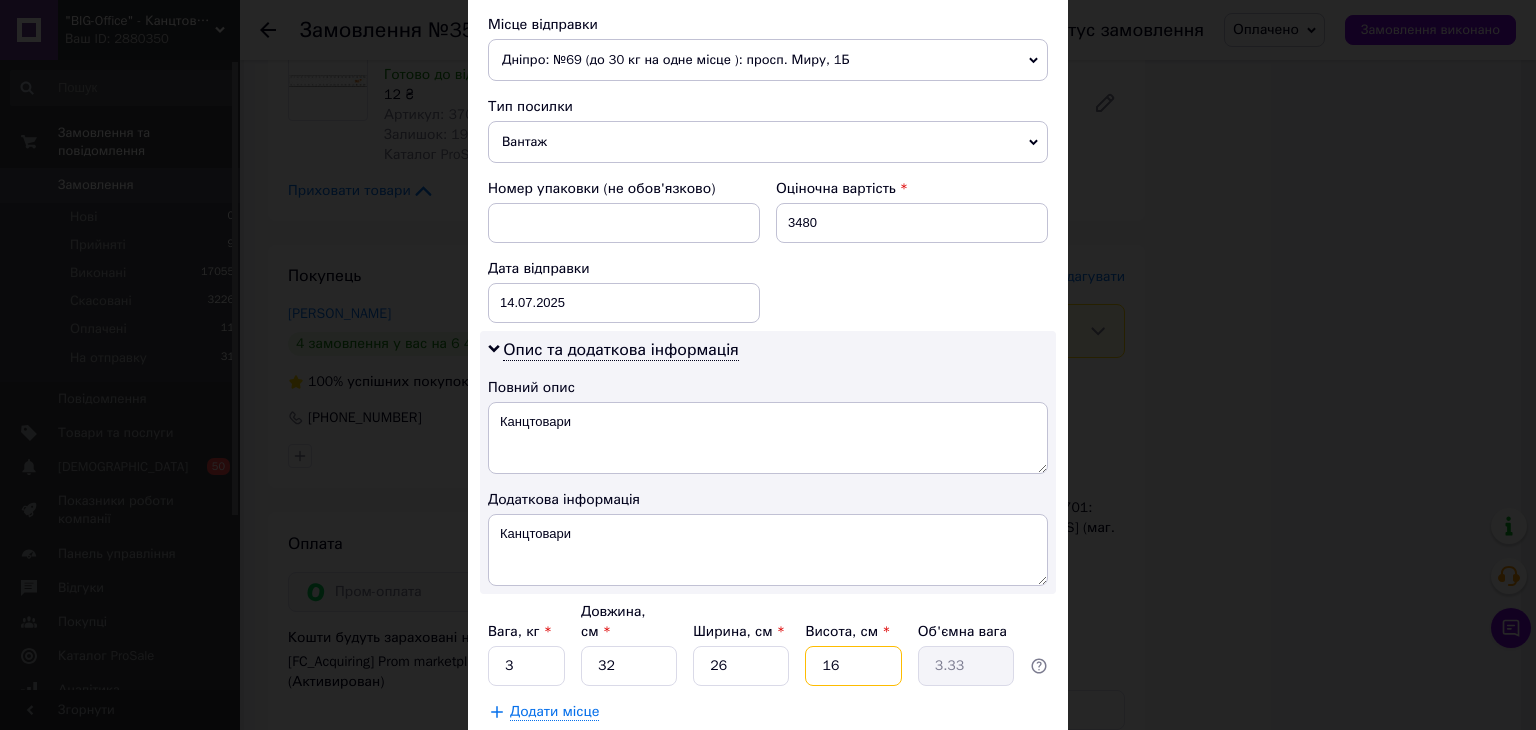 type on "1" 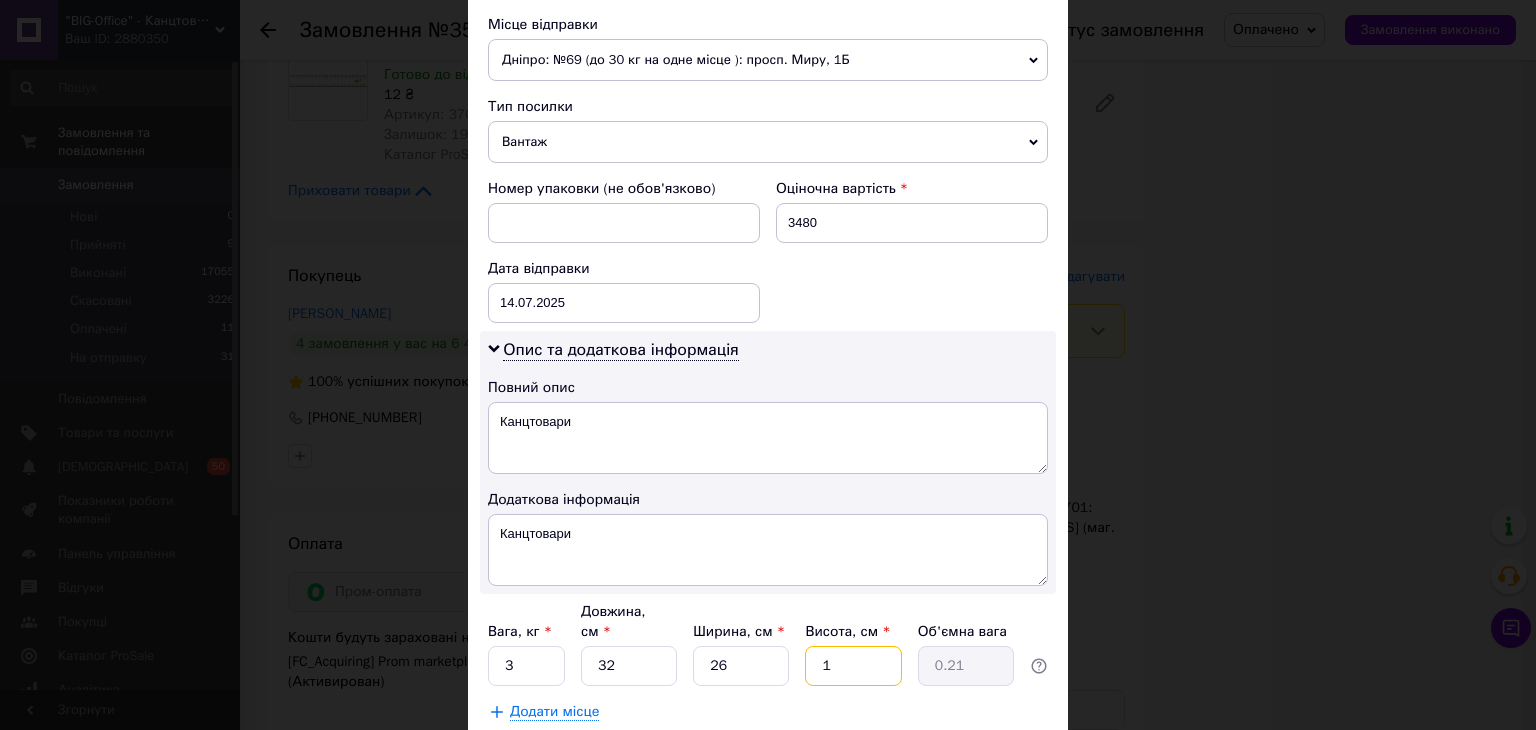 type on "15" 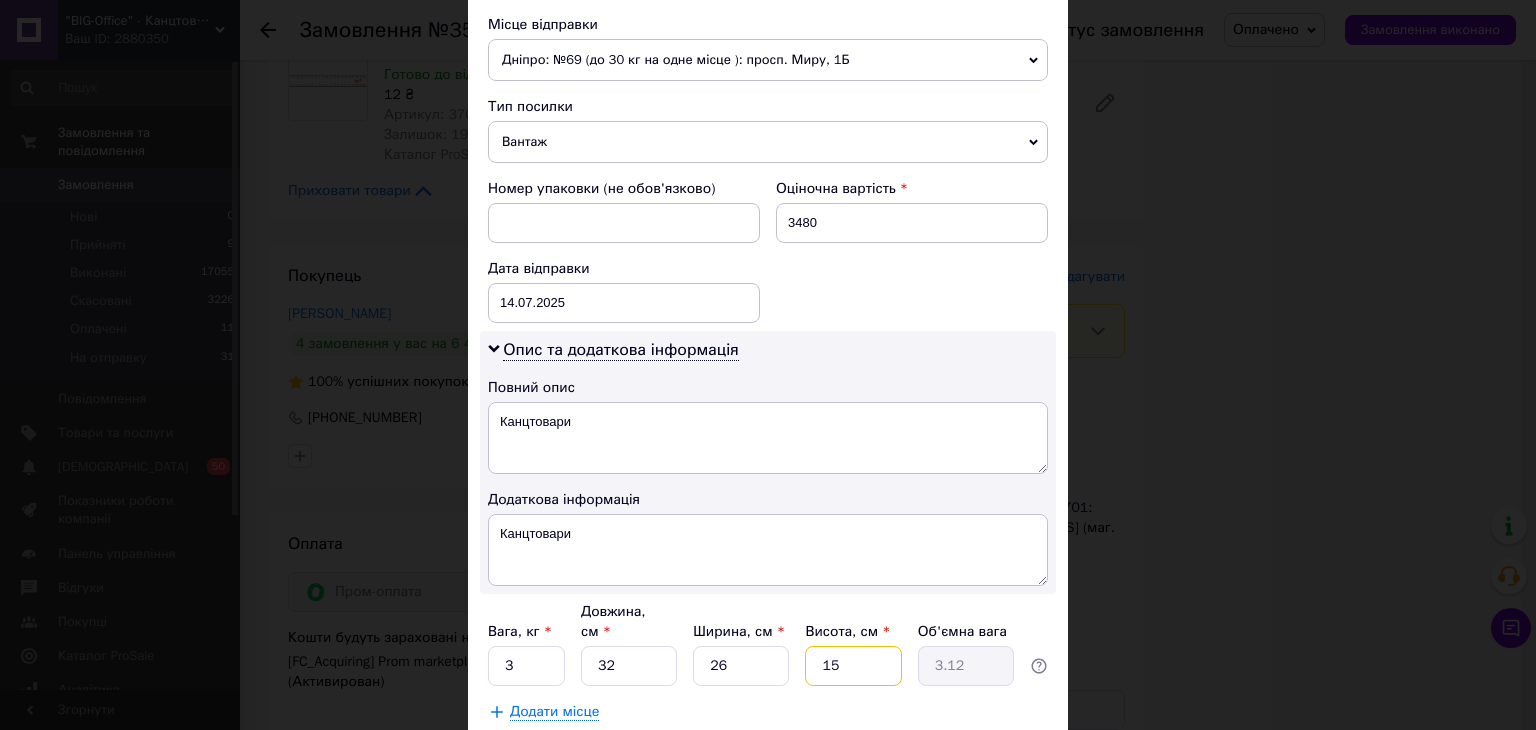 type on "1" 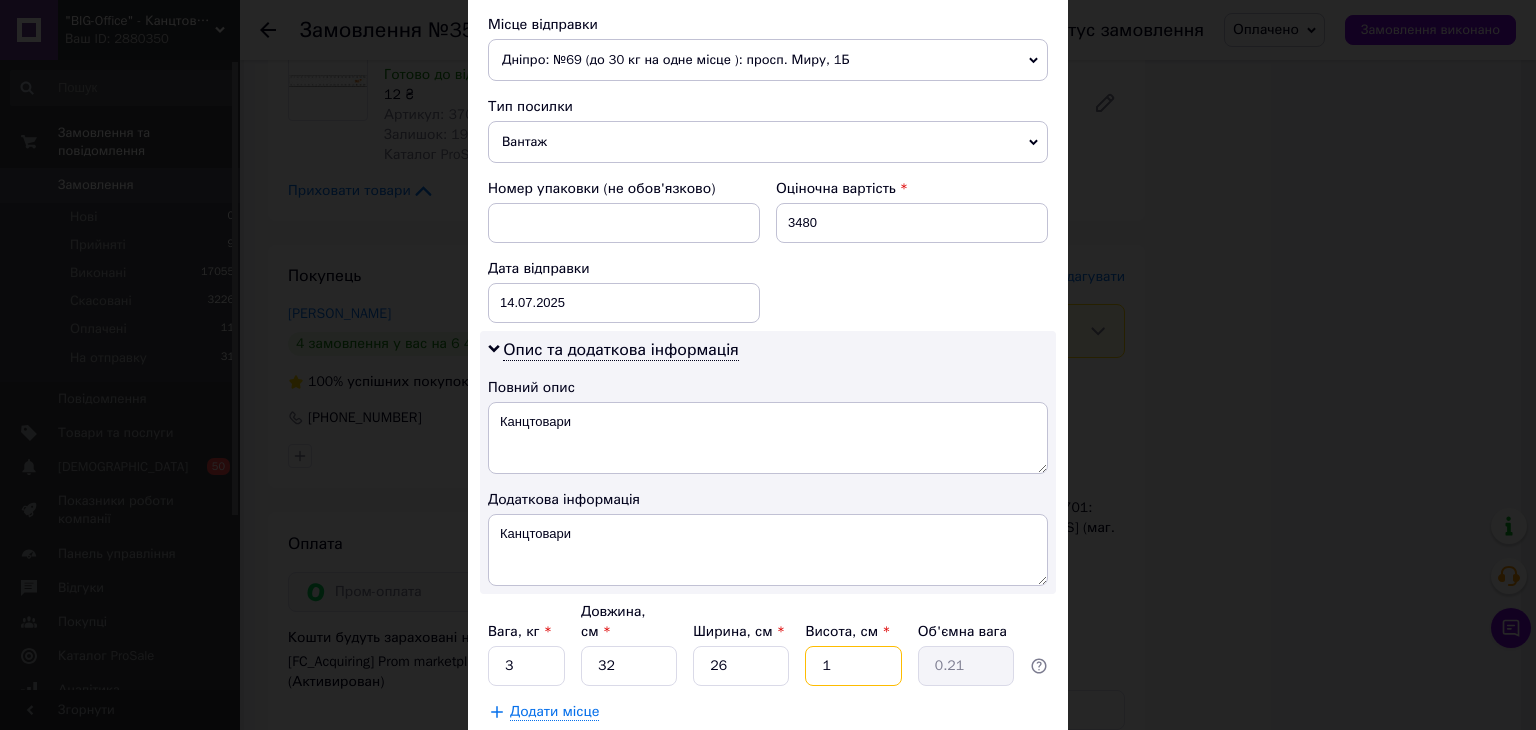 type on "14" 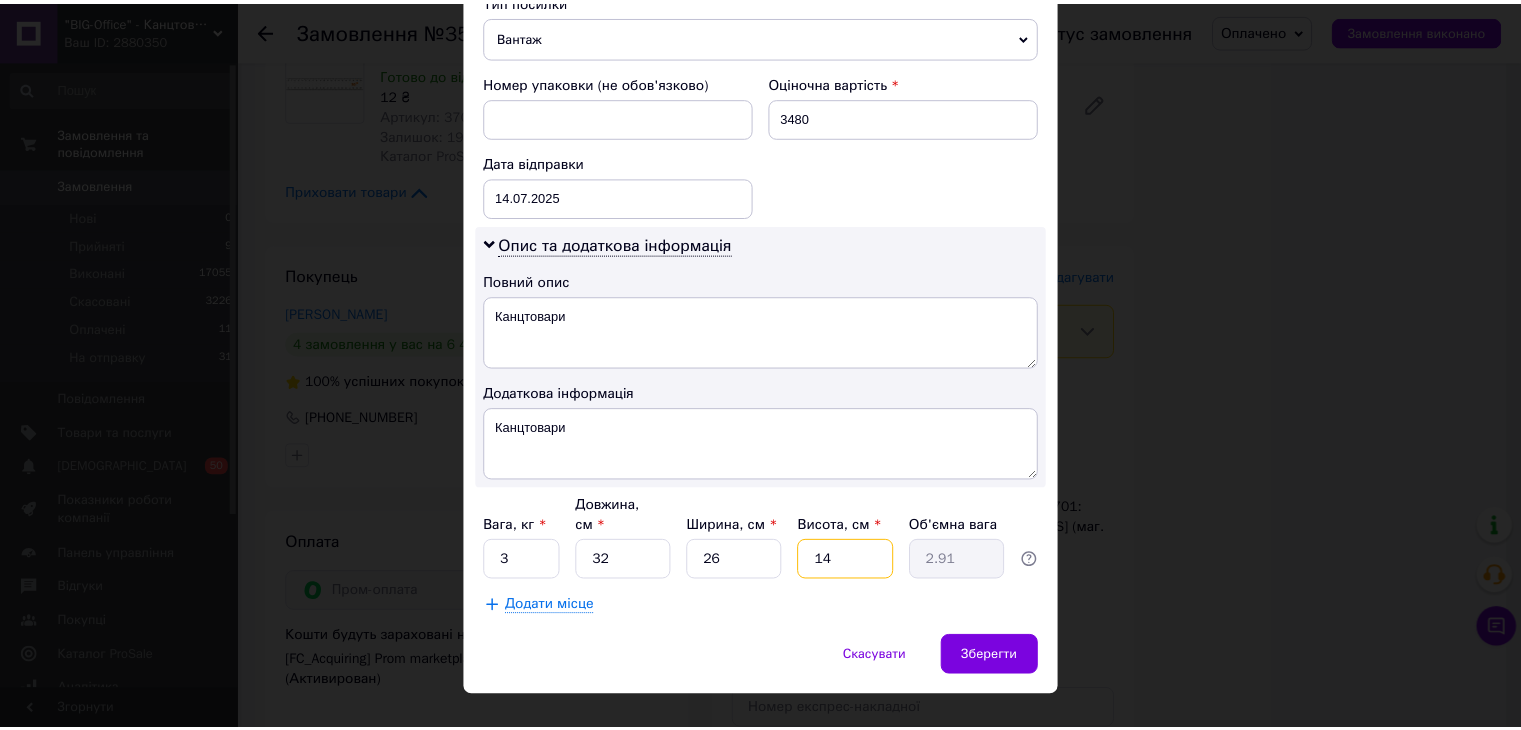 scroll, scrollTop: 816, scrollLeft: 0, axis: vertical 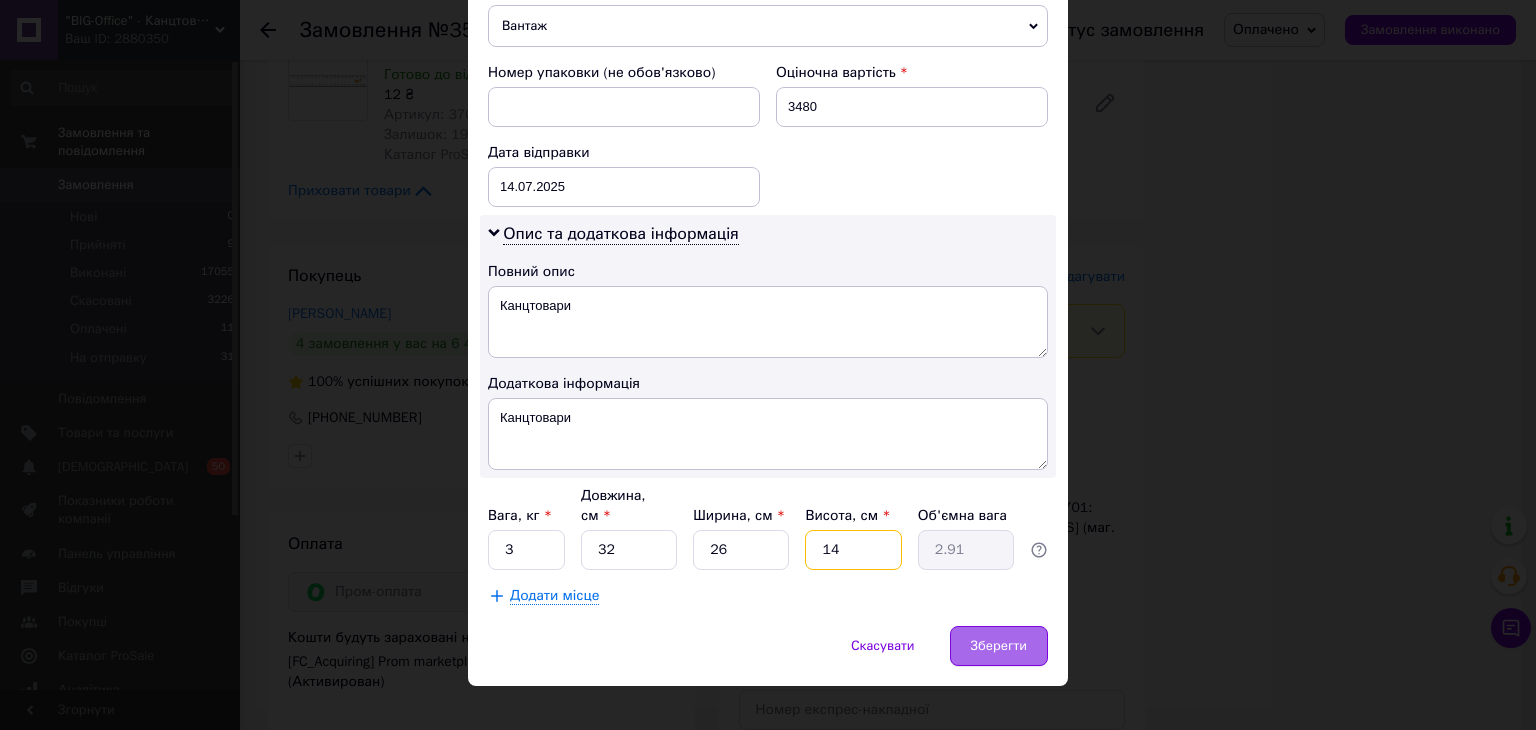 type on "14" 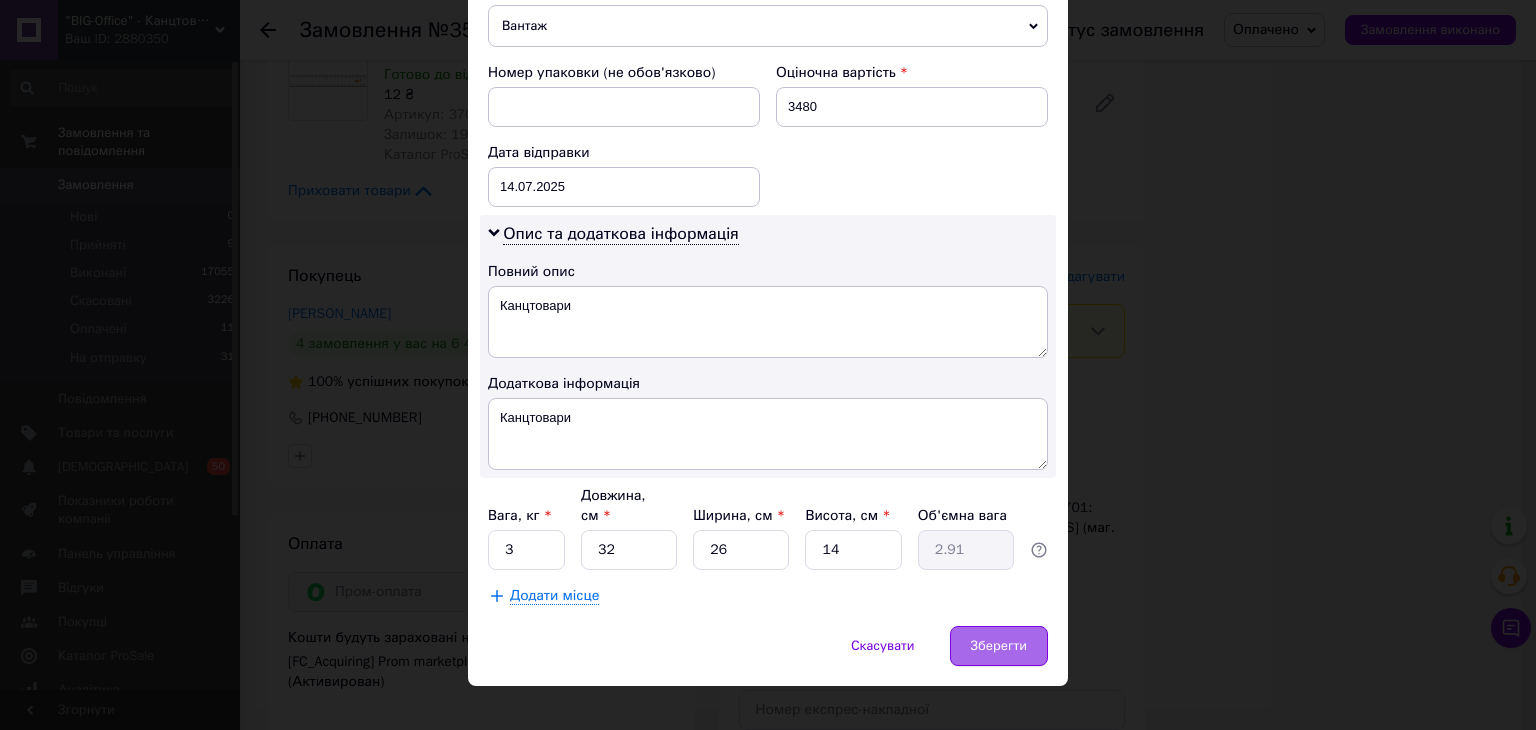 click on "Зберегти" at bounding box center (999, 646) 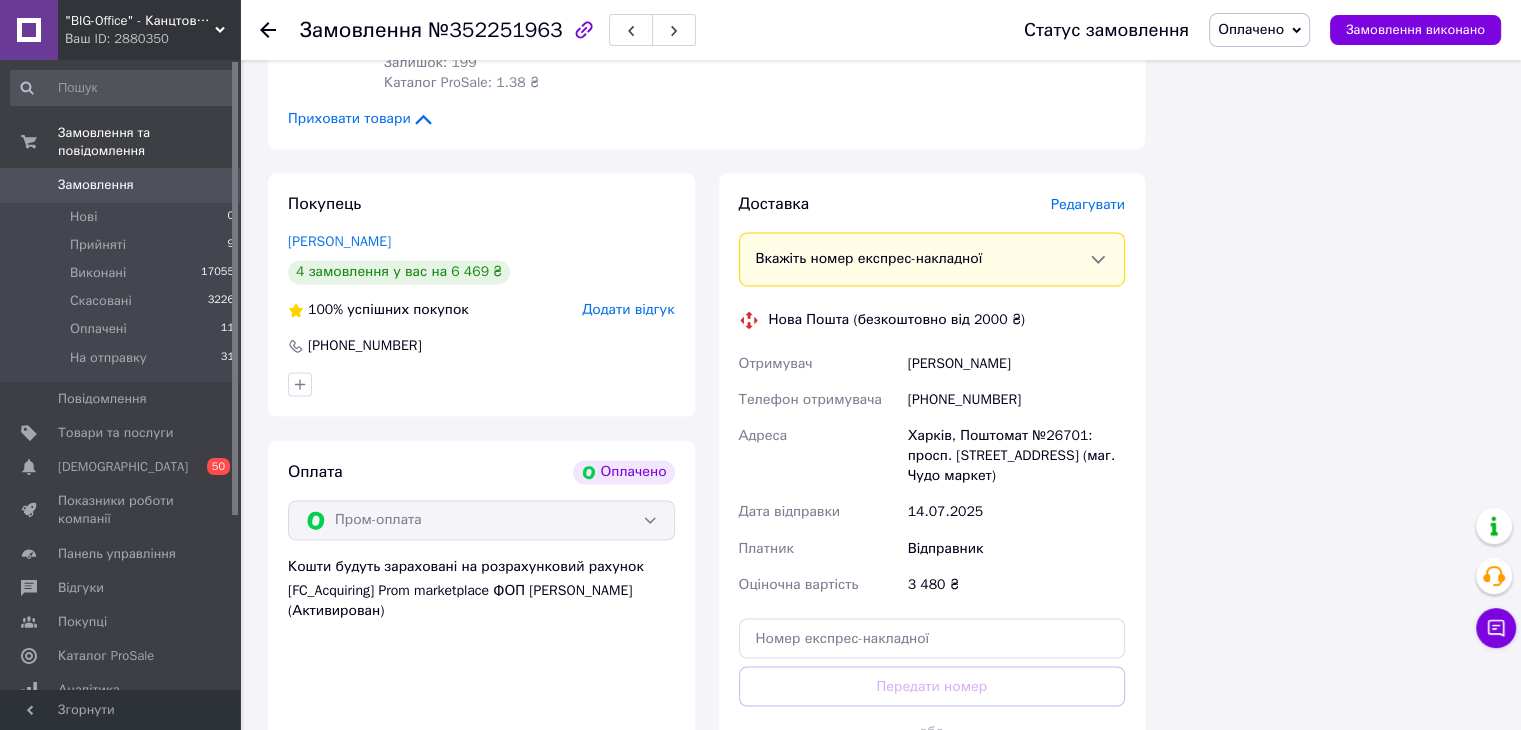 scroll, scrollTop: 3500, scrollLeft: 0, axis: vertical 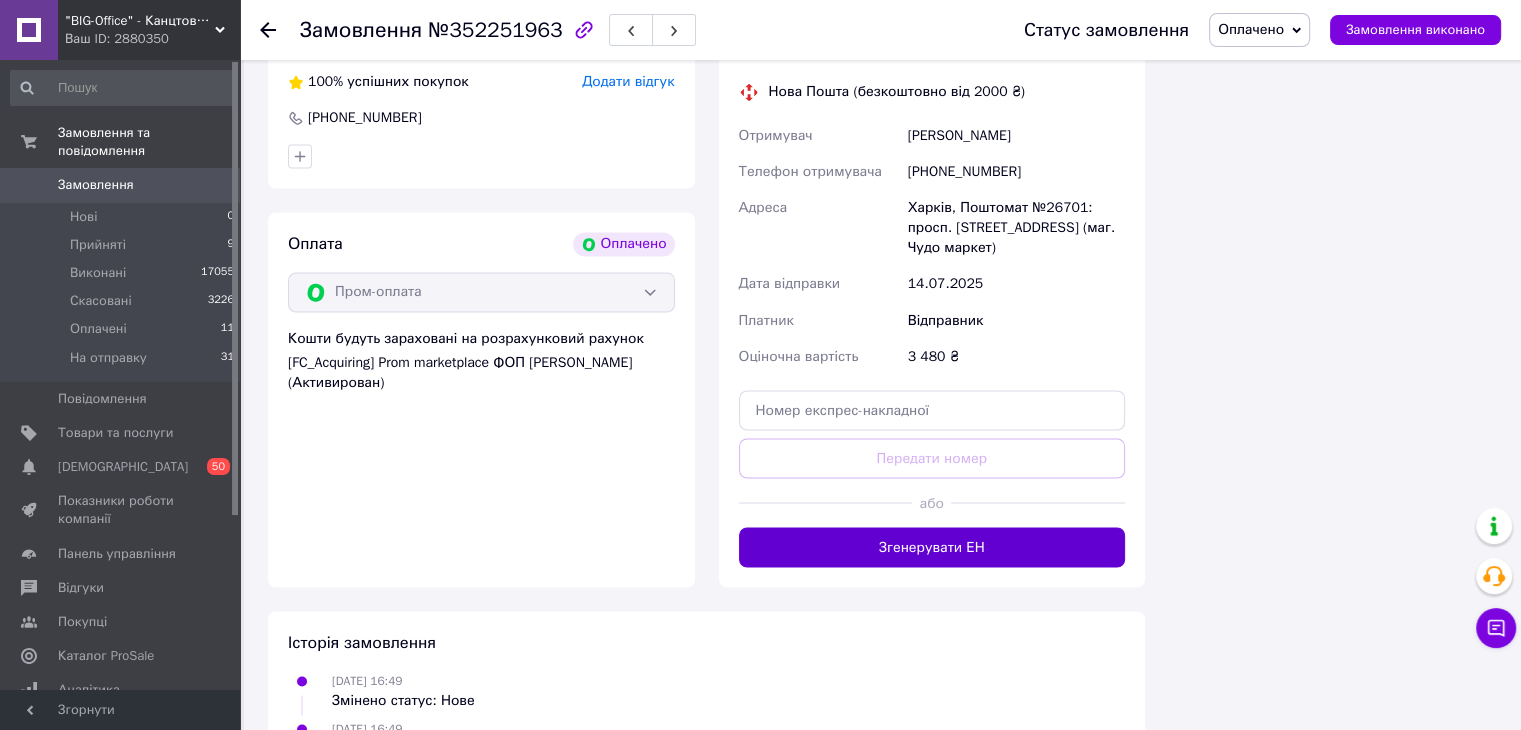 click on "Згенерувати ЕН" at bounding box center [932, 547] 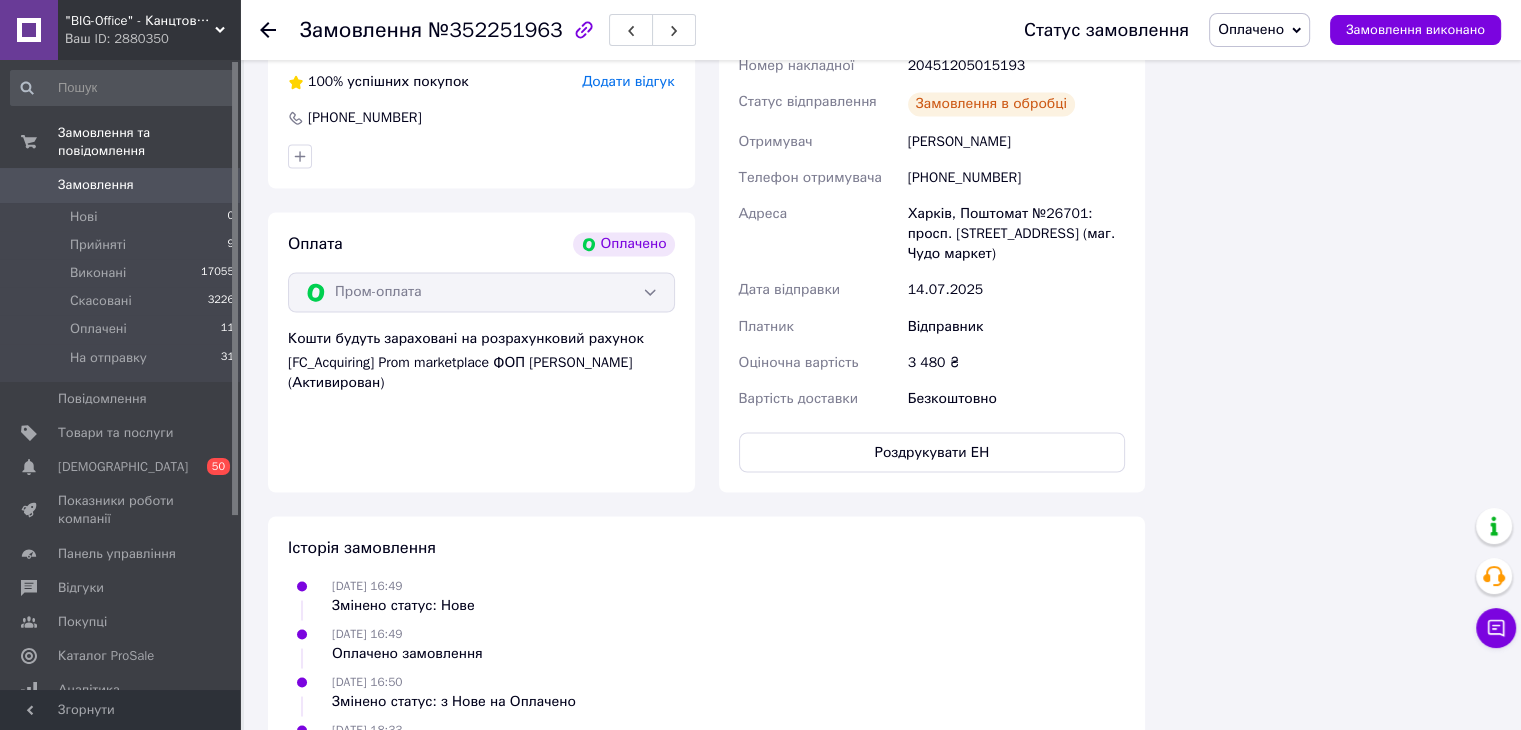 scroll, scrollTop: 3200, scrollLeft: 0, axis: vertical 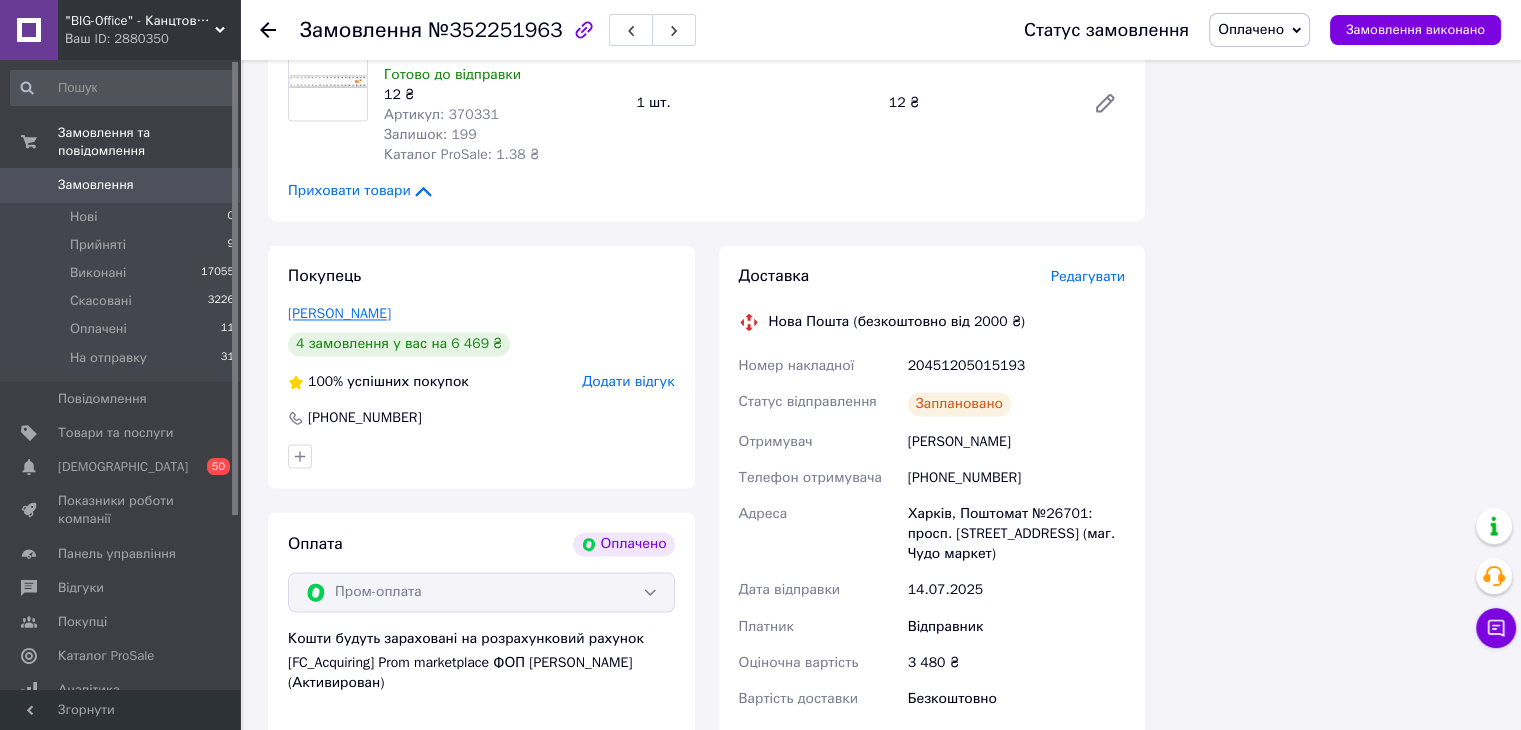 click on "Демуз Ярослава" at bounding box center [339, 313] 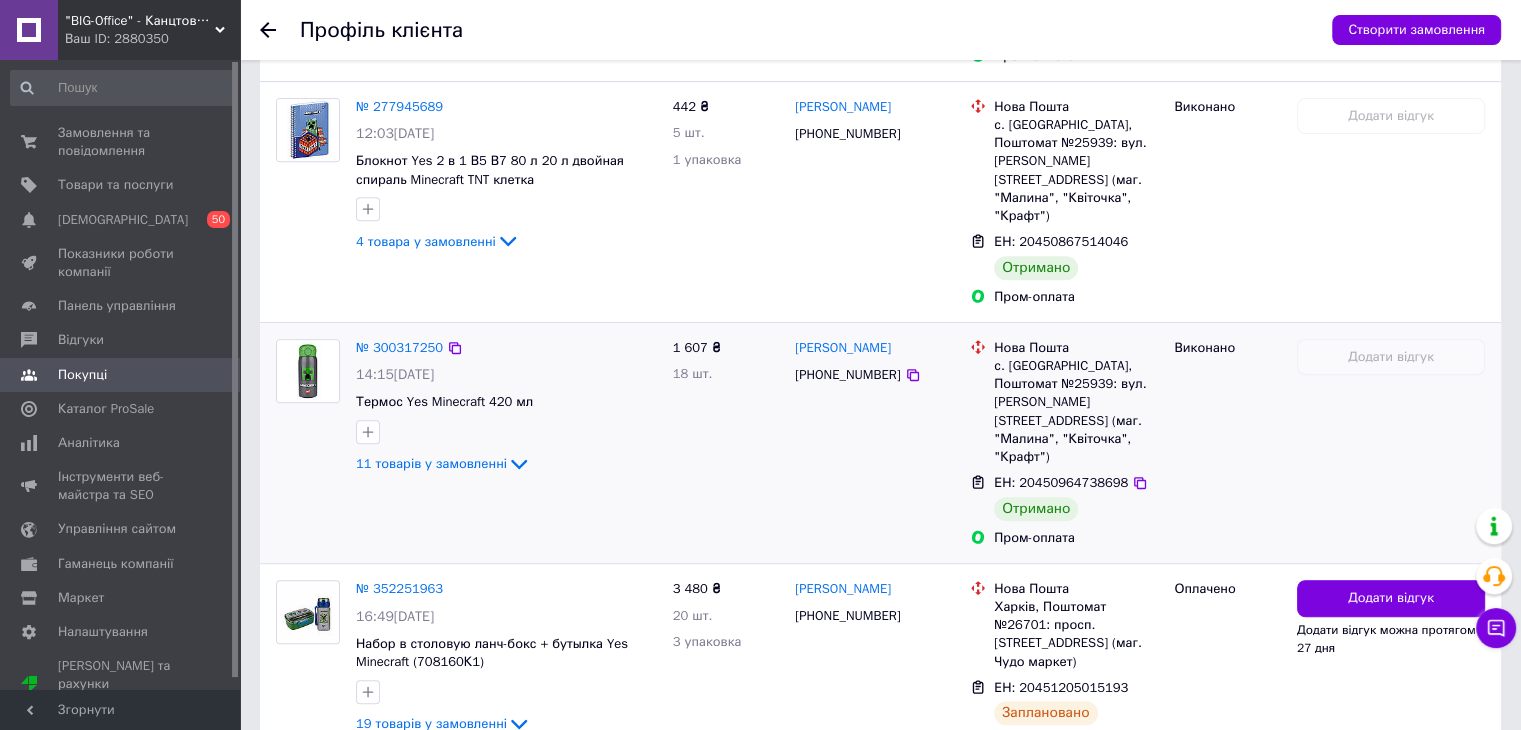 scroll, scrollTop: 846, scrollLeft: 0, axis: vertical 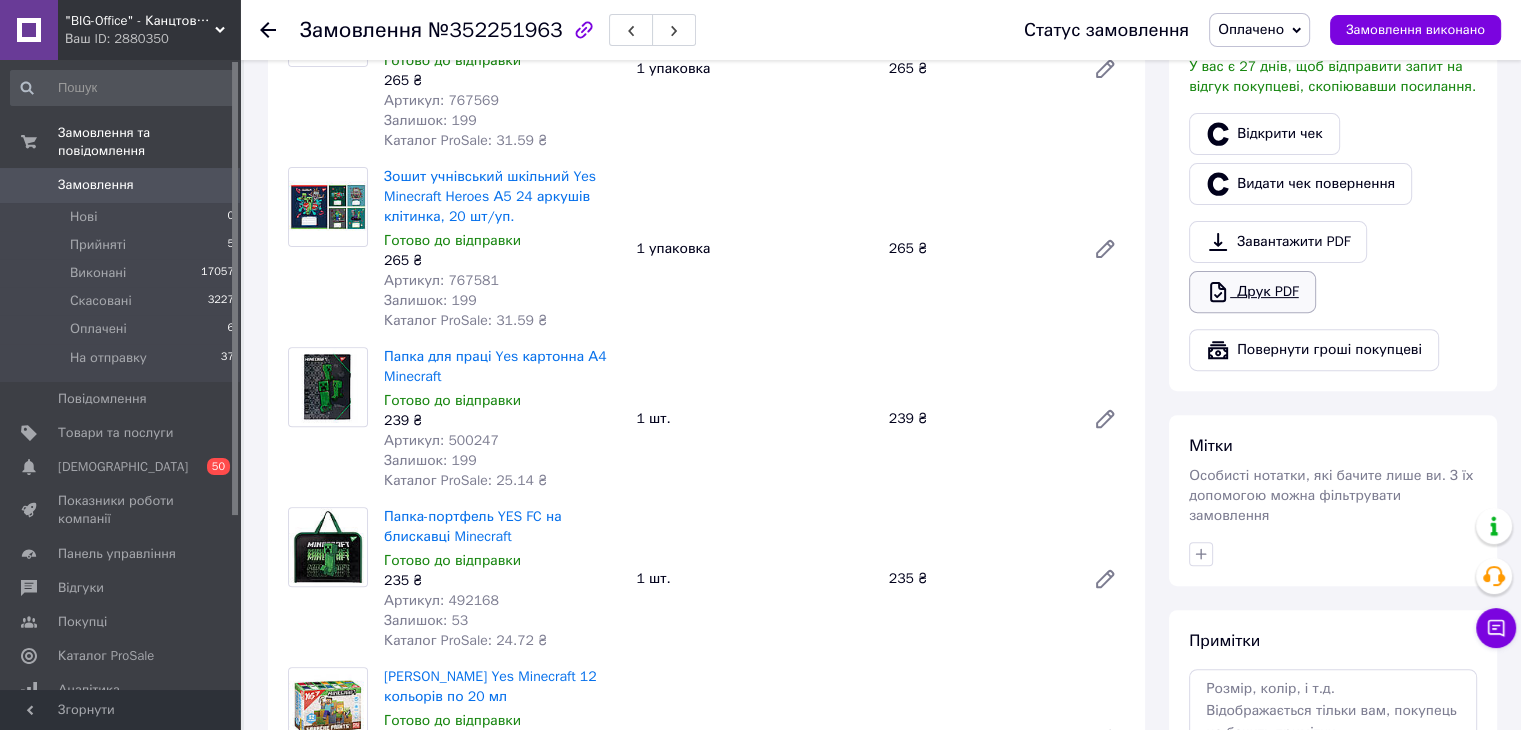 click on "Друк PDF" at bounding box center [1252, 292] 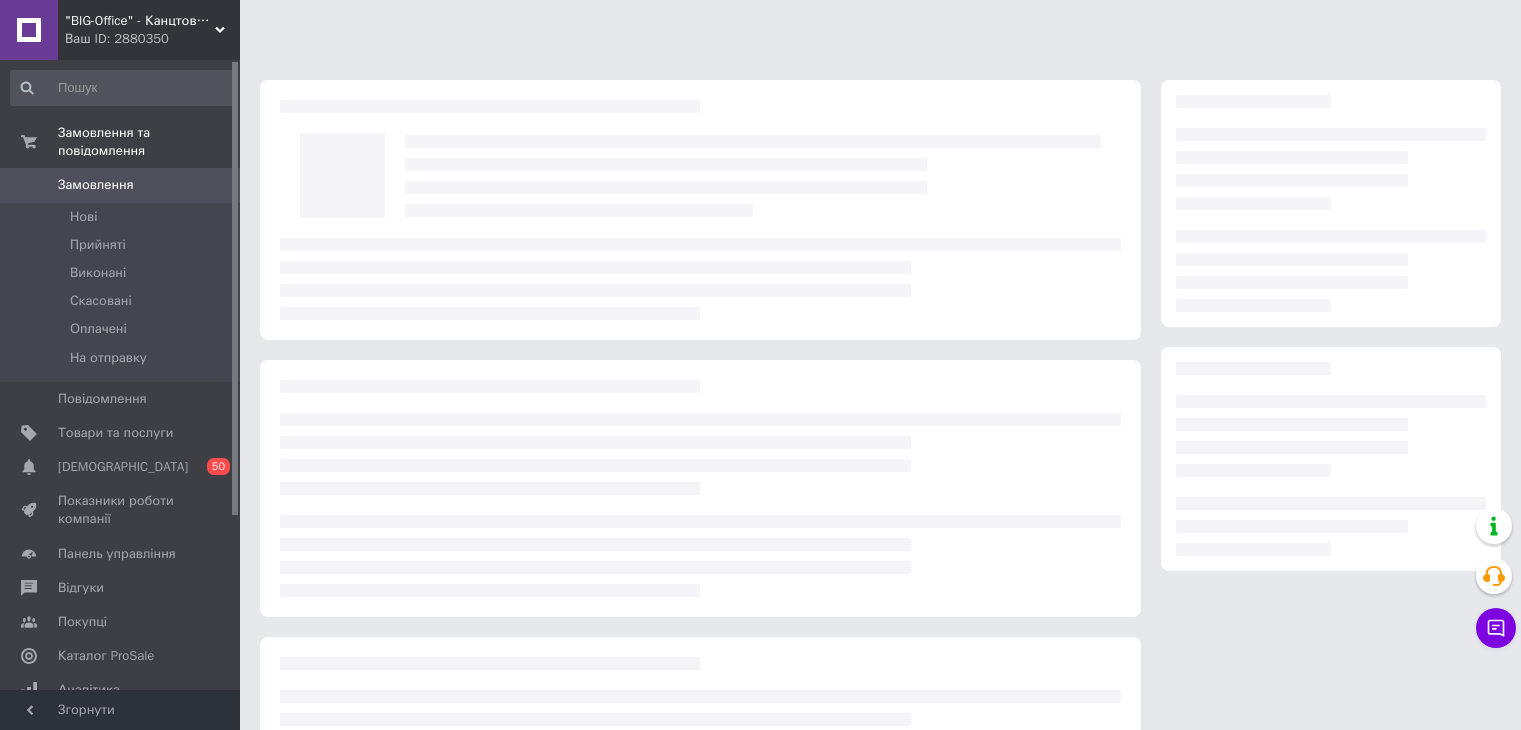 scroll, scrollTop: 0, scrollLeft: 0, axis: both 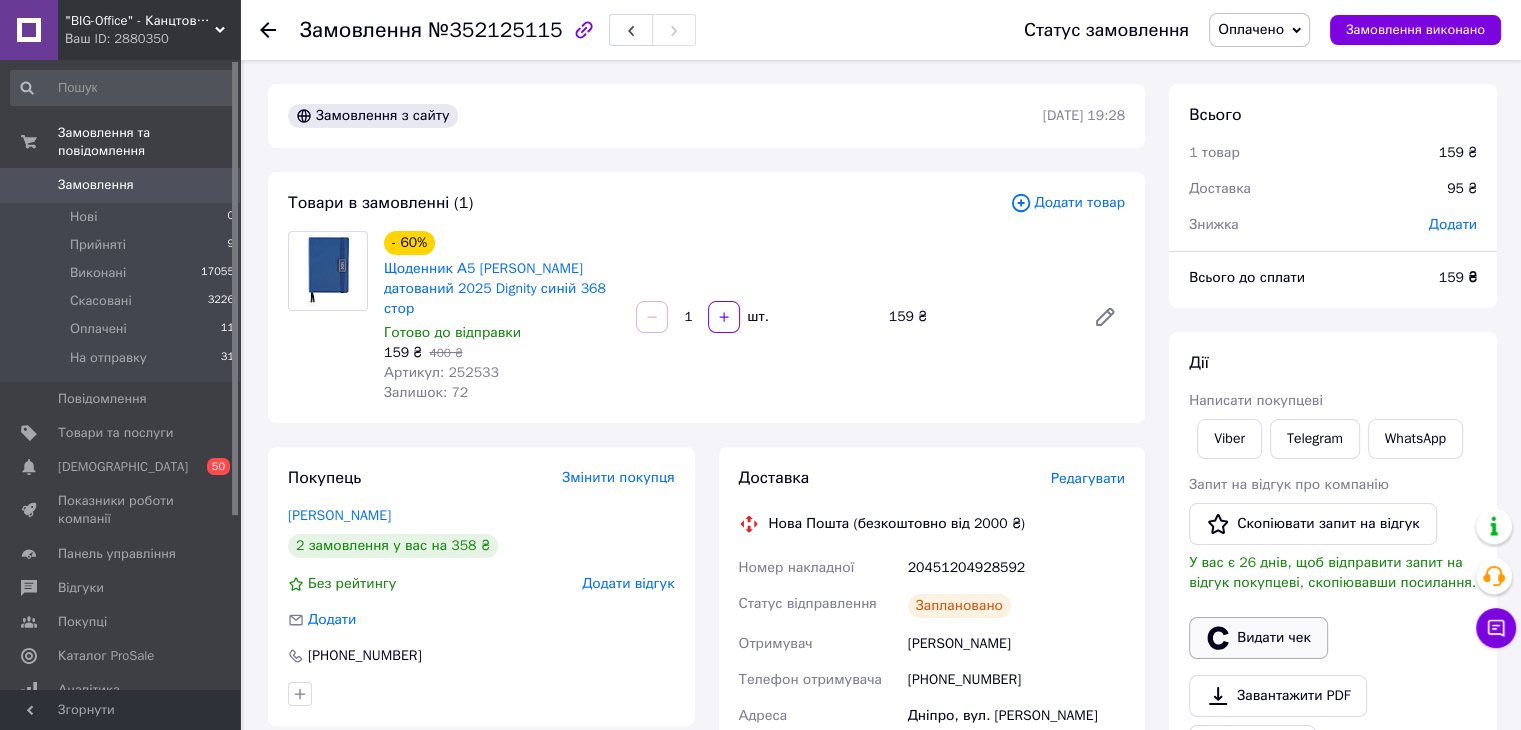 click on "Видати чек" at bounding box center [1258, 638] 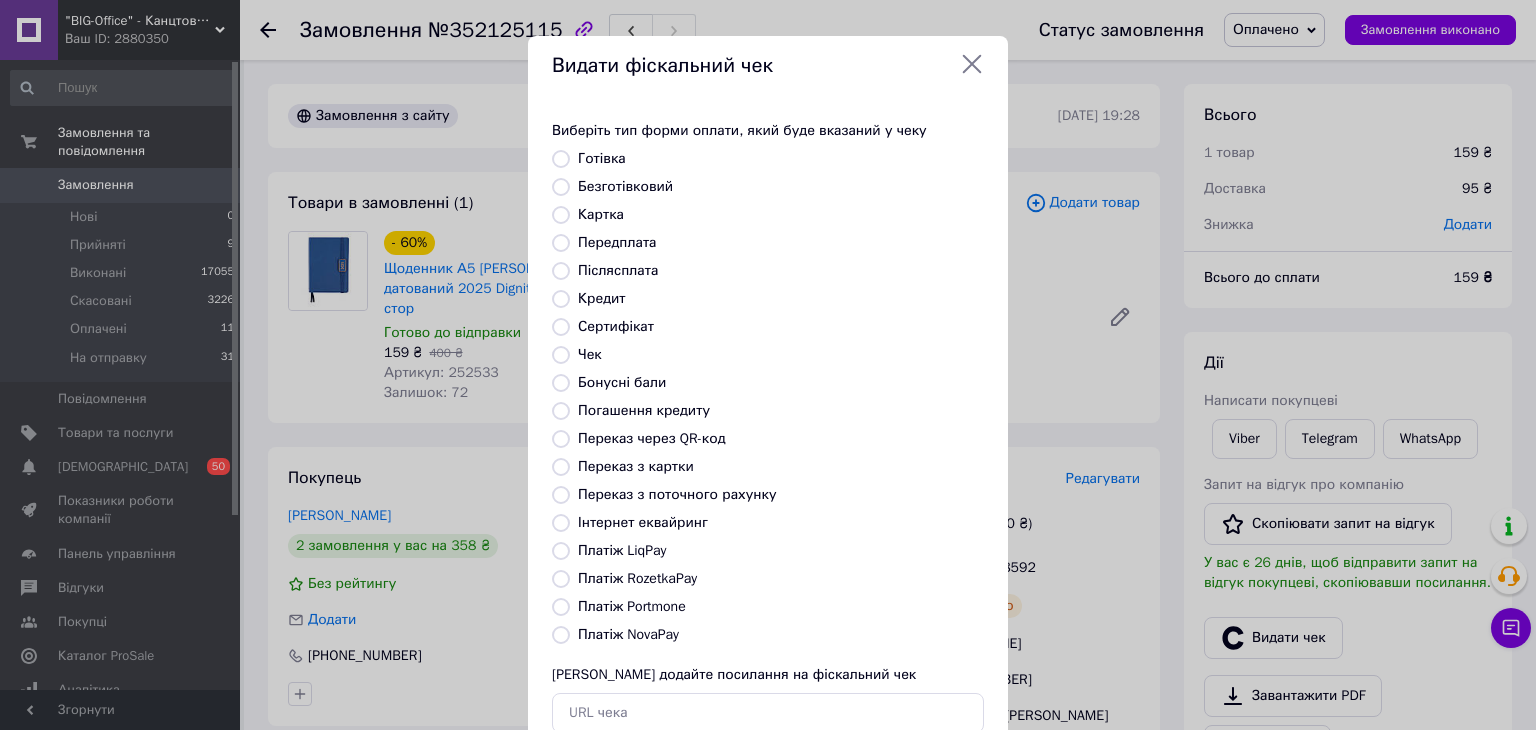 click on "Інтернет еквайринг" at bounding box center [643, 522] 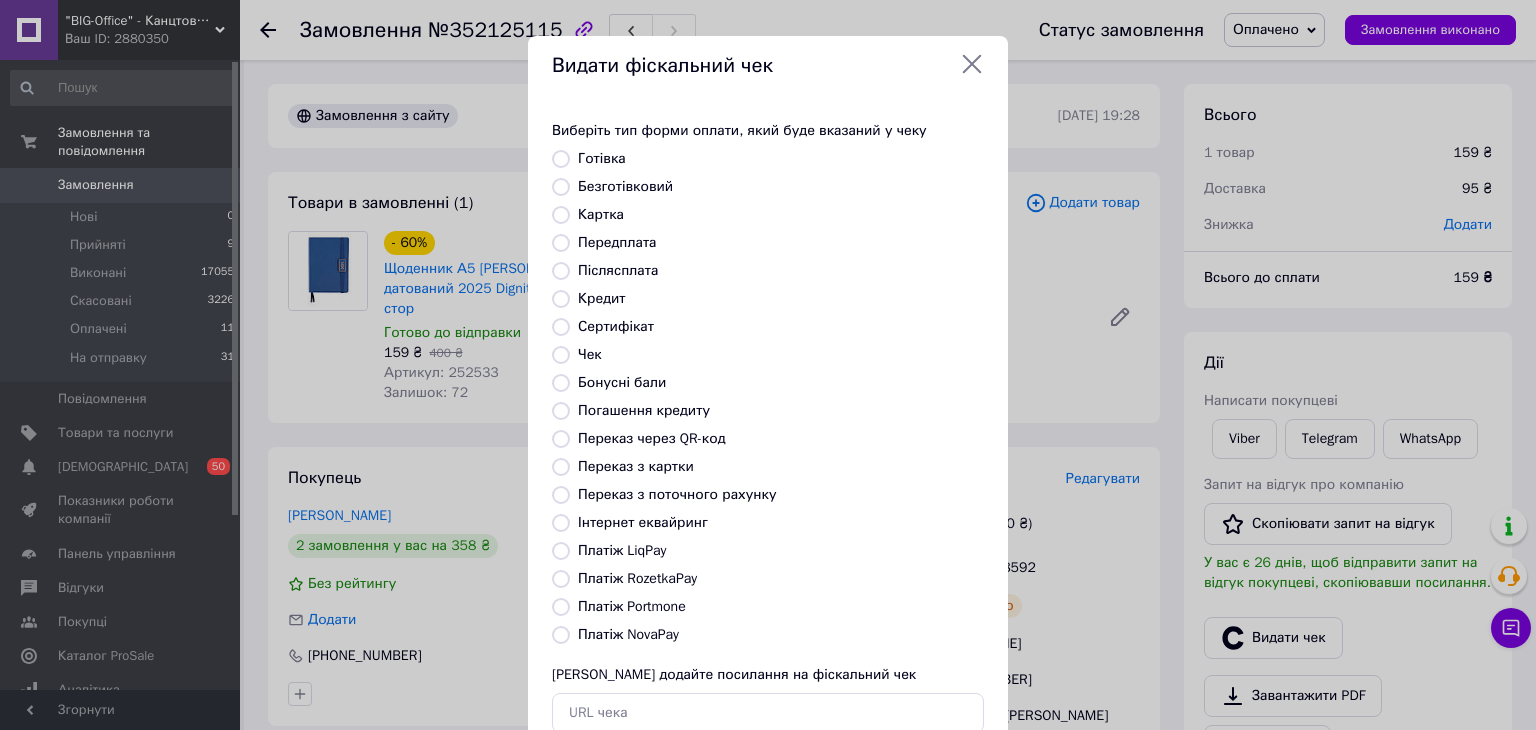 radio on "true" 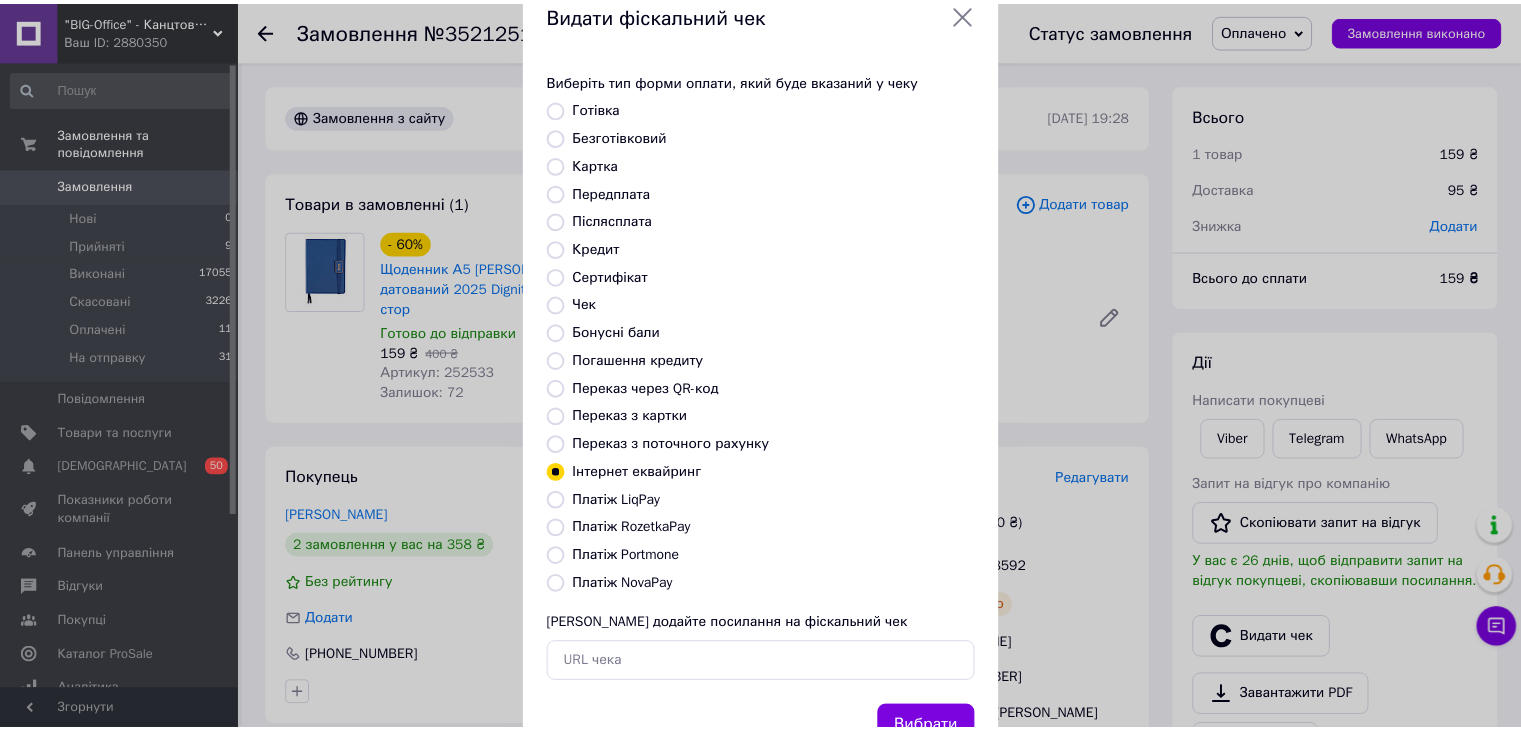 scroll, scrollTop: 128, scrollLeft: 0, axis: vertical 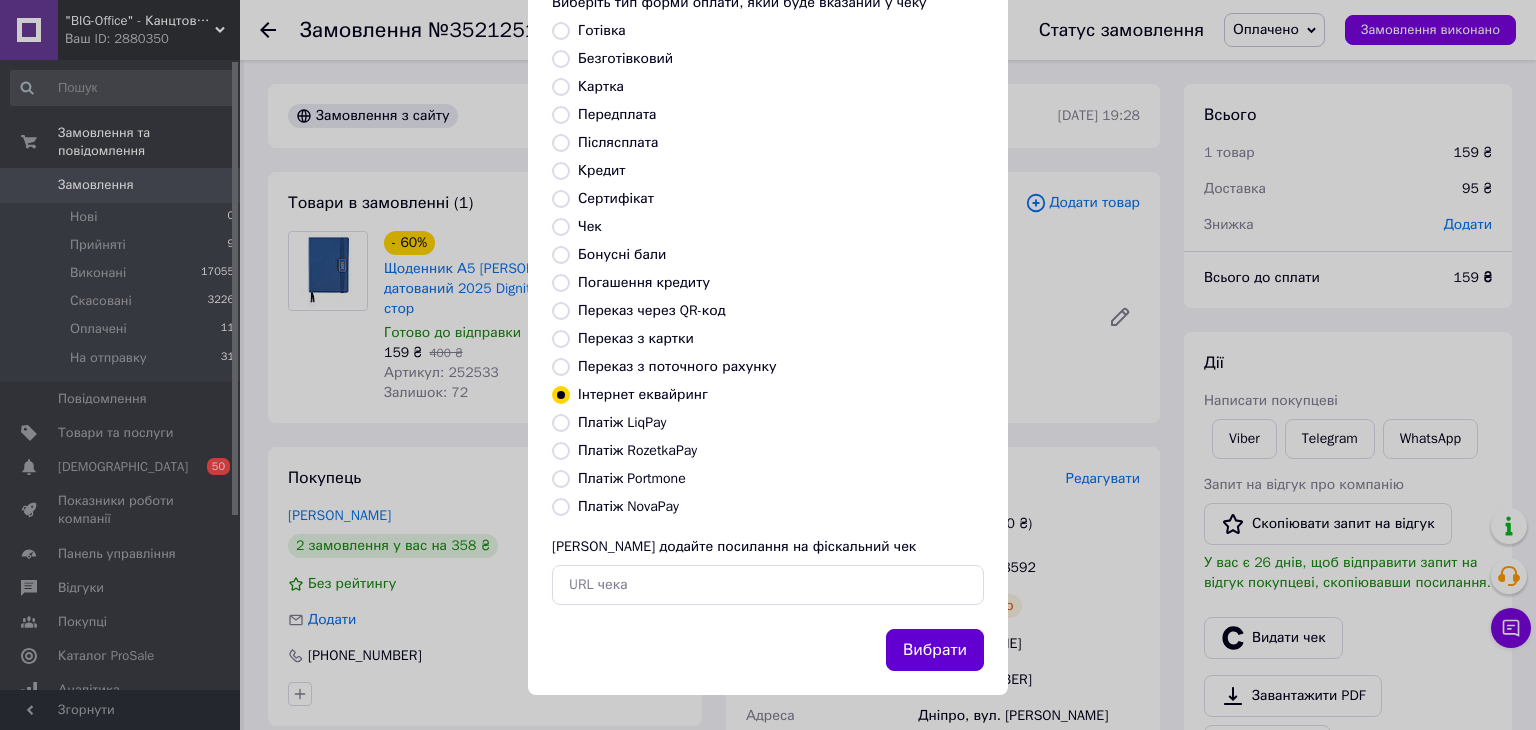click on "Вибрати" at bounding box center [935, 650] 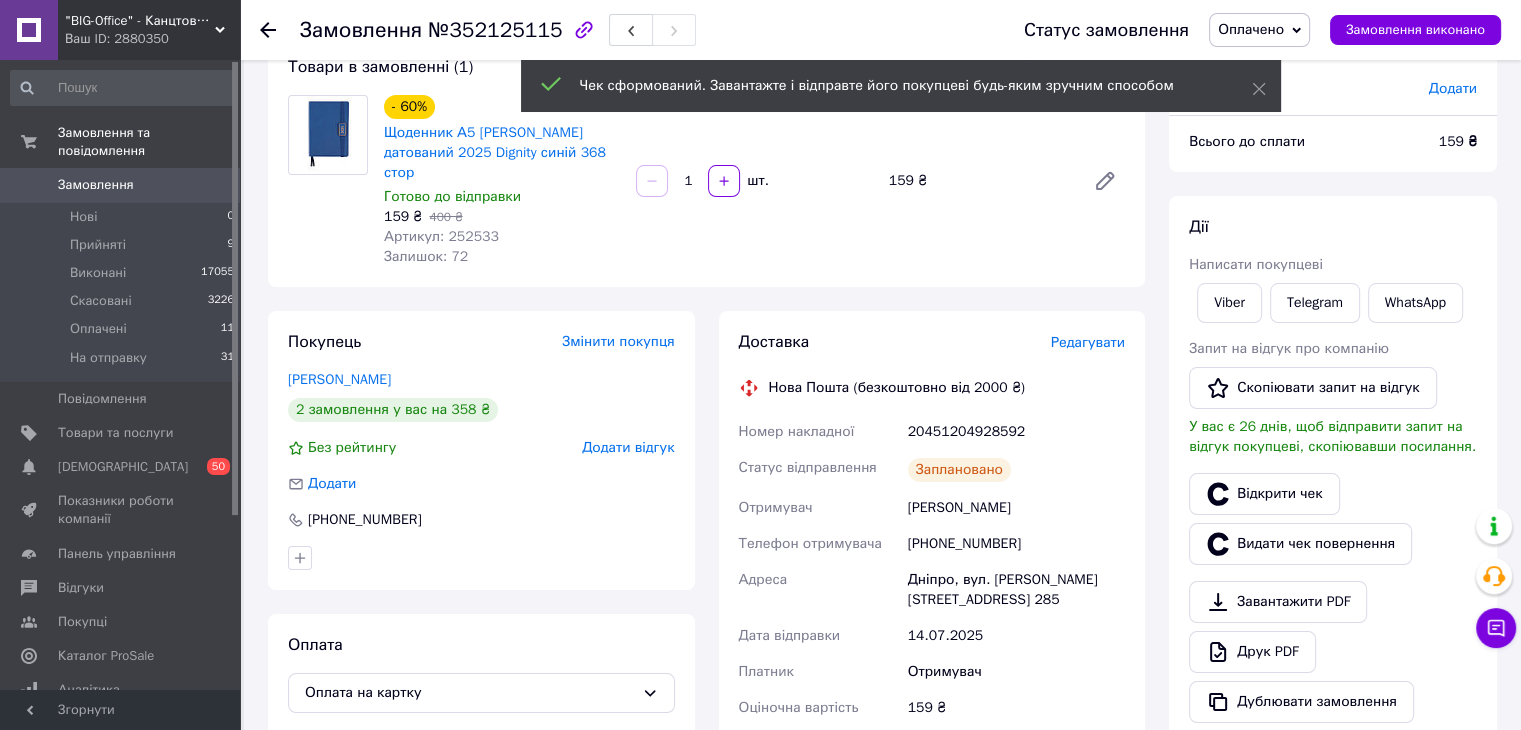 scroll, scrollTop: 300, scrollLeft: 0, axis: vertical 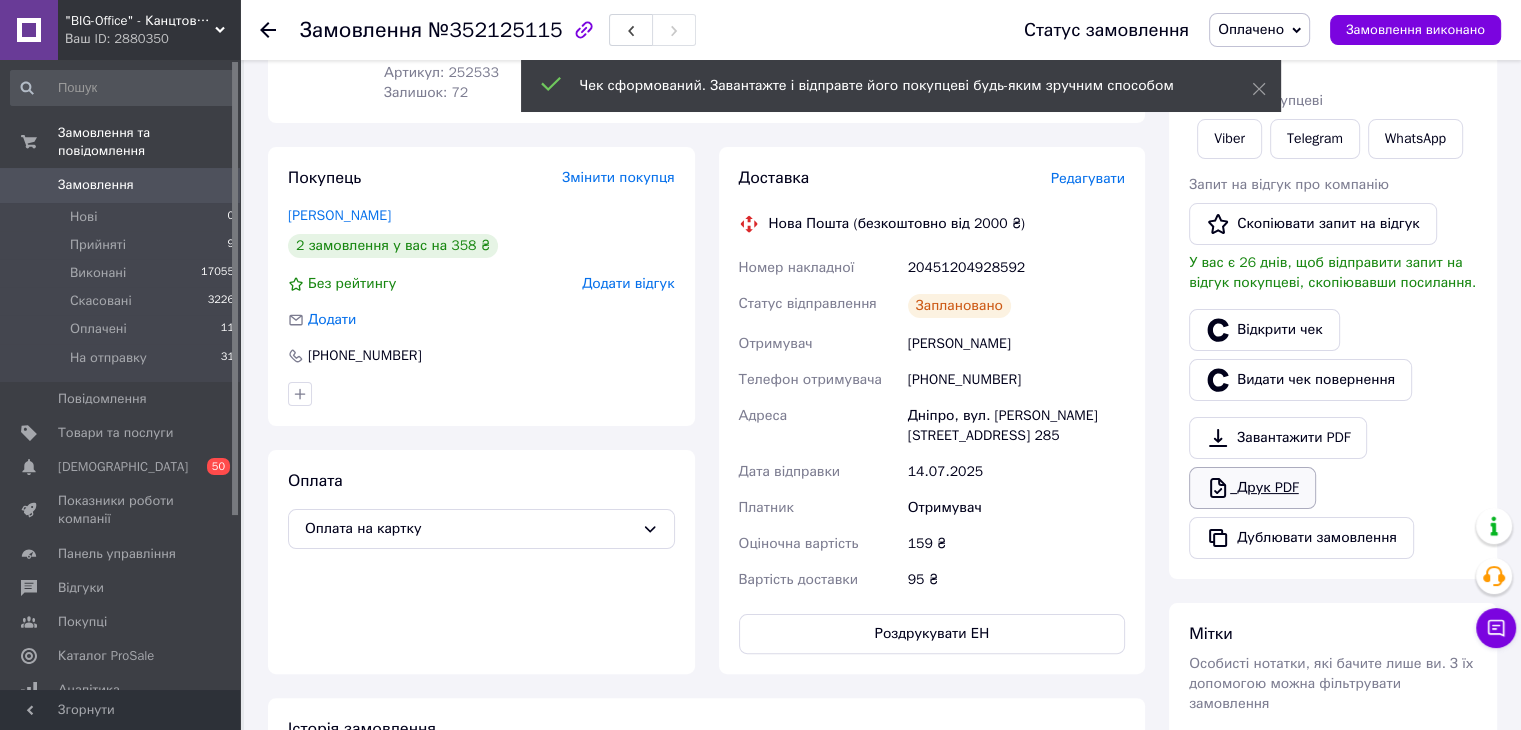 click on "Друк PDF" at bounding box center [1252, 488] 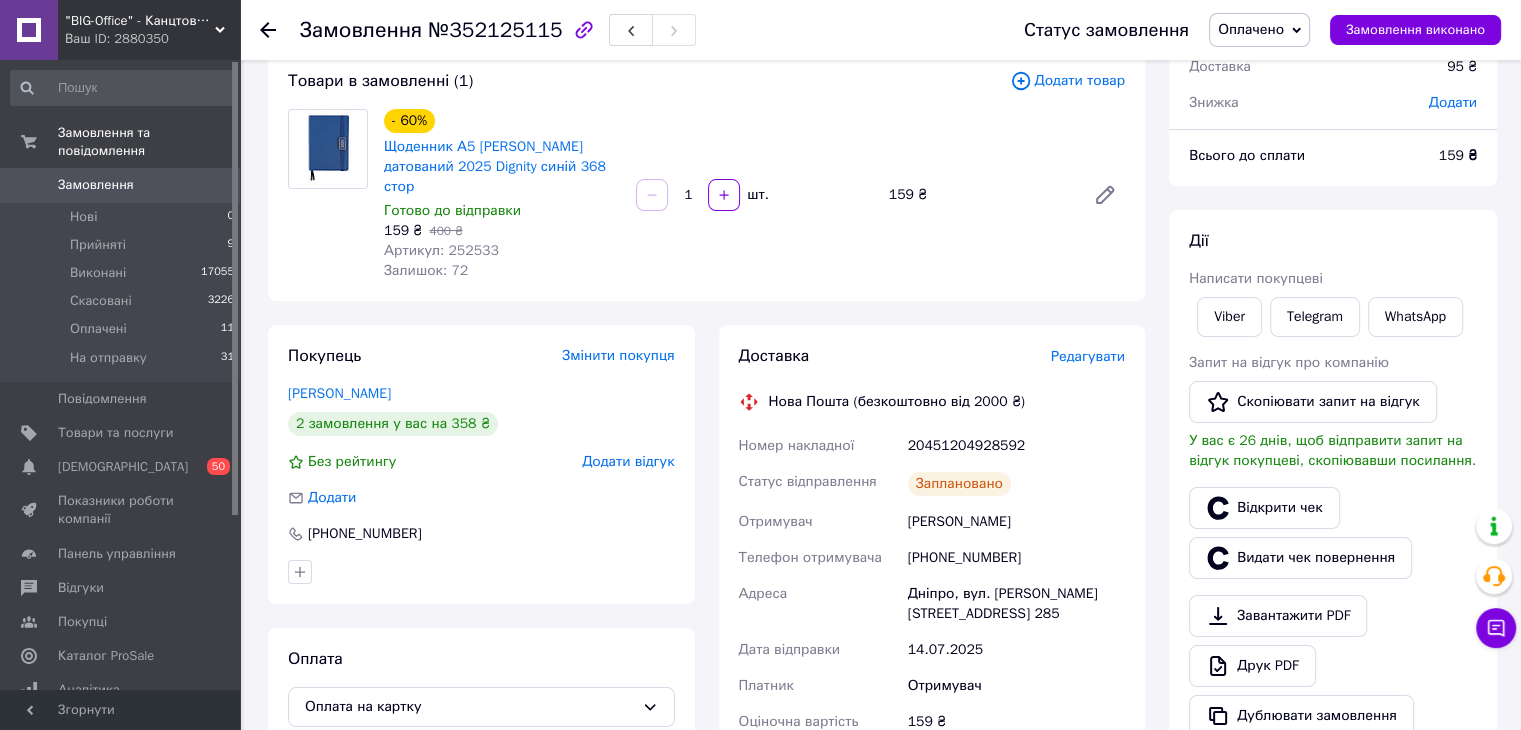 scroll, scrollTop: 0, scrollLeft: 0, axis: both 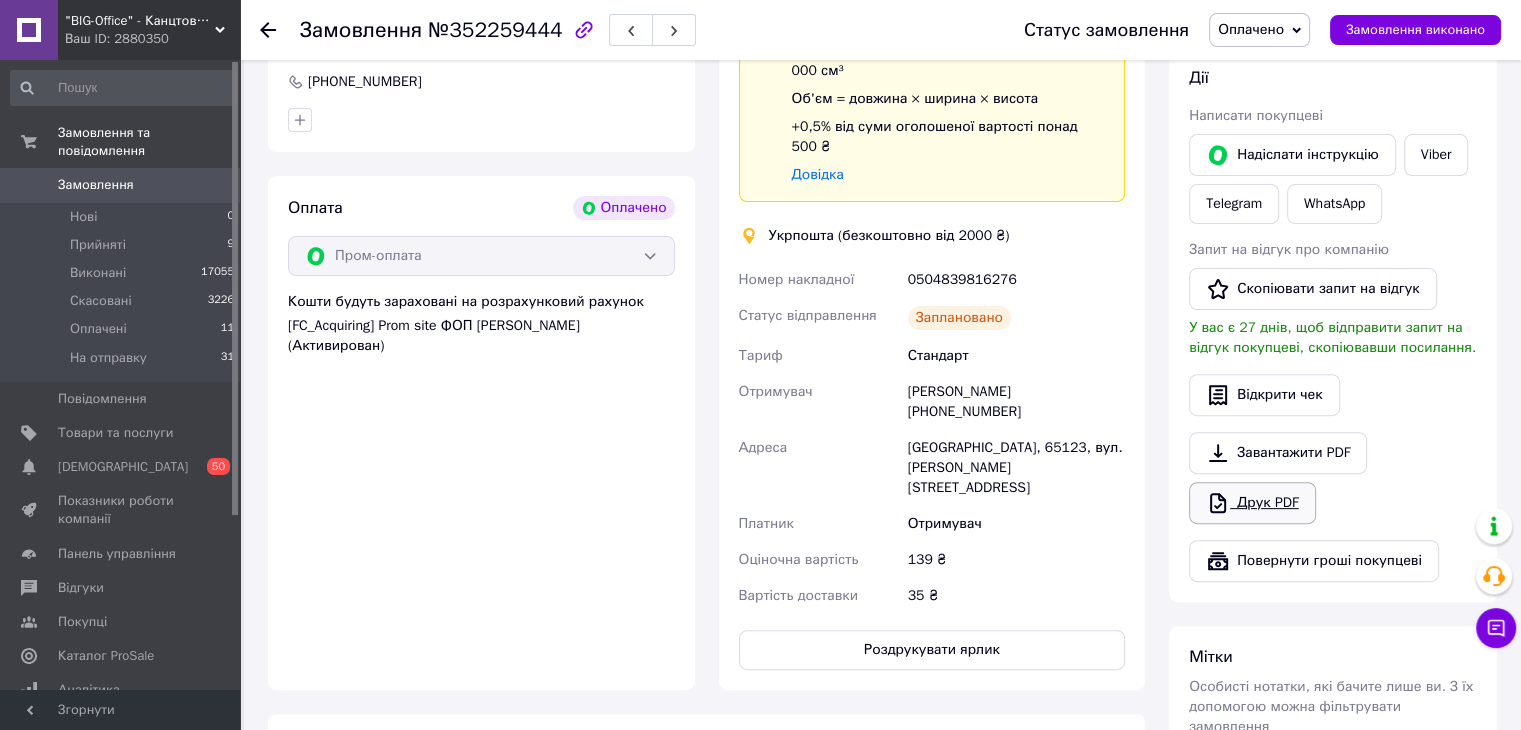 click on "Друк PDF" at bounding box center (1252, 503) 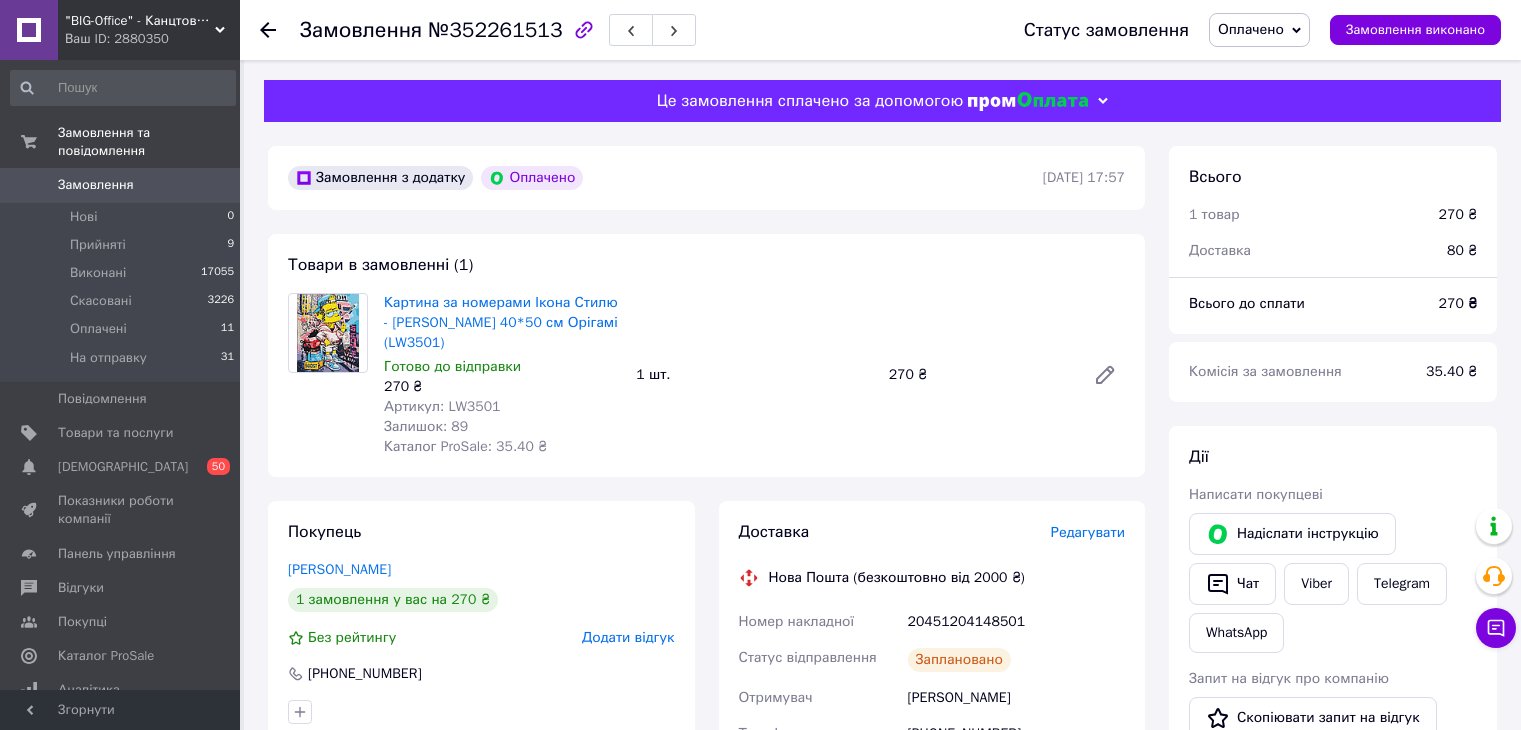 scroll, scrollTop: 0, scrollLeft: 0, axis: both 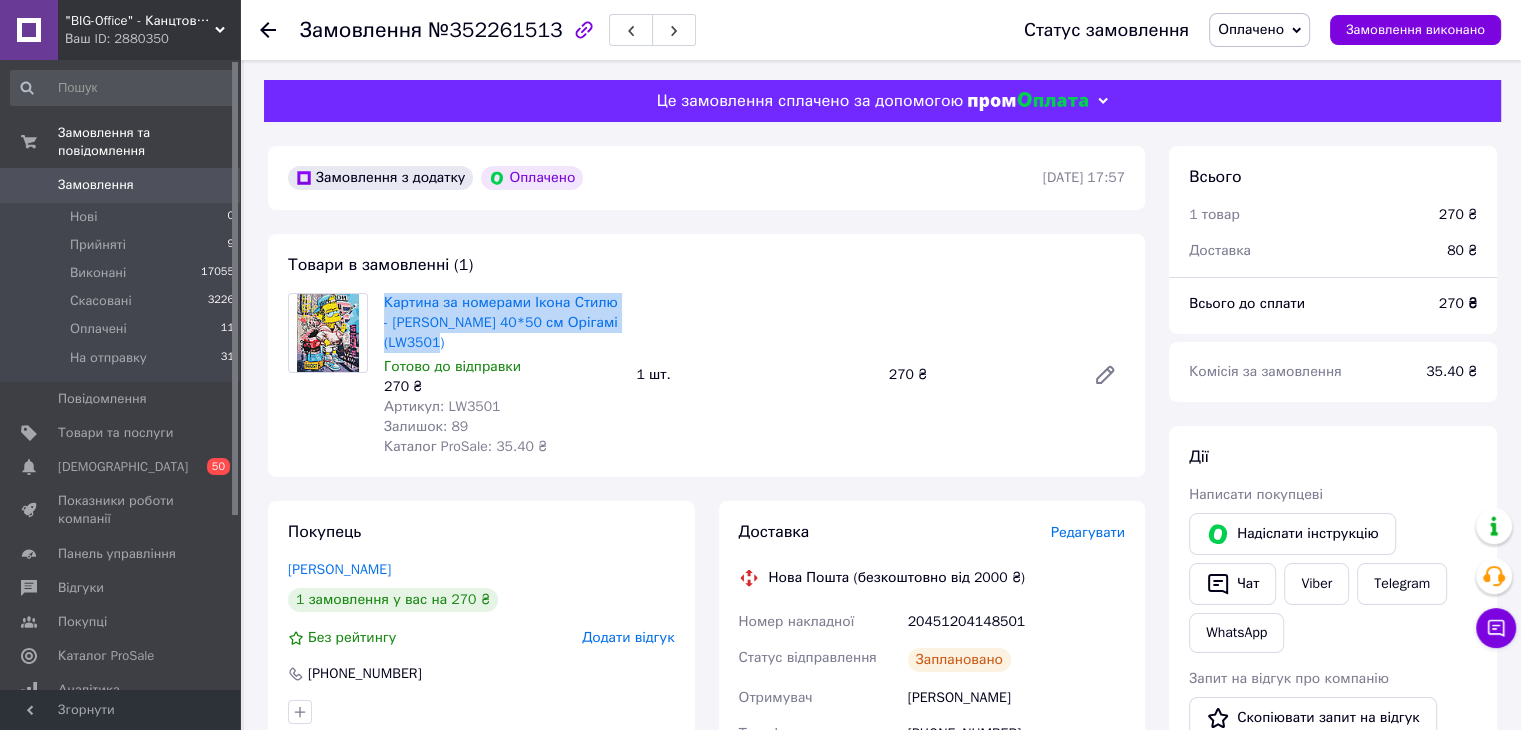 drag, startPoint x: 377, startPoint y: 302, endPoint x: 463, endPoint y: 343, distance: 95.27329 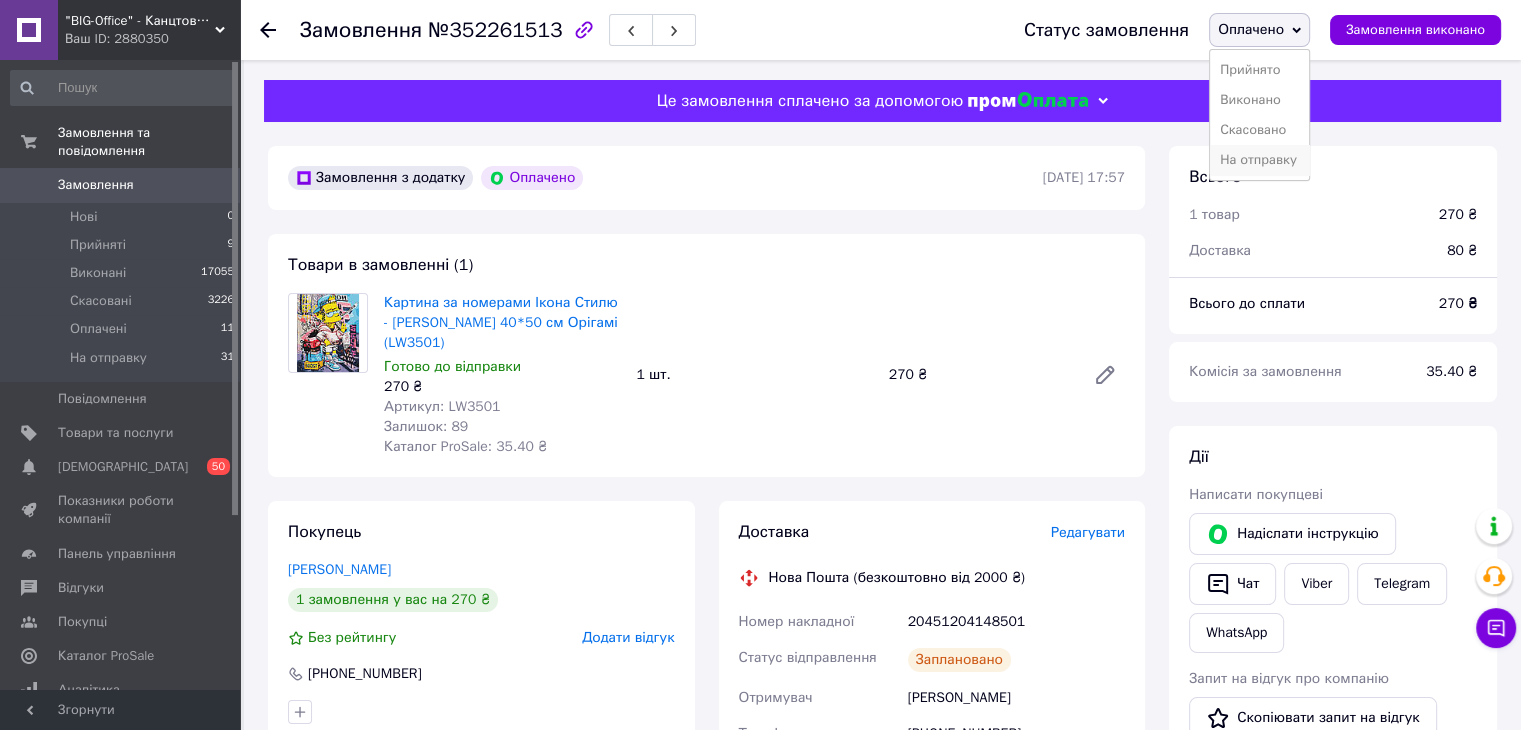 click on "На отправку" at bounding box center [1259, 160] 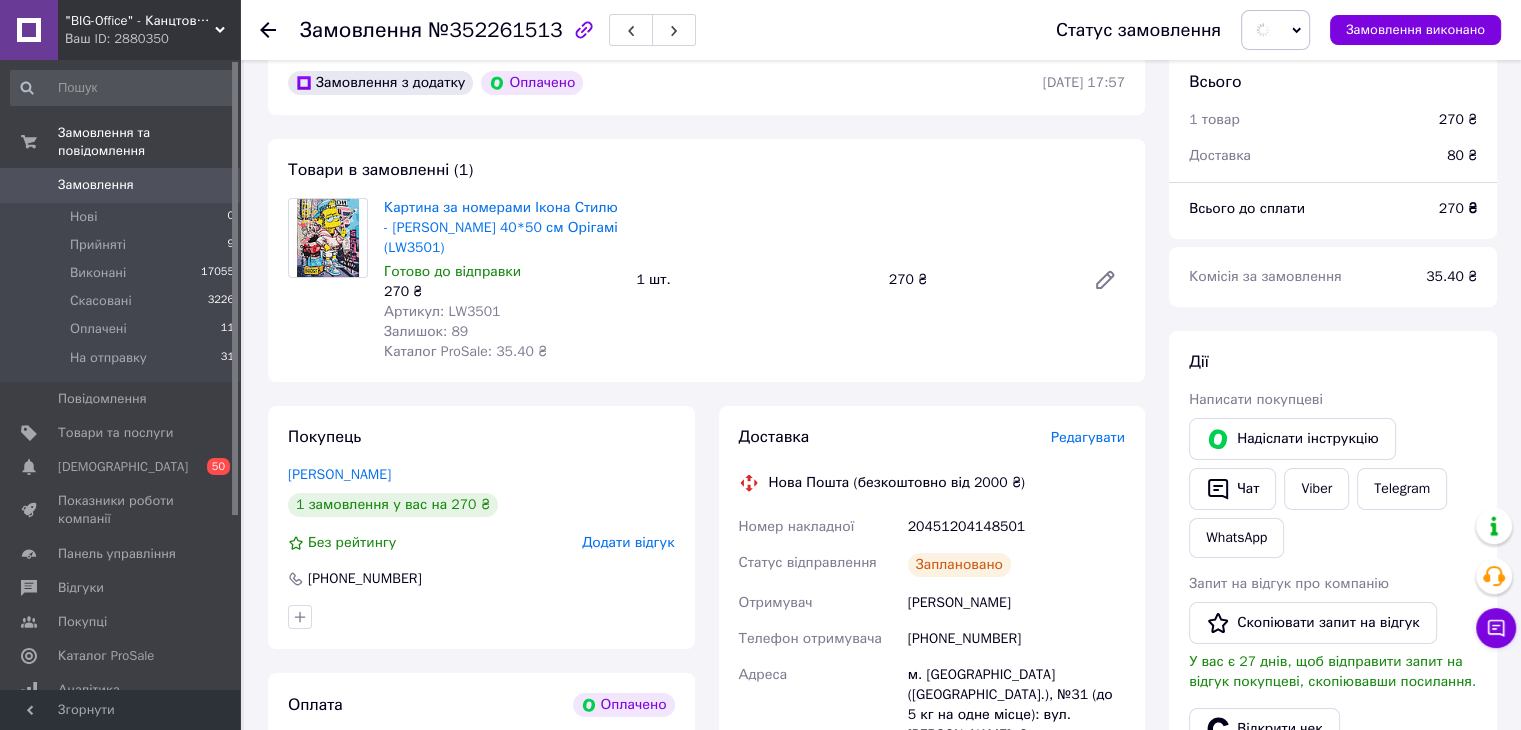 scroll, scrollTop: 200, scrollLeft: 0, axis: vertical 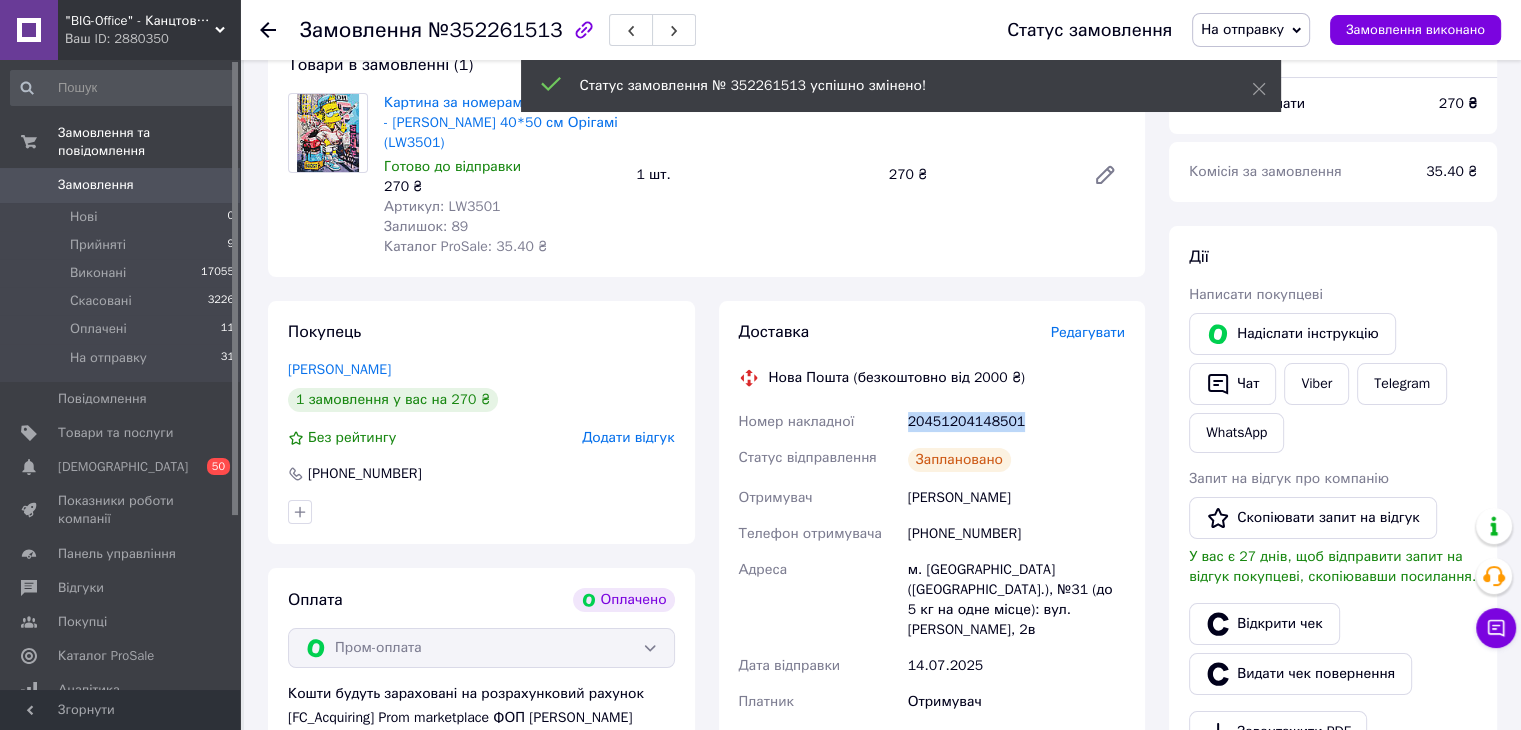 drag, startPoint x: 904, startPoint y: 419, endPoint x: 1037, endPoint y: 419, distance: 133 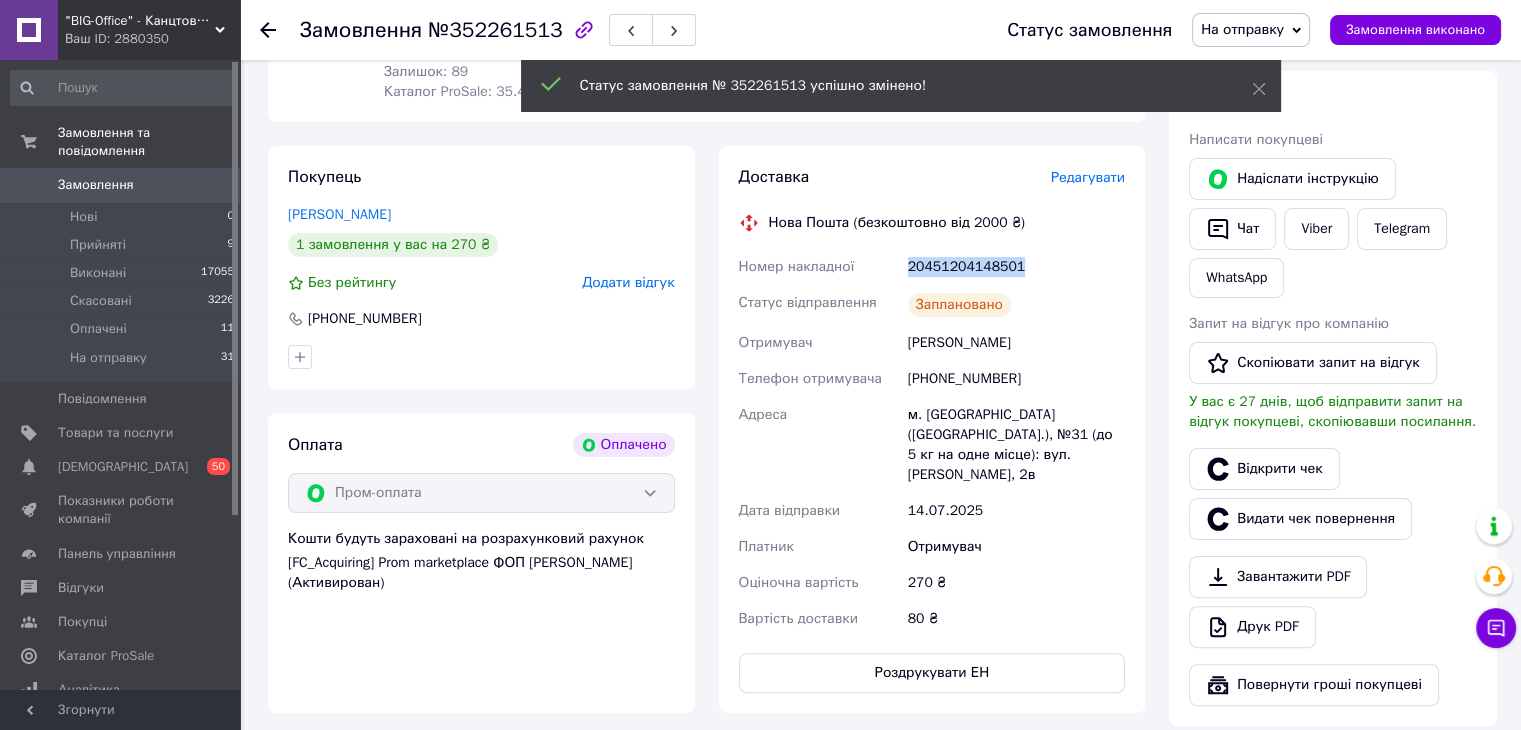 scroll, scrollTop: 600, scrollLeft: 0, axis: vertical 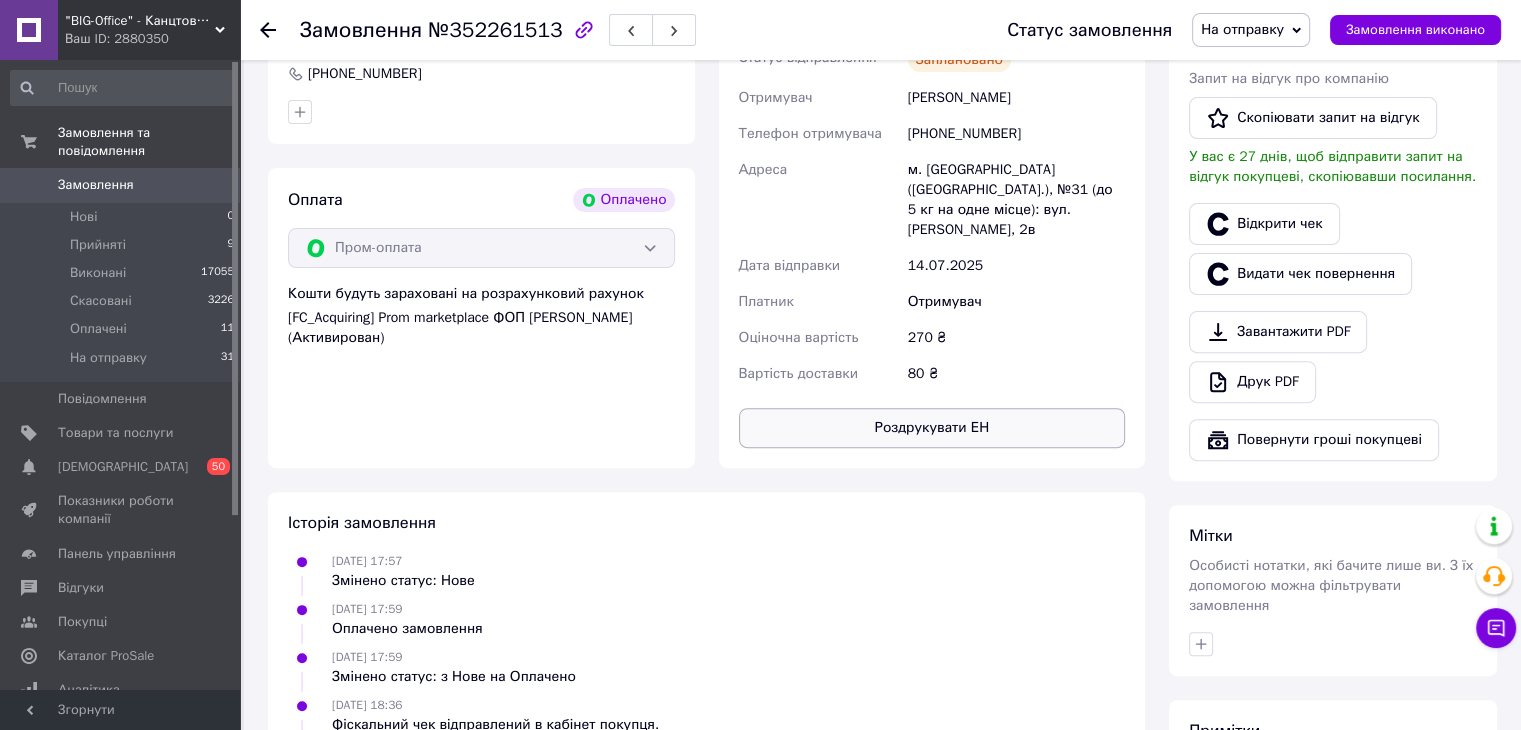 click on "Роздрукувати ЕН" at bounding box center [932, 428] 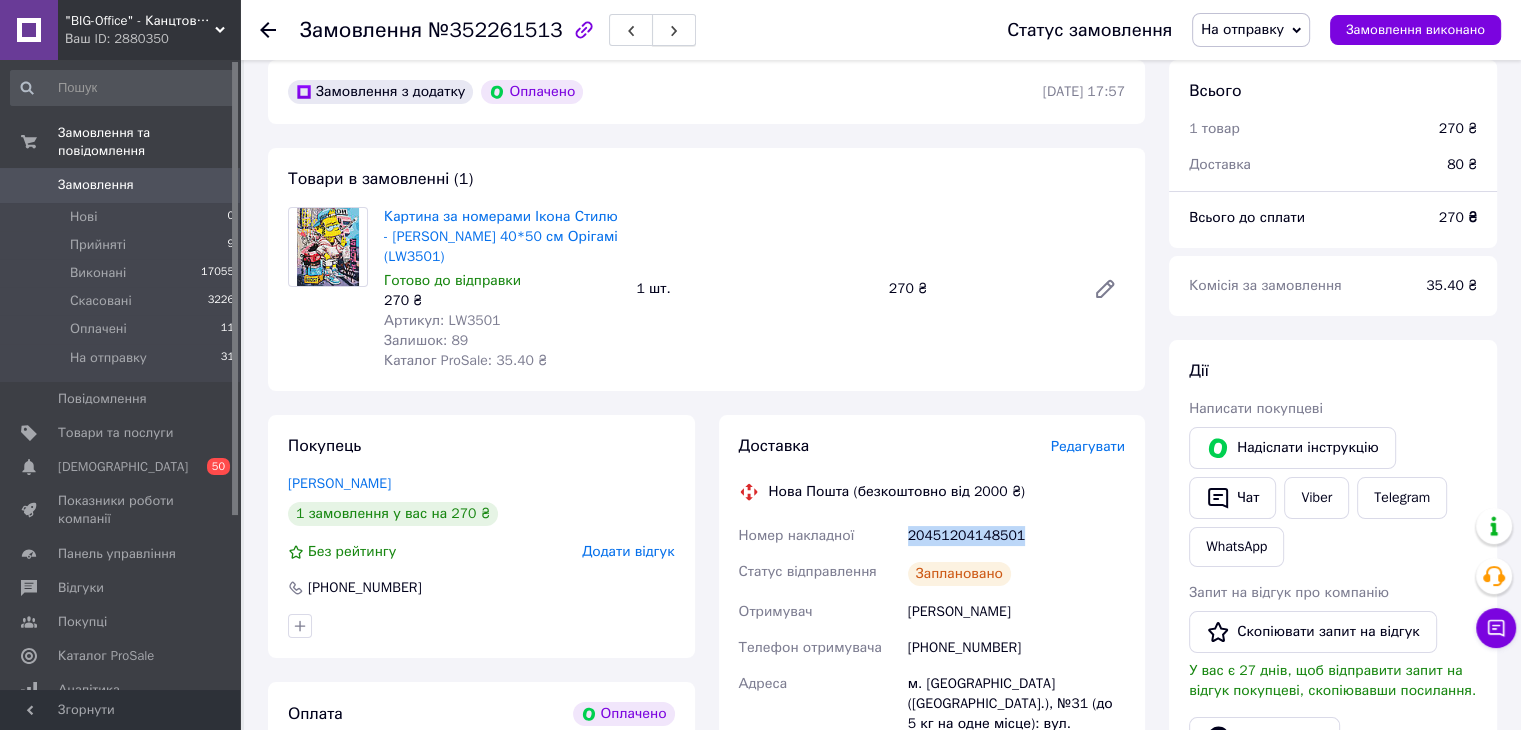 scroll, scrollTop: 0, scrollLeft: 0, axis: both 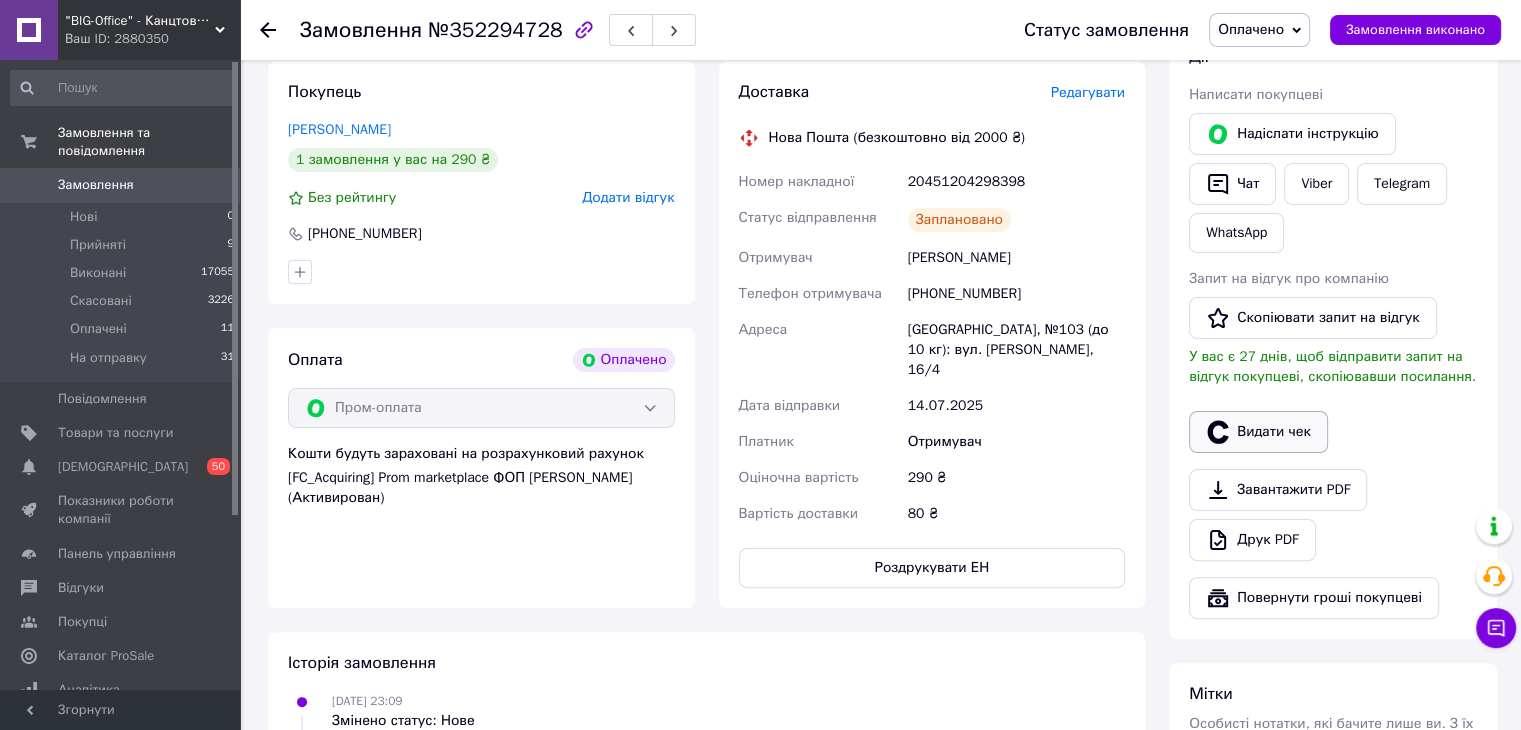 click on "Видати чек" at bounding box center [1258, 432] 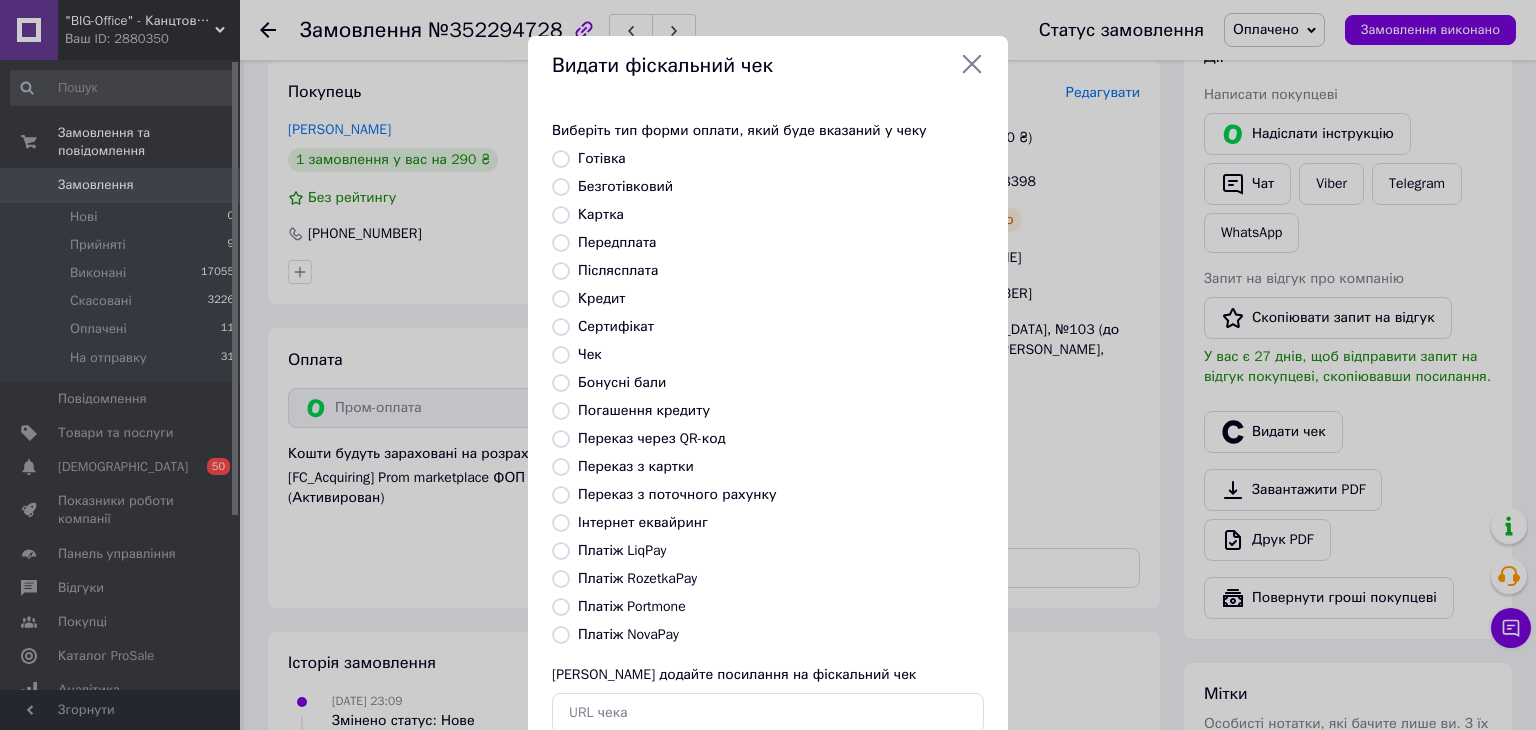 click on "Платіж RozetkaPay" at bounding box center (637, 578) 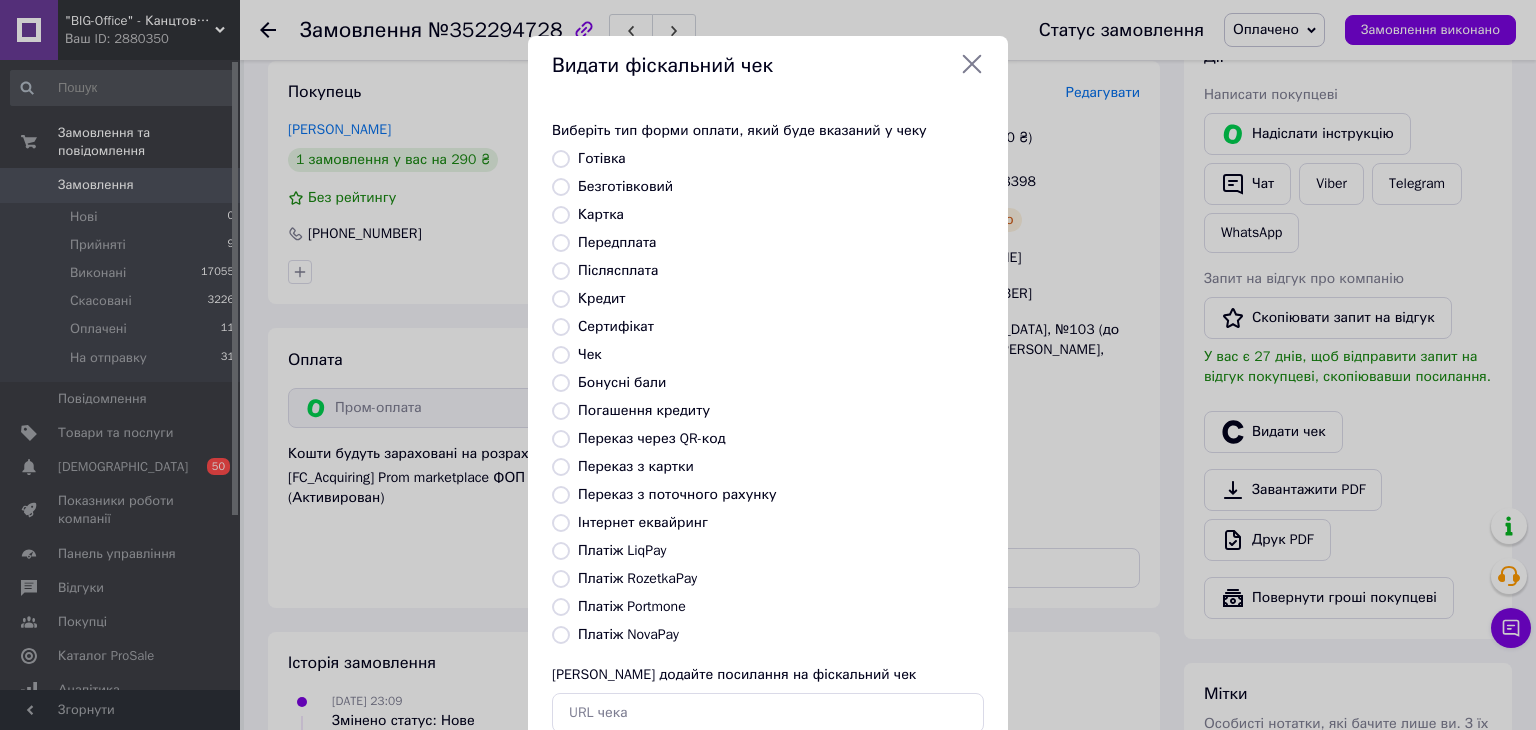 radio on "true" 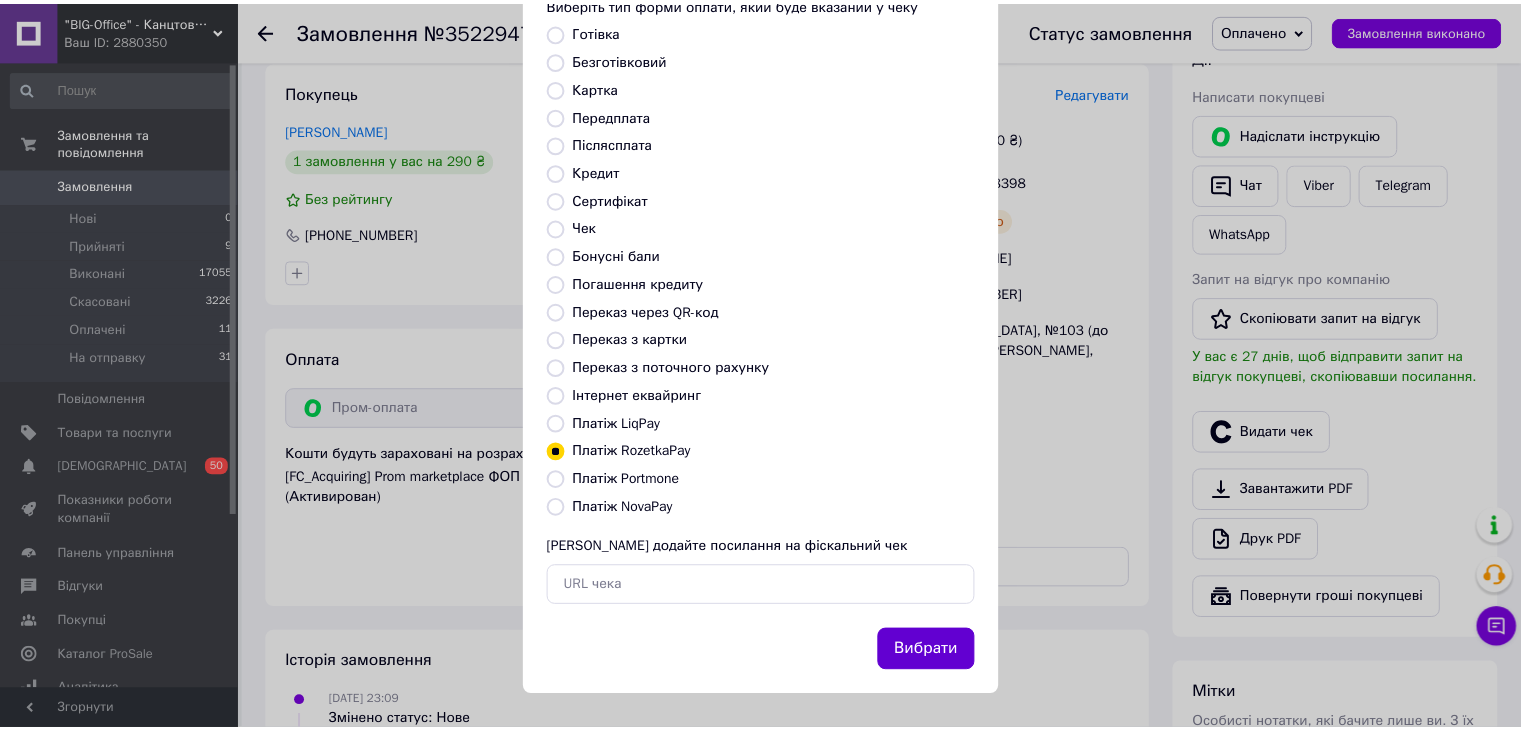 scroll, scrollTop: 128, scrollLeft: 0, axis: vertical 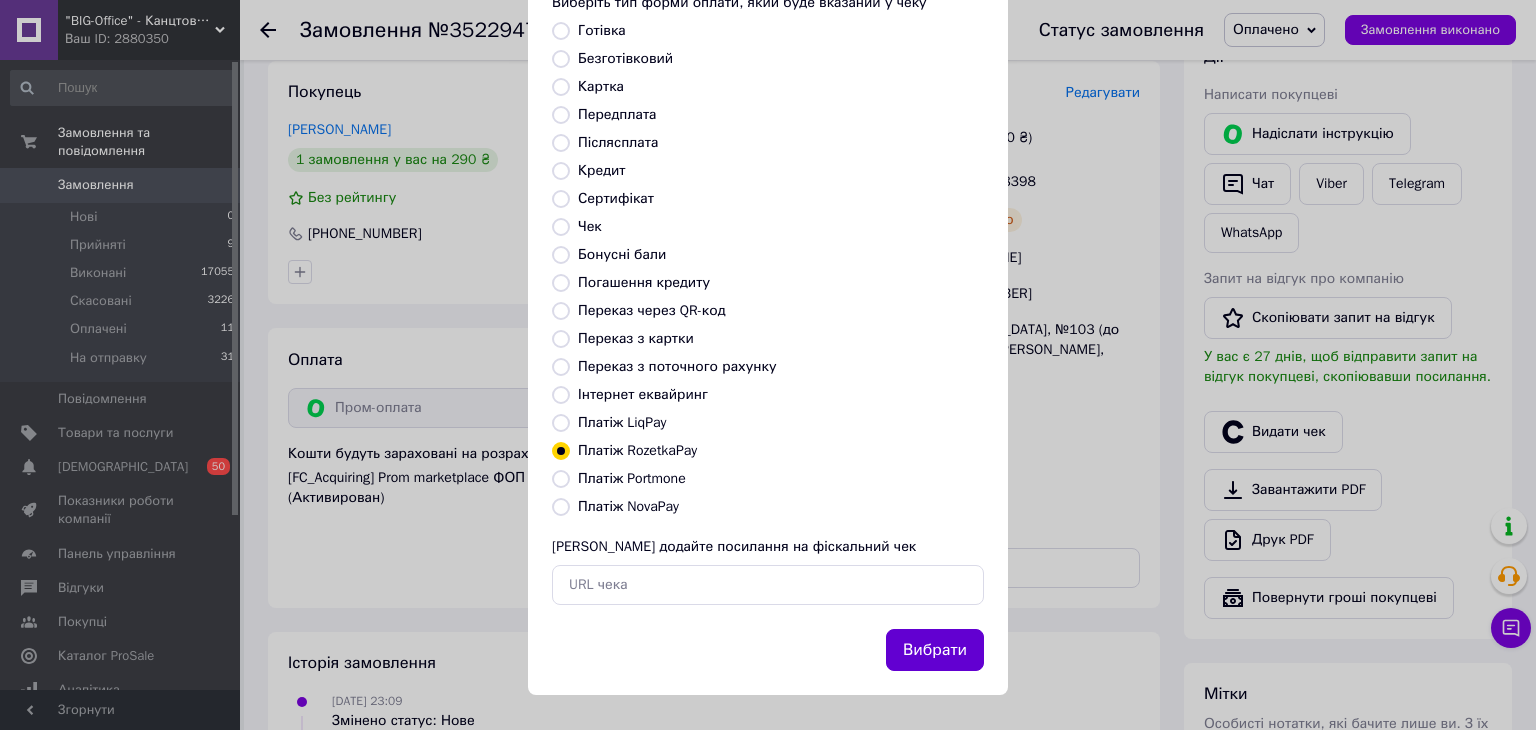 click on "Вибрати" at bounding box center [935, 650] 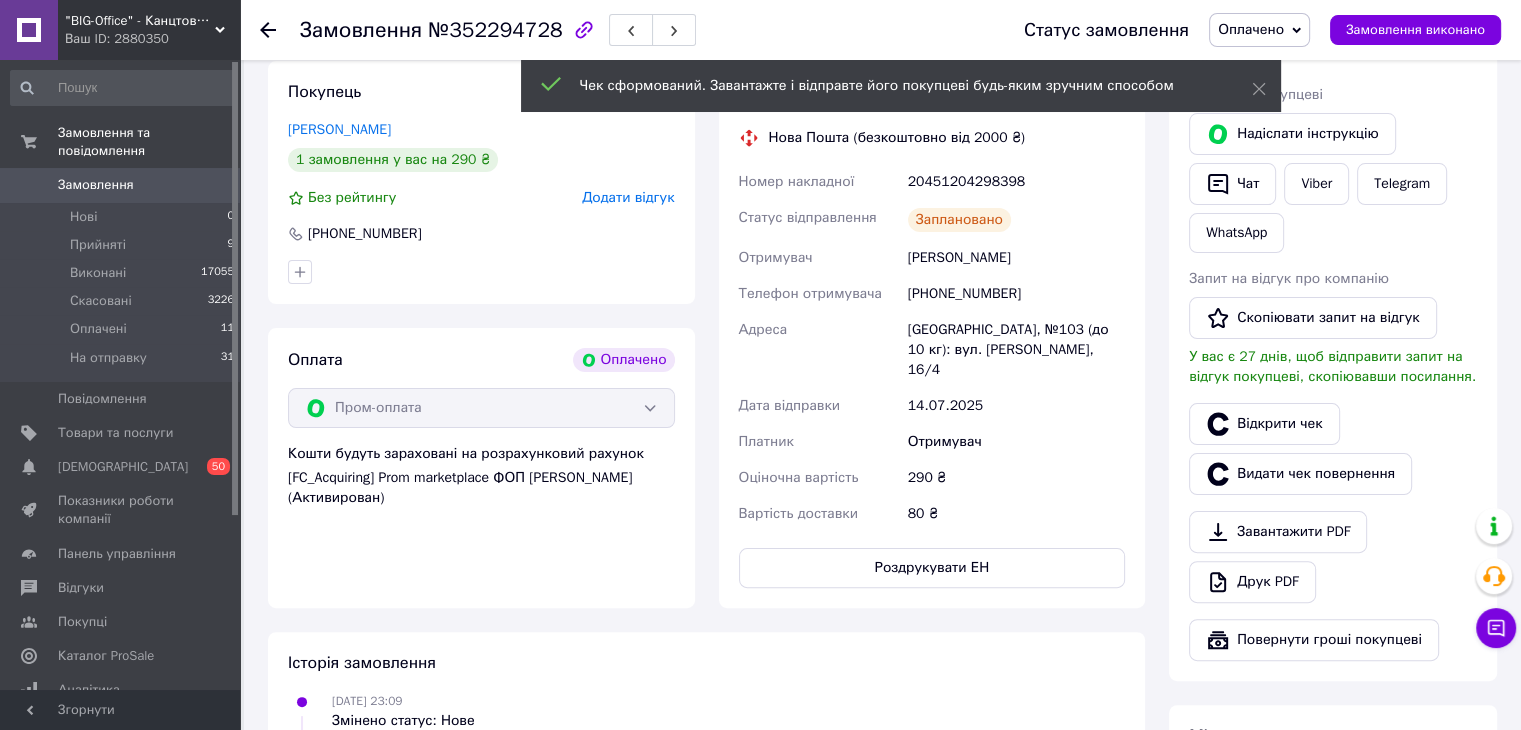 click on "Оплачено" at bounding box center (1251, 29) 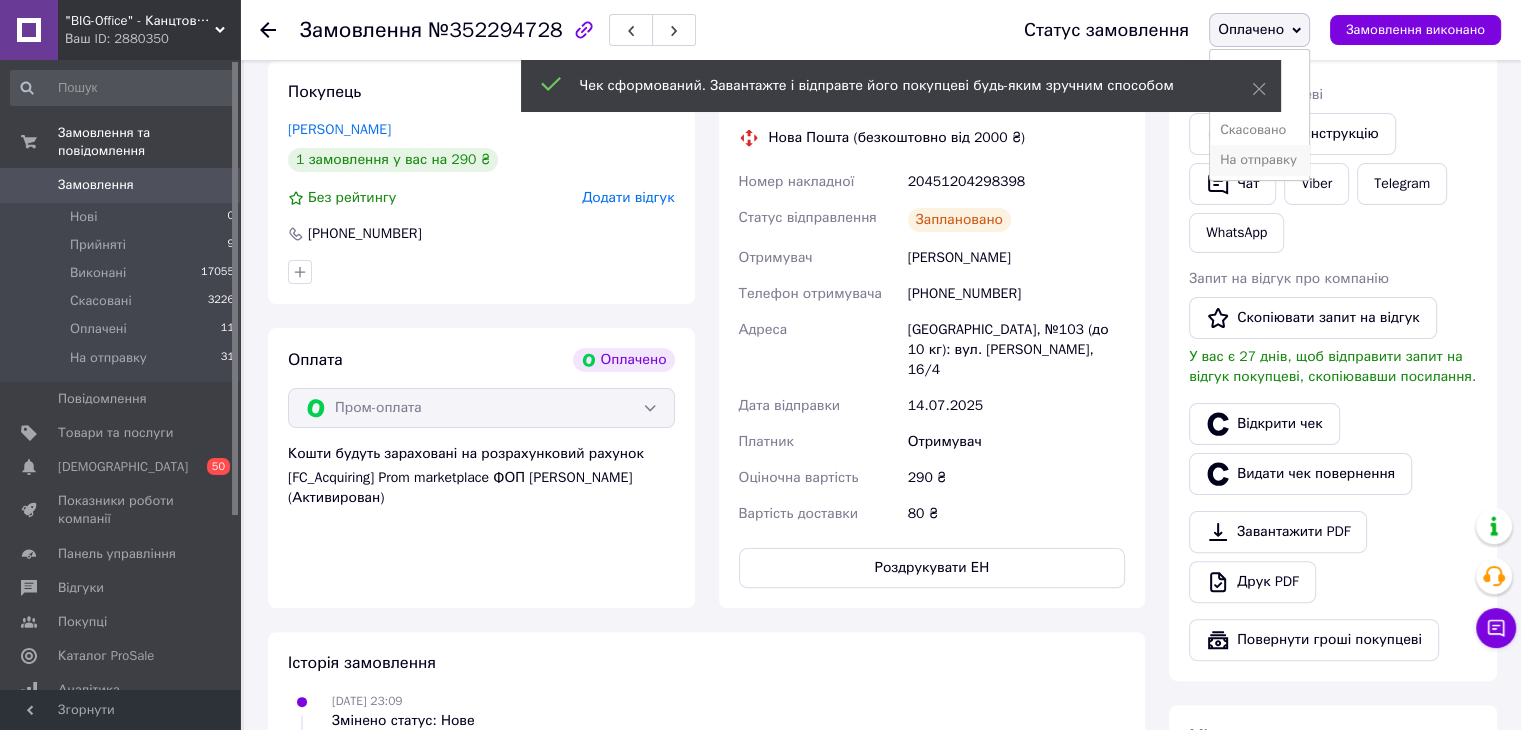 click on "На отправку" at bounding box center (1259, 160) 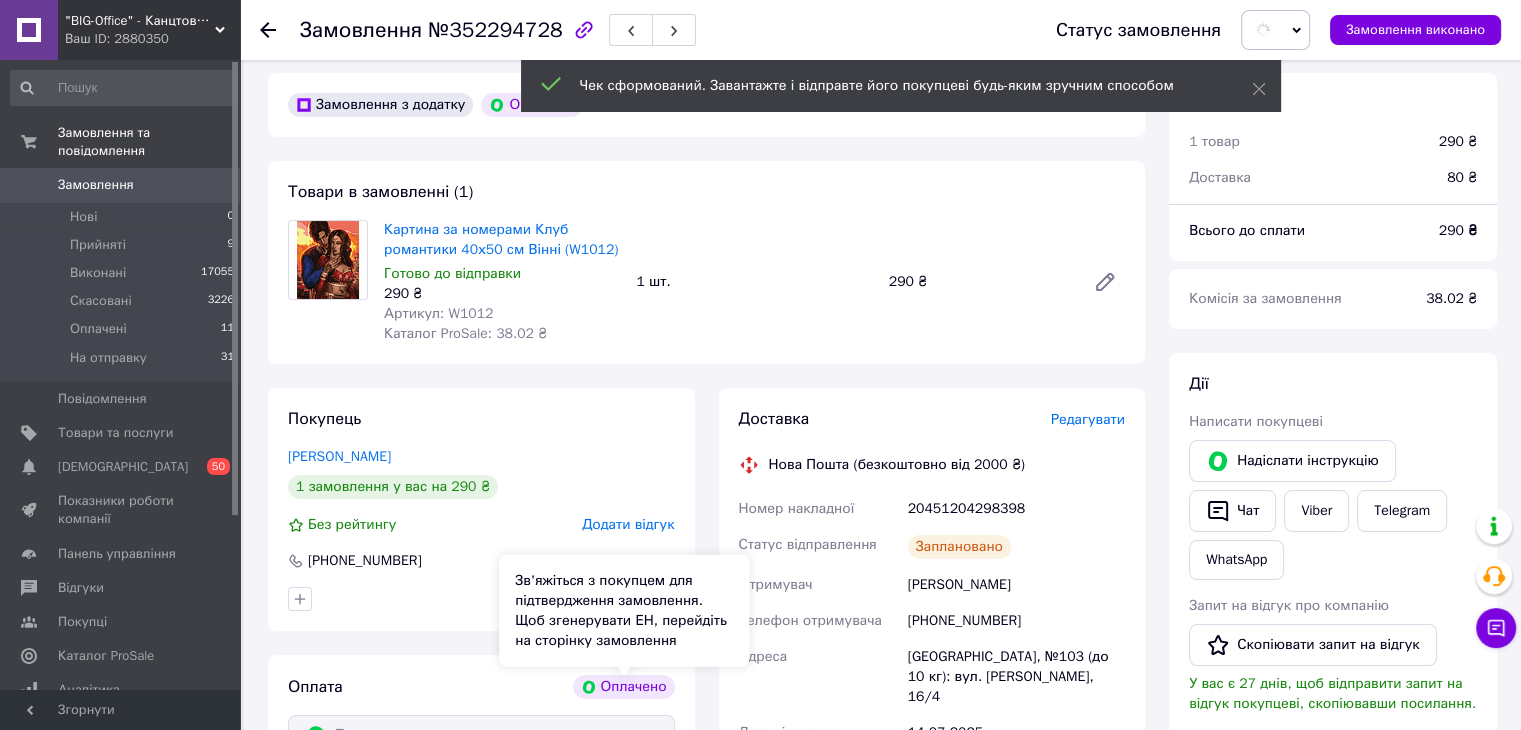 scroll, scrollTop: 0, scrollLeft: 0, axis: both 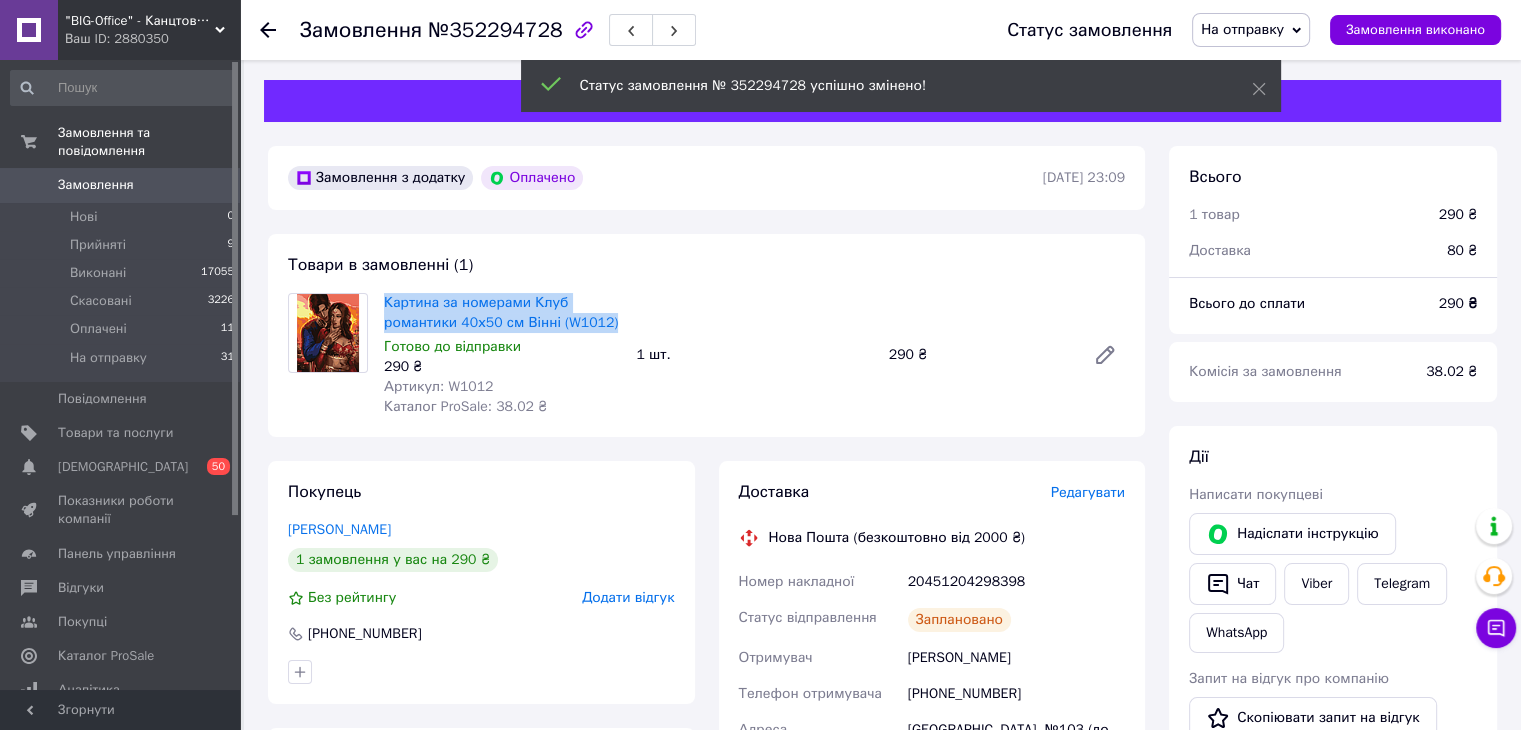 drag, startPoint x: 379, startPoint y: 301, endPoint x: 616, endPoint y: 321, distance: 237.84239 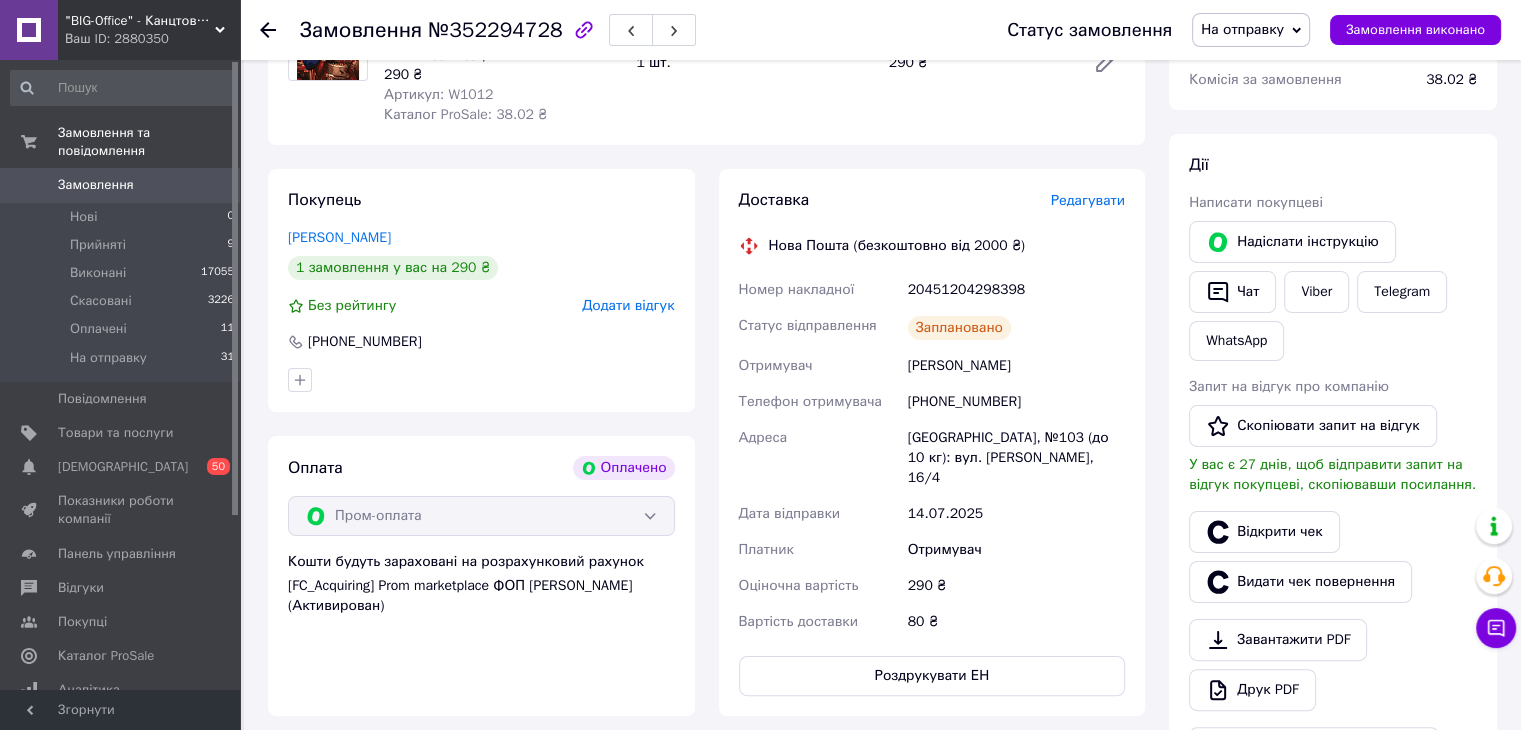 scroll, scrollTop: 300, scrollLeft: 0, axis: vertical 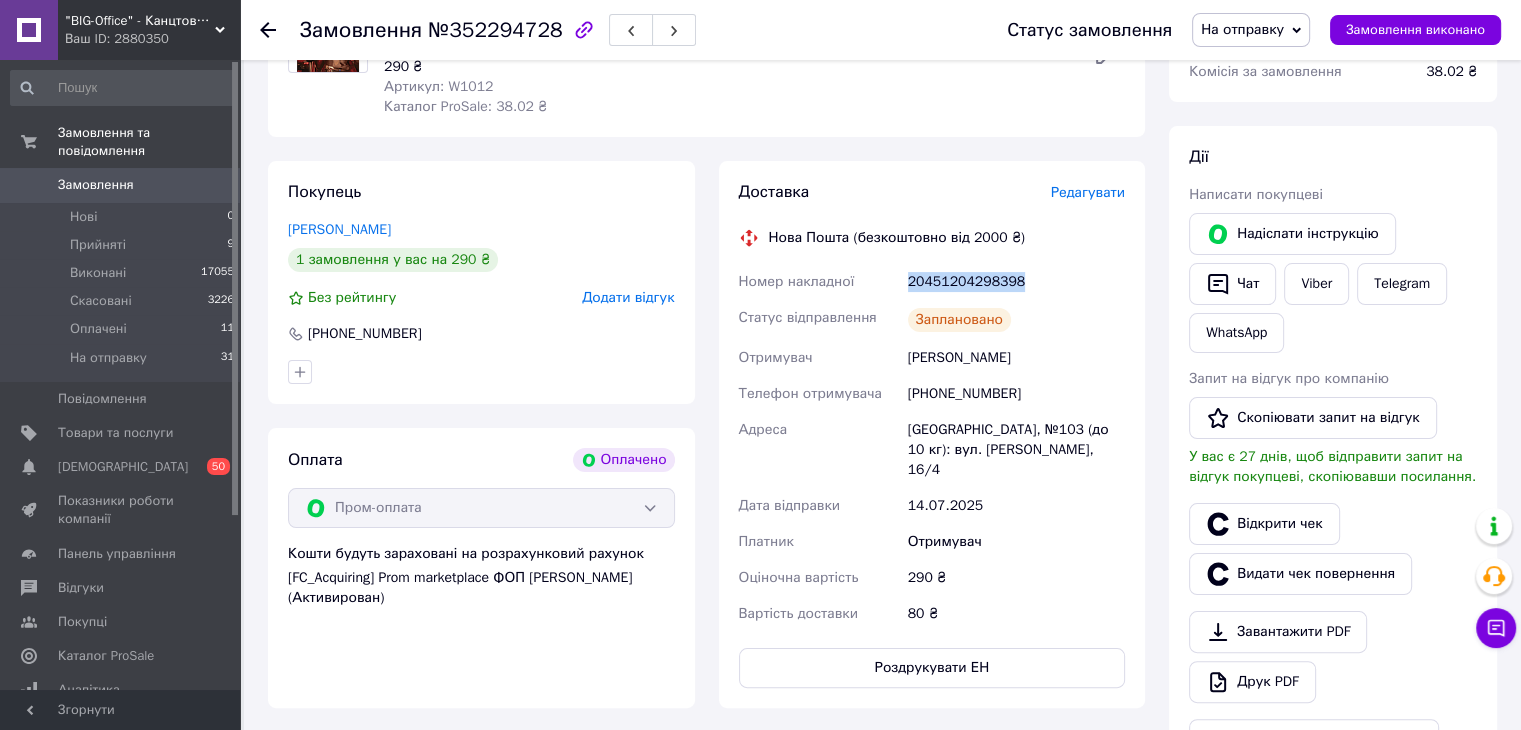 drag, startPoint x: 908, startPoint y: 279, endPoint x: 1011, endPoint y: 283, distance: 103.077644 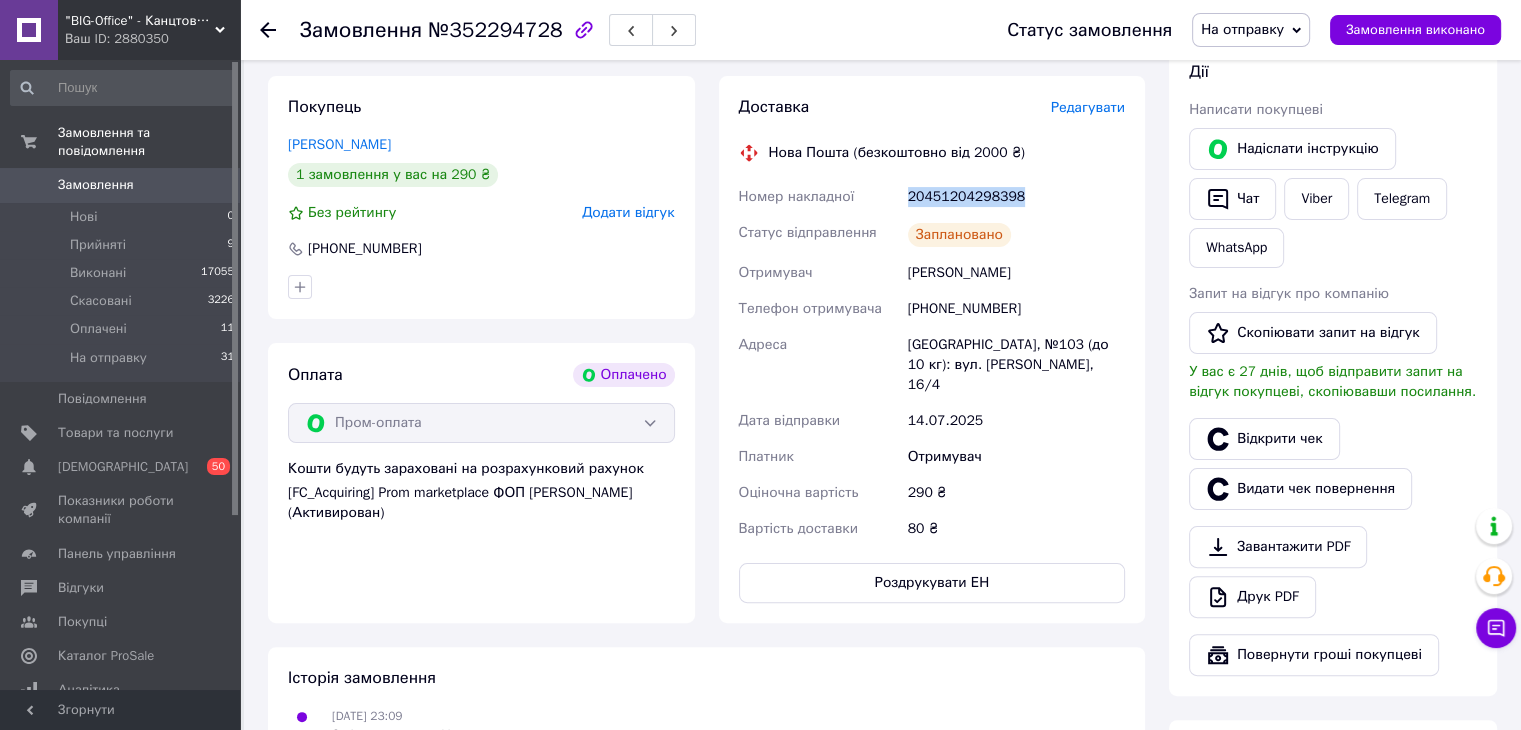 scroll, scrollTop: 500, scrollLeft: 0, axis: vertical 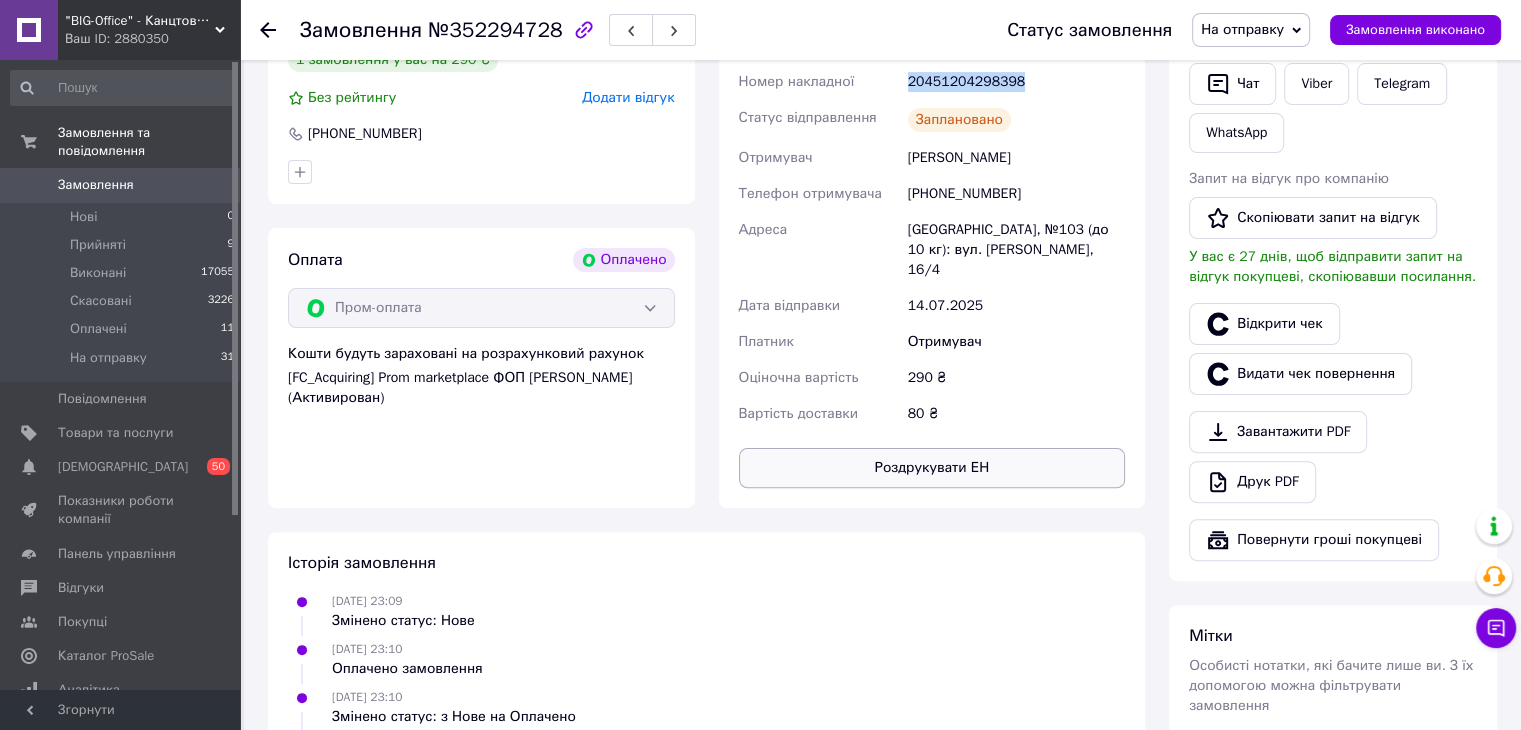 click on "Роздрукувати ЕН" at bounding box center [932, 468] 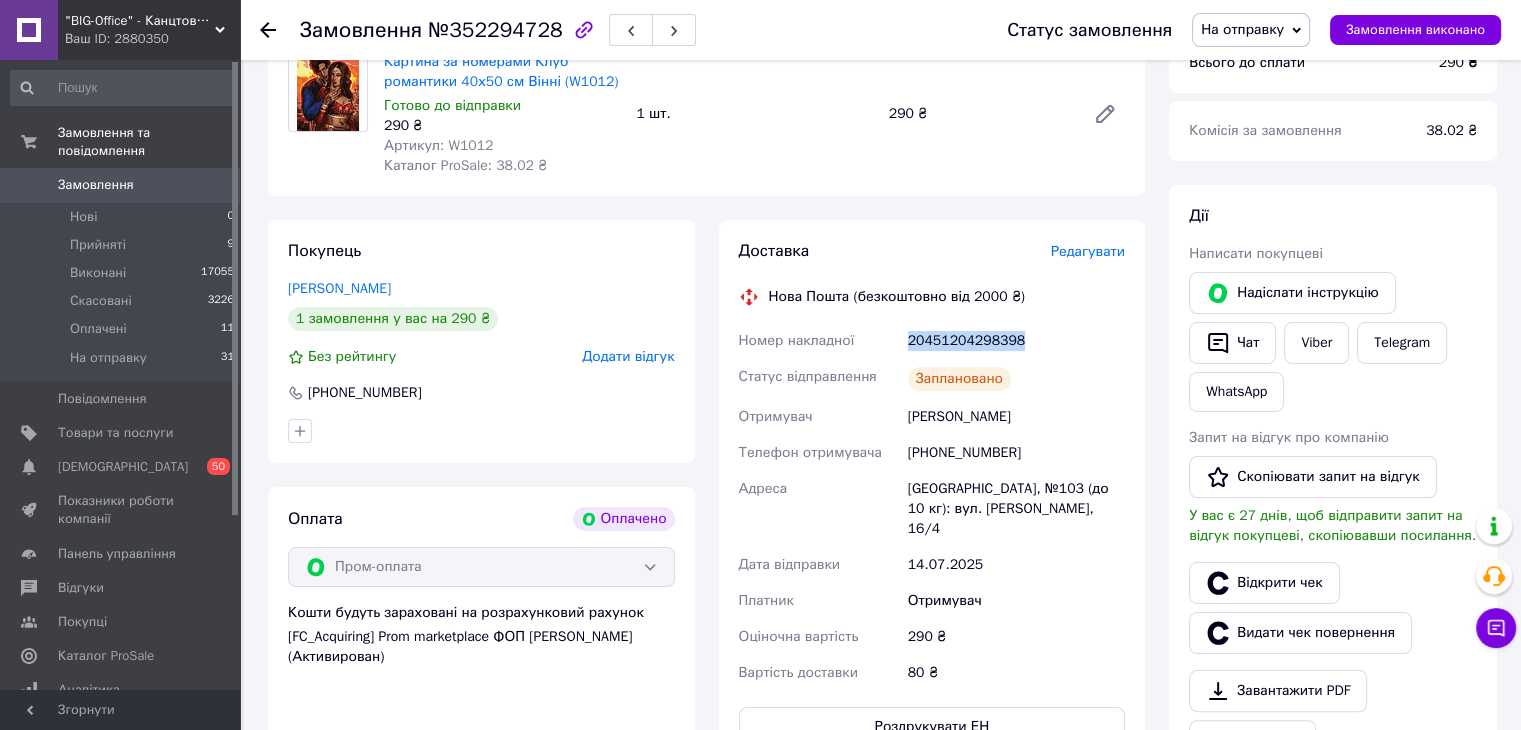 scroll, scrollTop: 0, scrollLeft: 0, axis: both 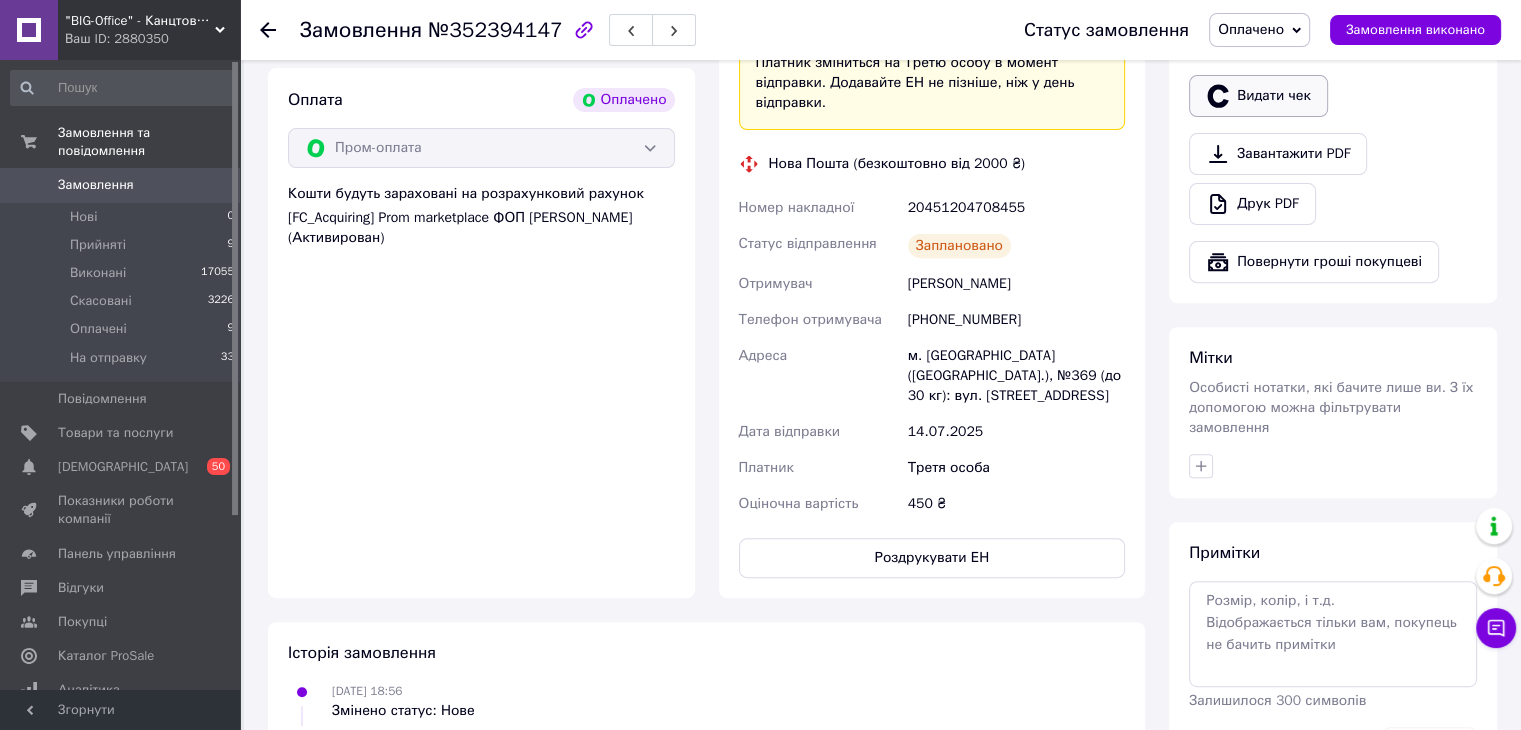 click on "Видати чек" at bounding box center [1258, 96] 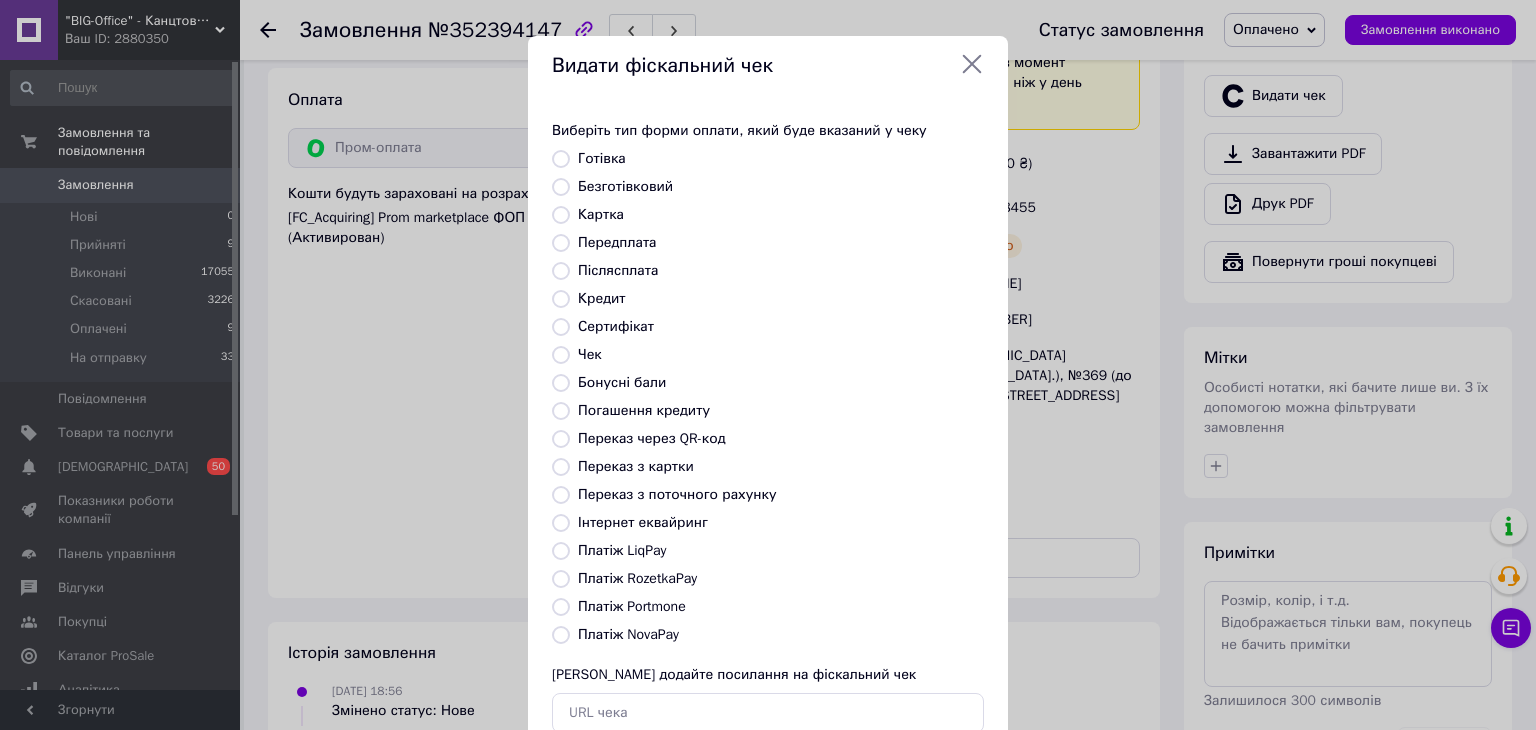 click on "Платіж RozetkaPay" at bounding box center (637, 578) 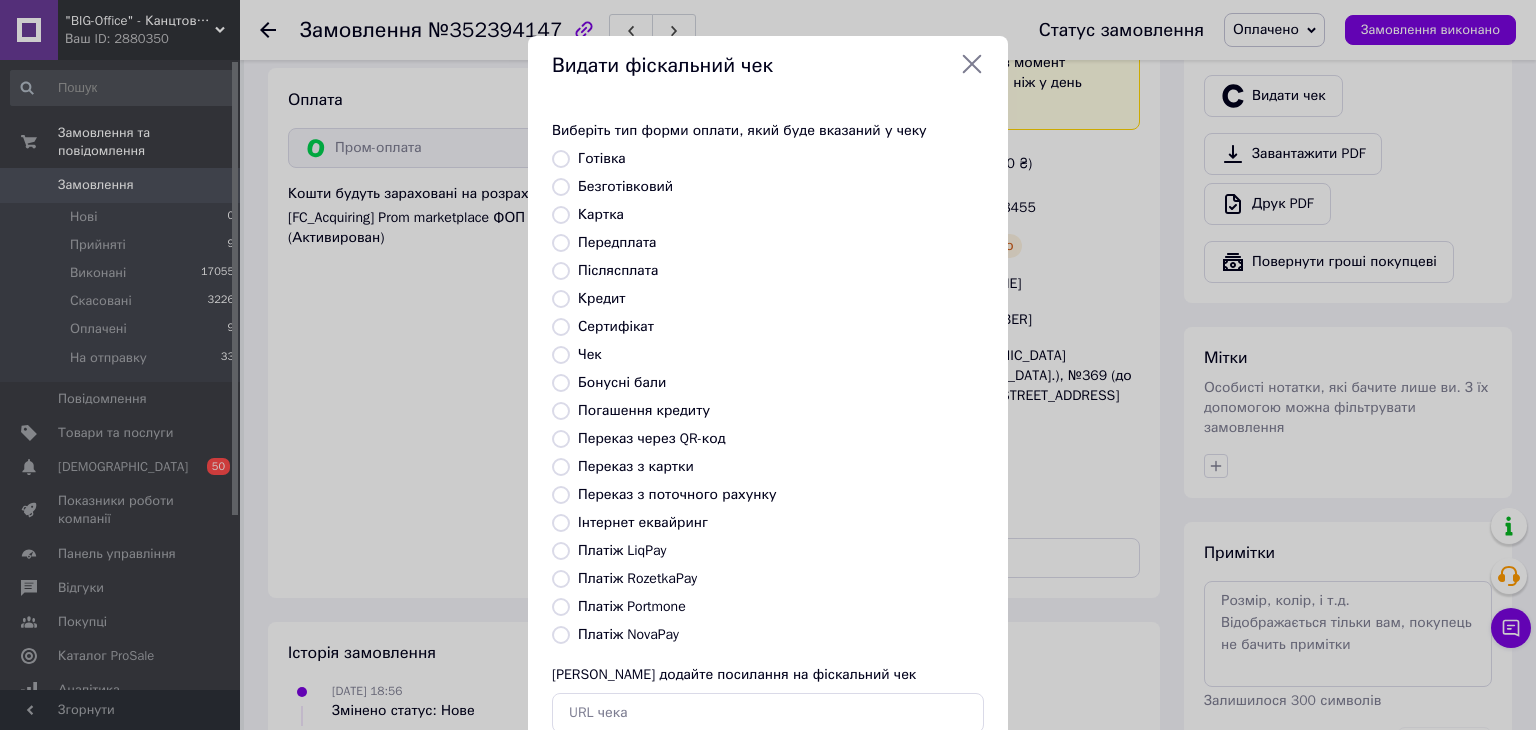 radio on "true" 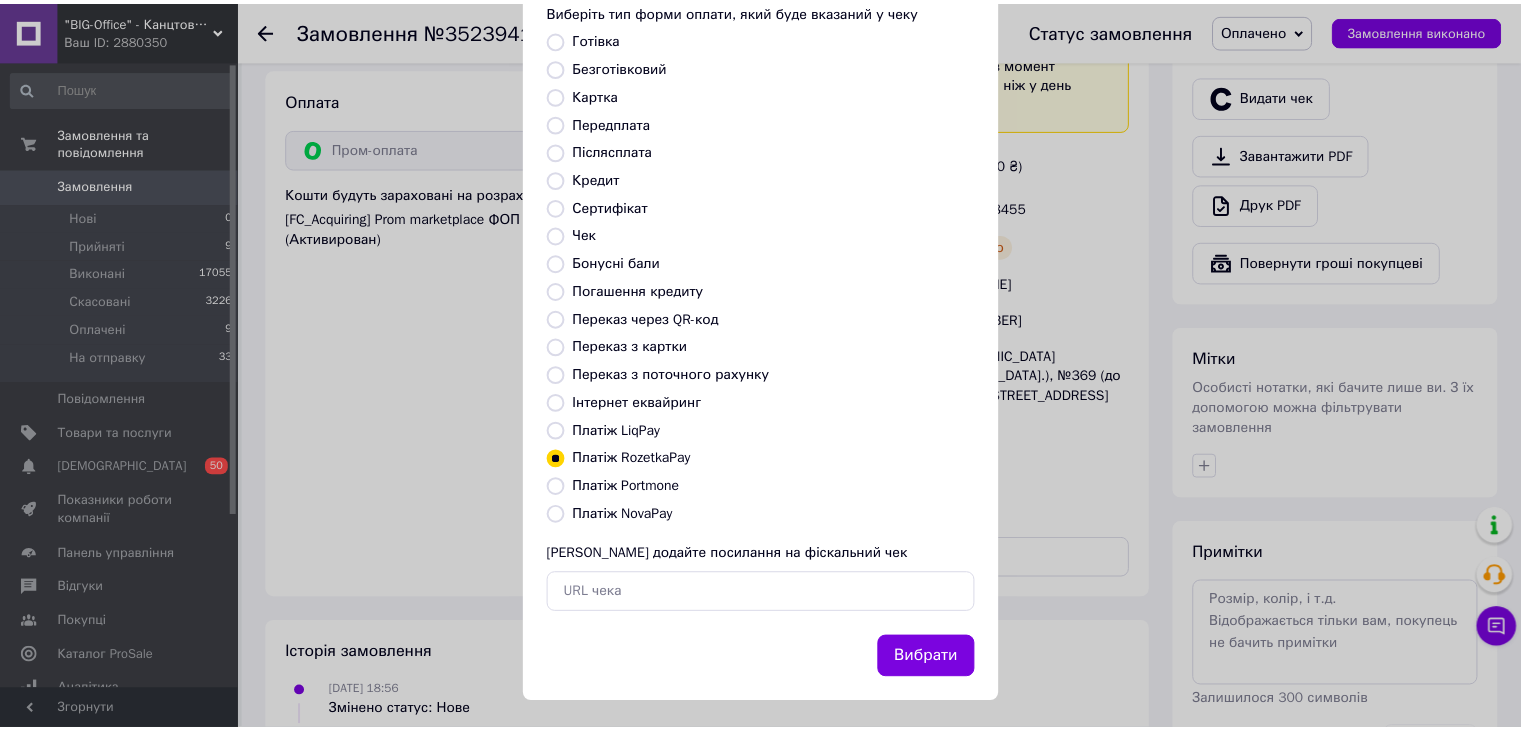 scroll, scrollTop: 128, scrollLeft: 0, axis: vertical 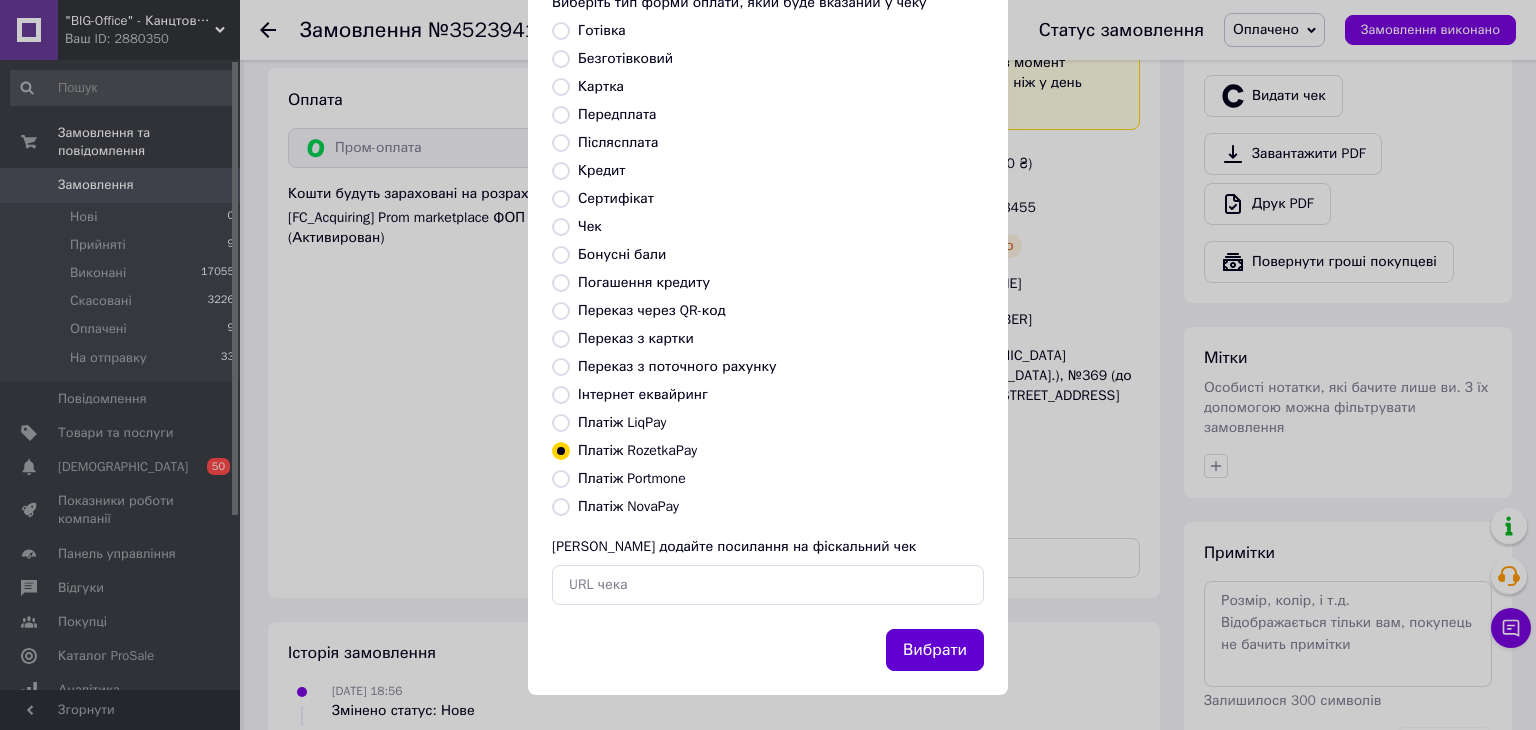 click on "Вибрати" at bounding box center [935, 650] 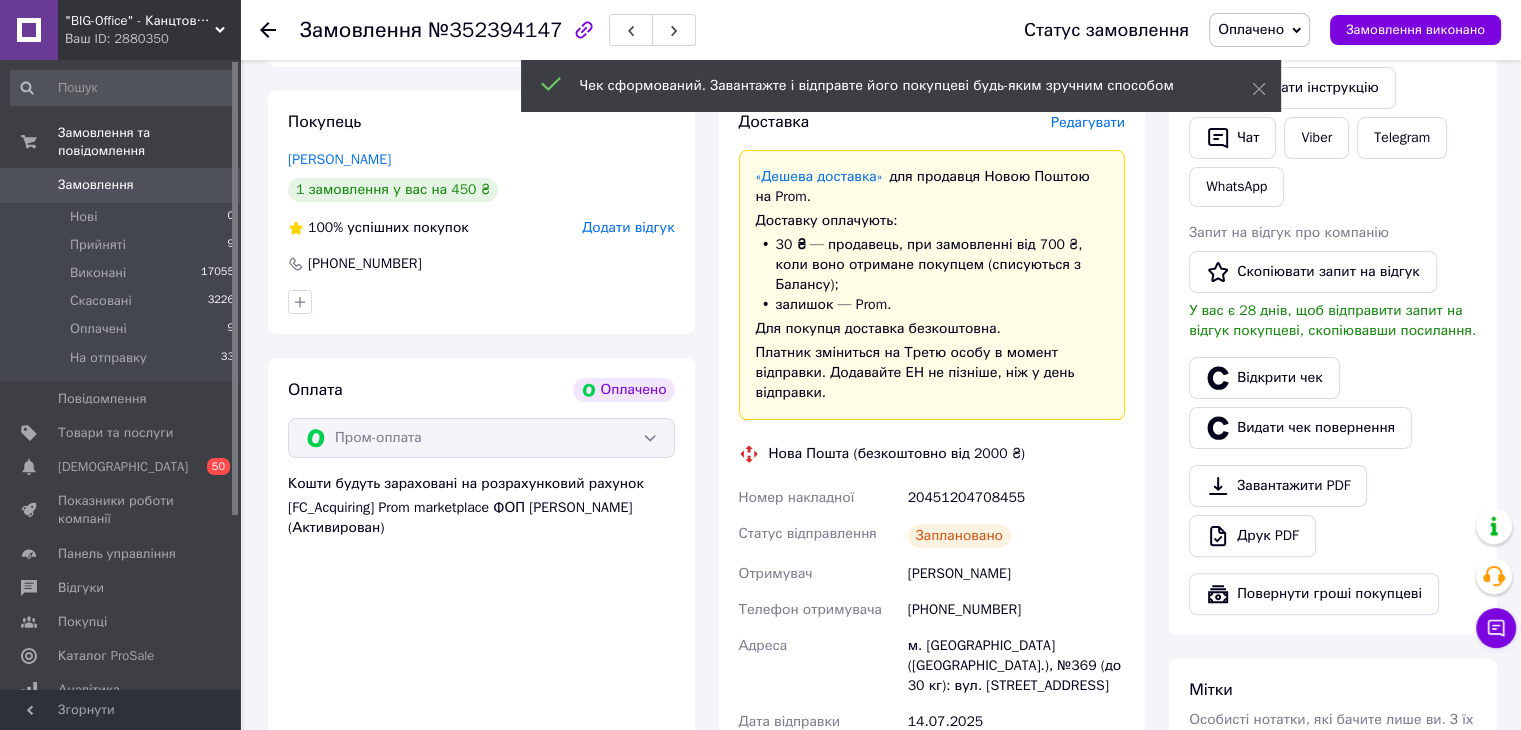scroll, scrollTop: 0, scrollLeft: 0, axis: both 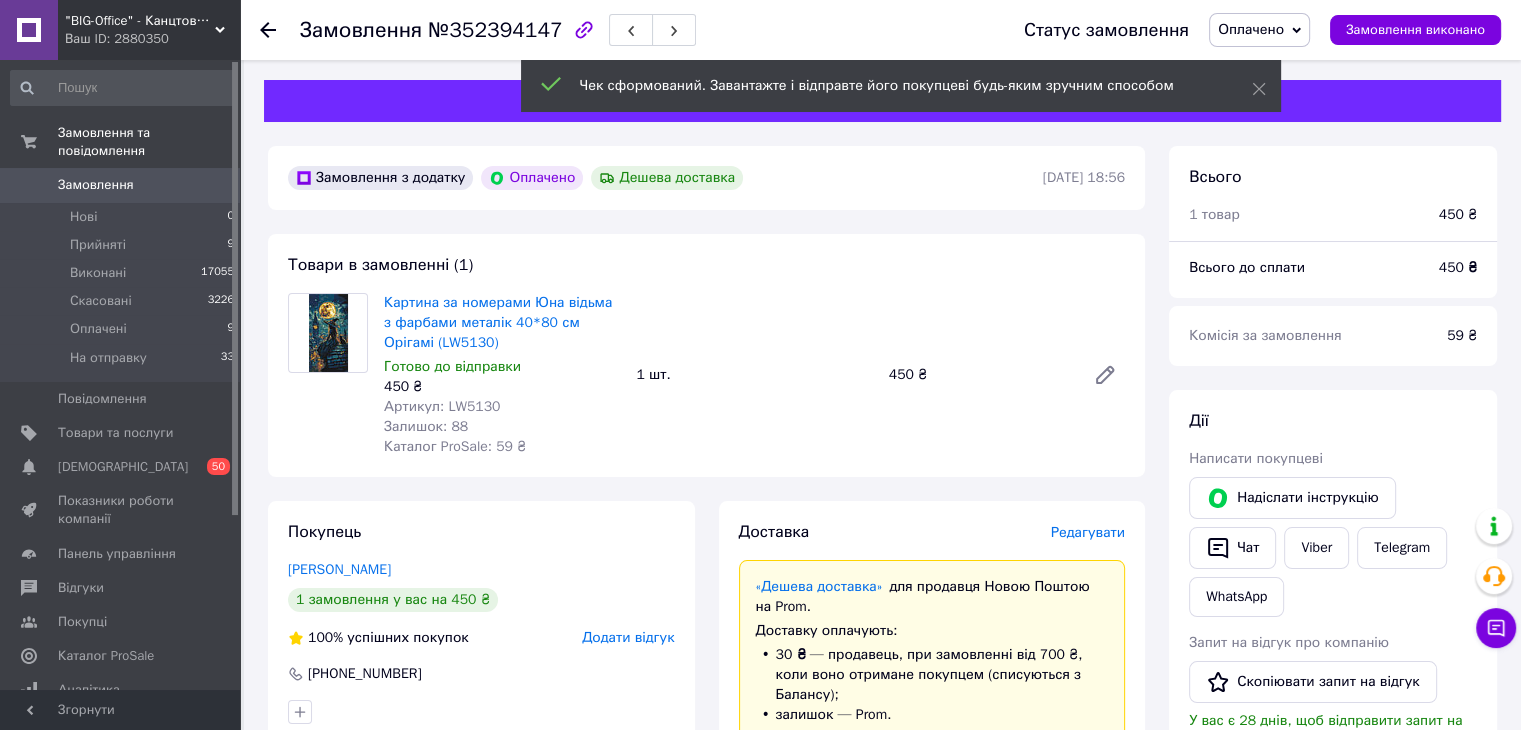 click on "Оплачено" at bounding box center (1251, 29) 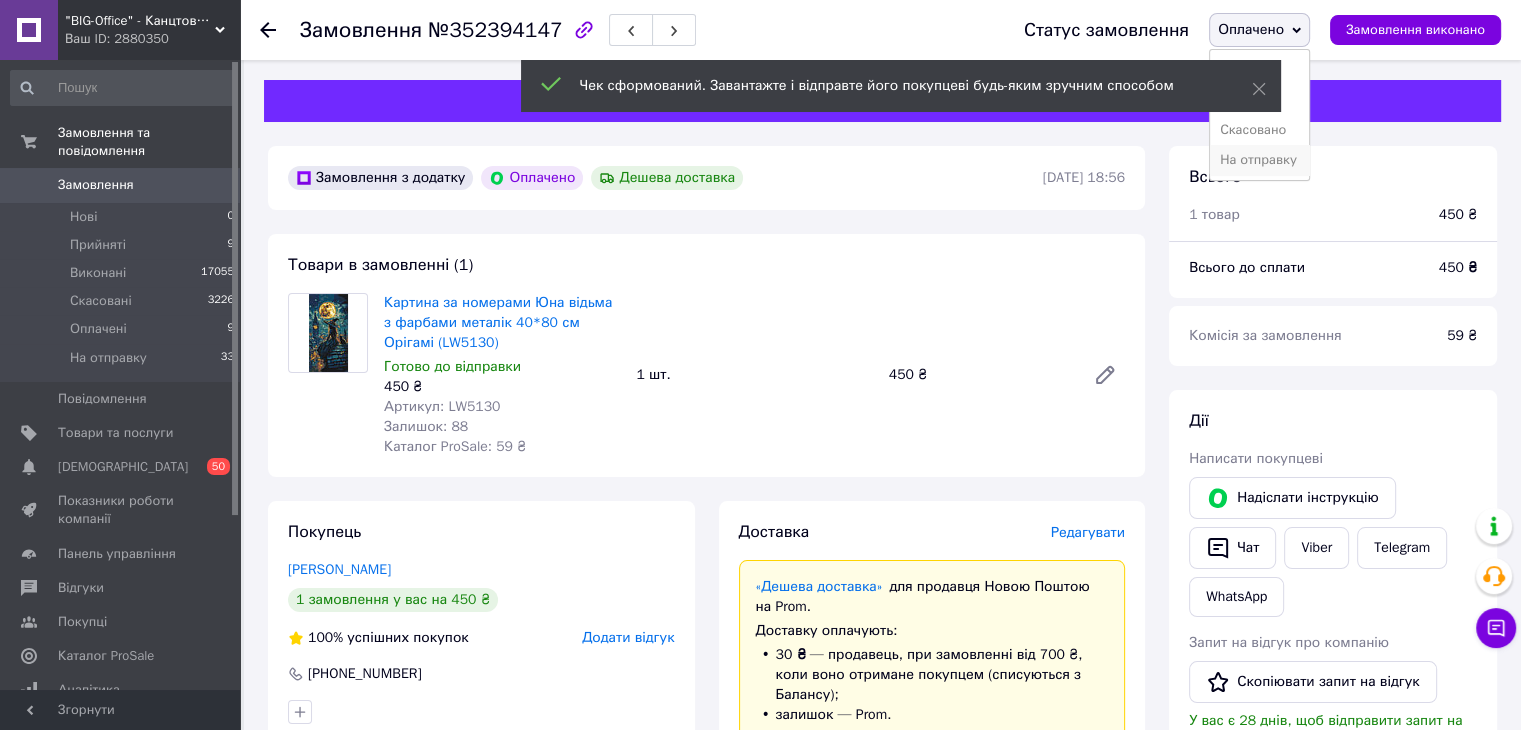 click on "На отправку" at bounding box center [1259, 160] 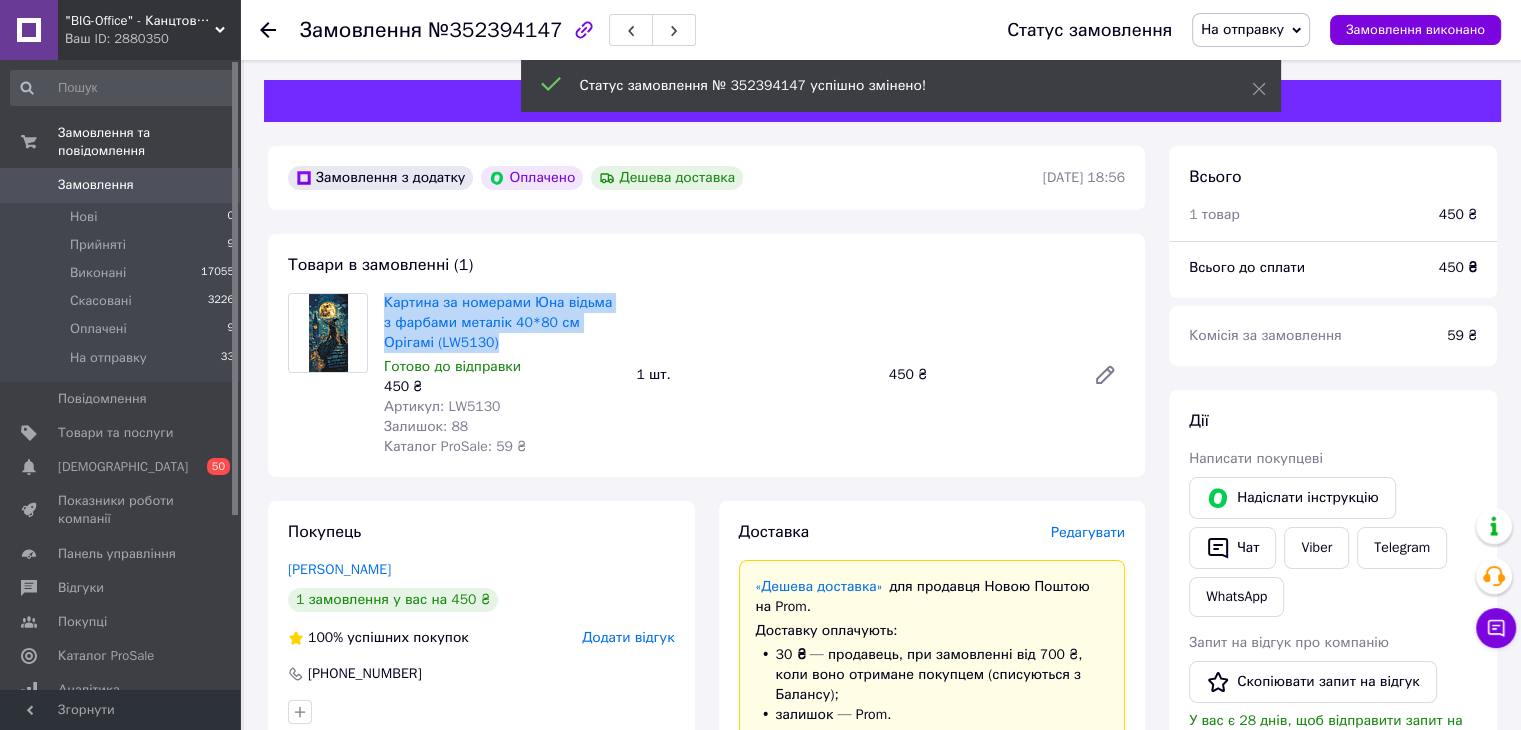 drag, startPoint x: 379, startPoint y: 304, endPoint x: 457, endPoint y: 342, distance: 86.764046 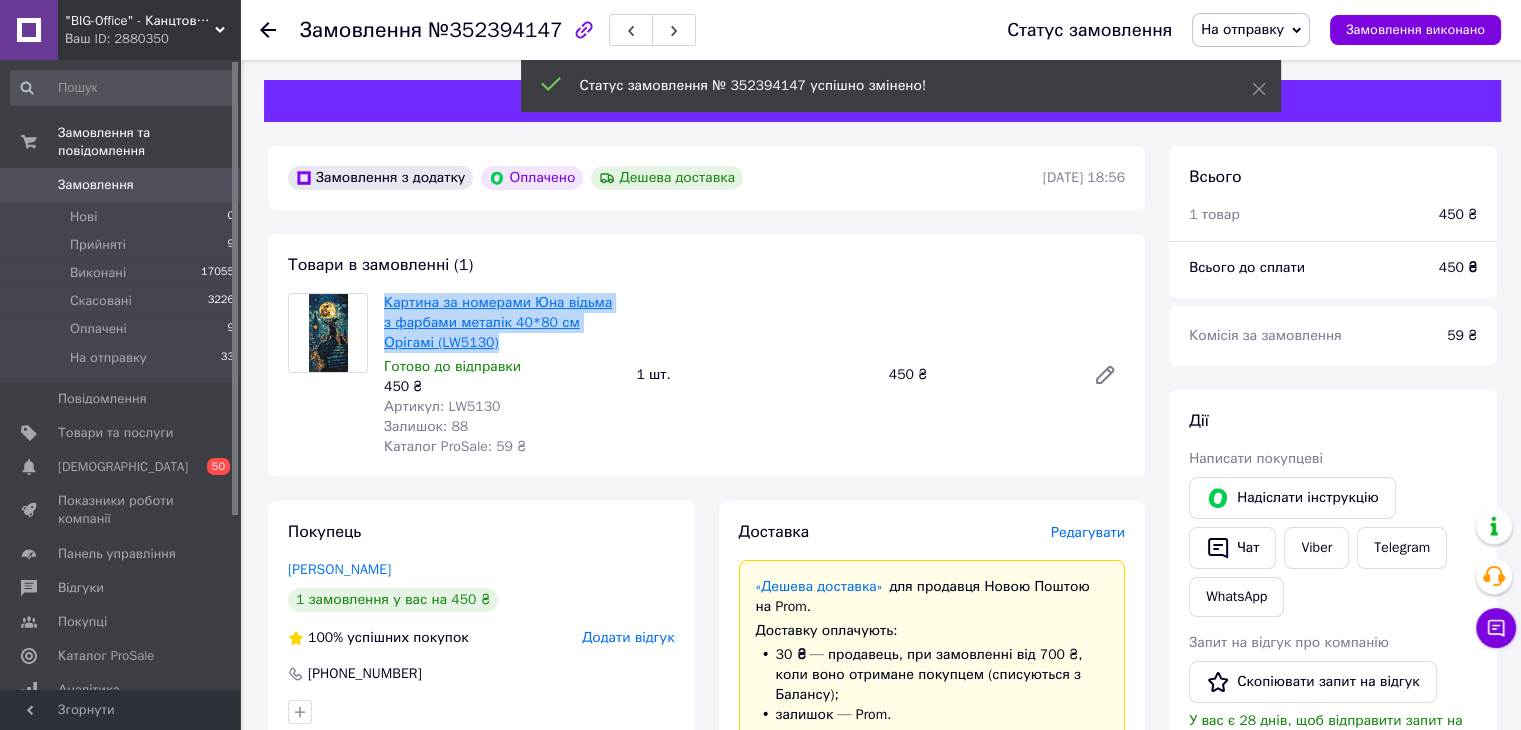copy on "Картина за номерами Юна відьма з фарбами металік 40*80 см Орігамі (LW5130)" 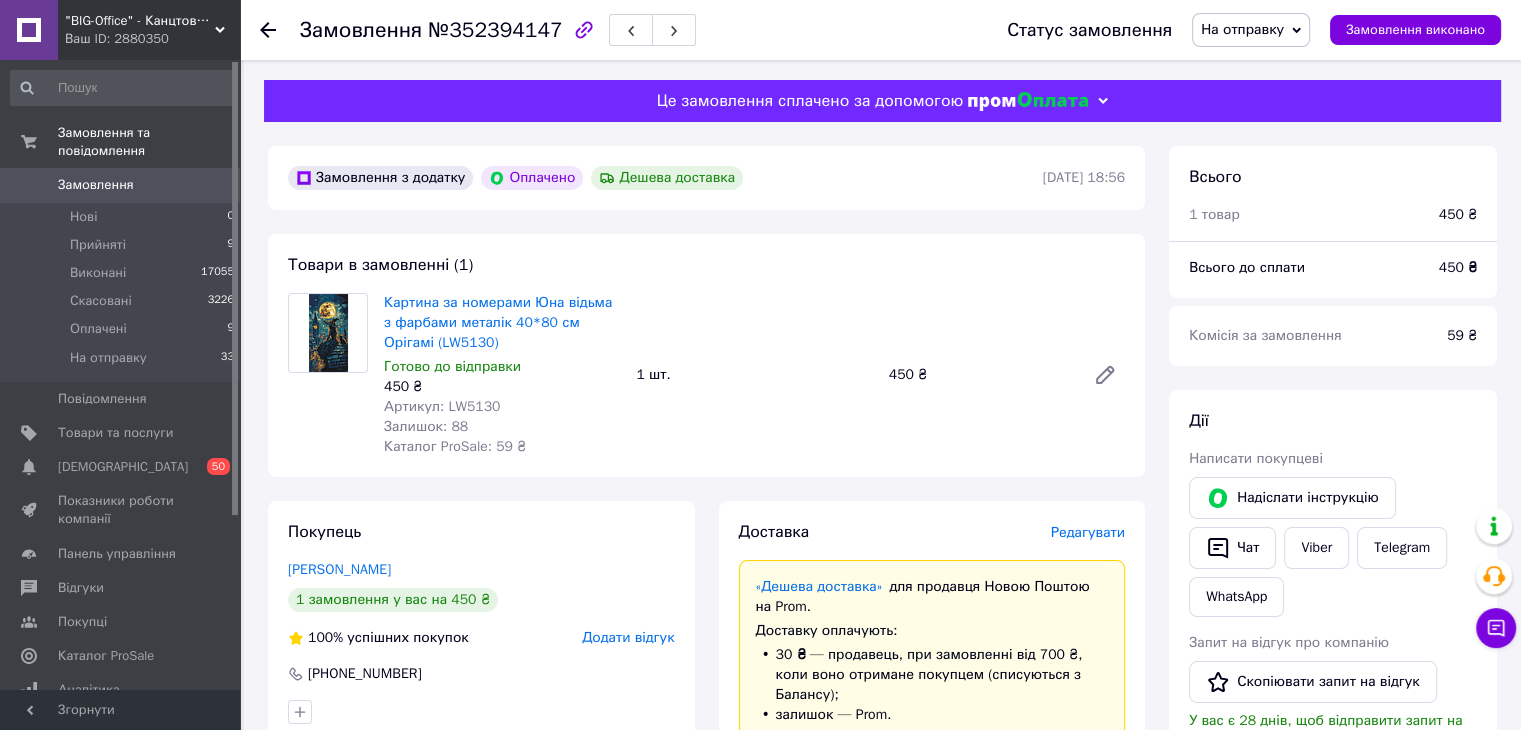 drag, startPoint x: 712, startPoint y: 656, endPoint x: 729, endPoint y: 644, distance: 20.808653 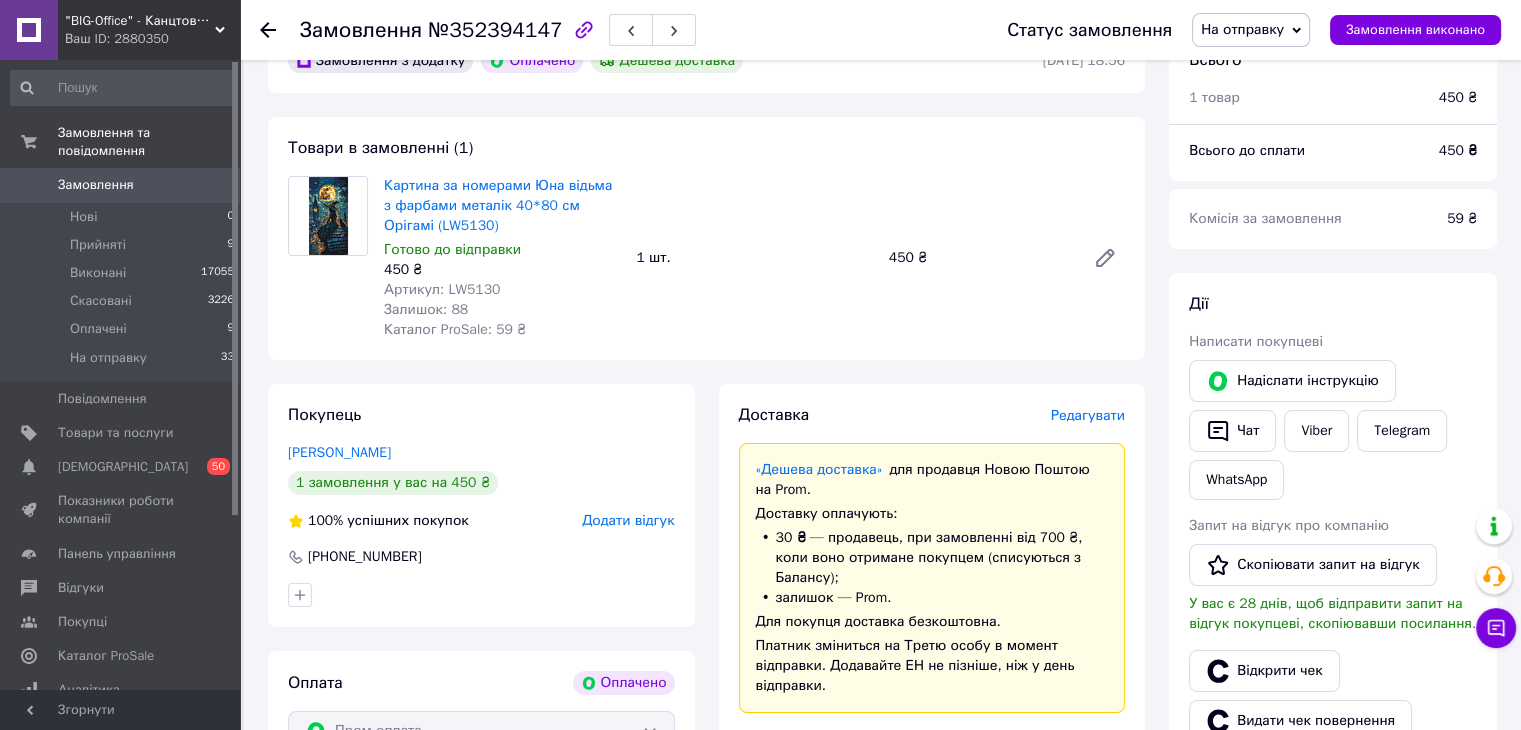 scroll, scrollTop: 500, scrollLeft: 0, axis: vertical 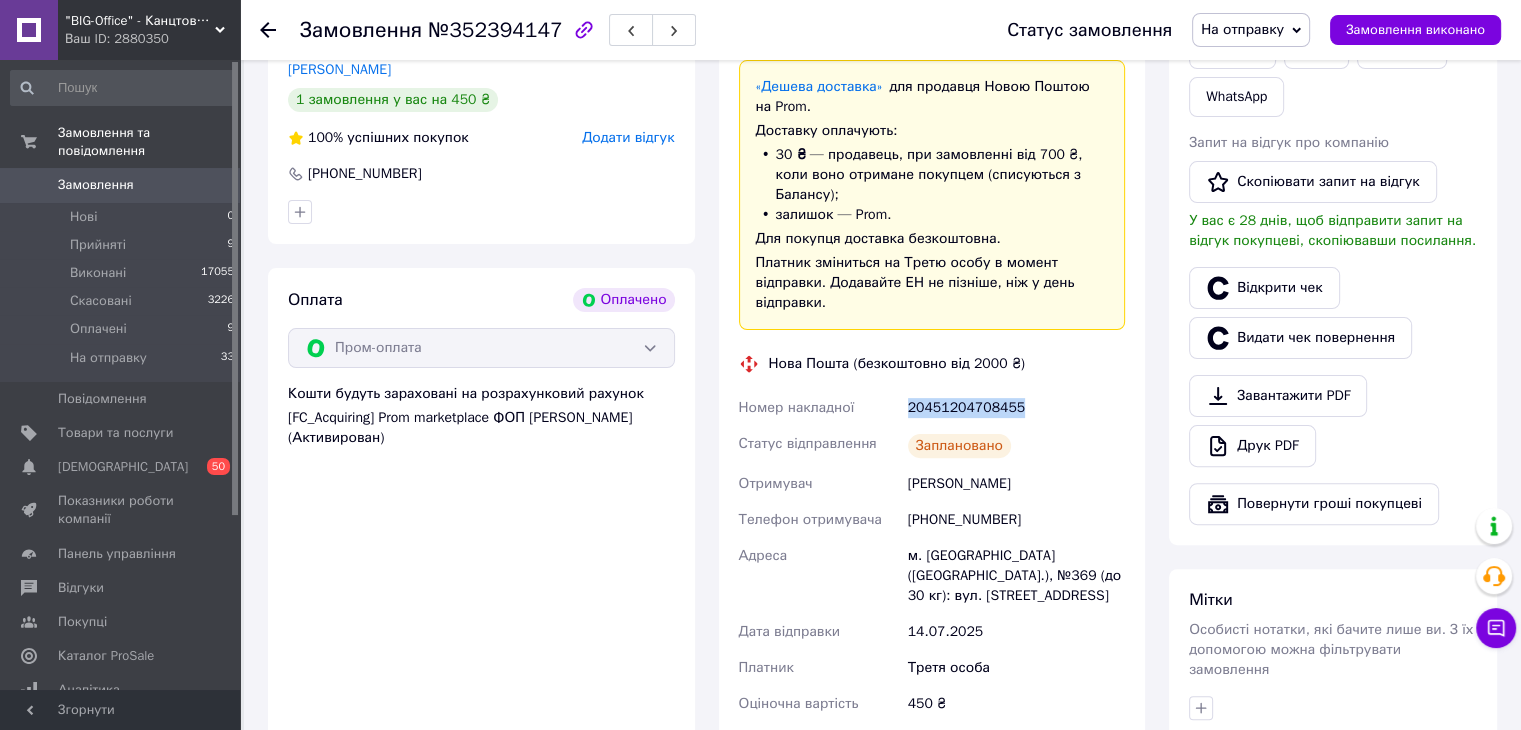 drag, startPoint x: 942, startPoint y: 381, endPoint x: 1037, endPoint y: 381, distance: 95 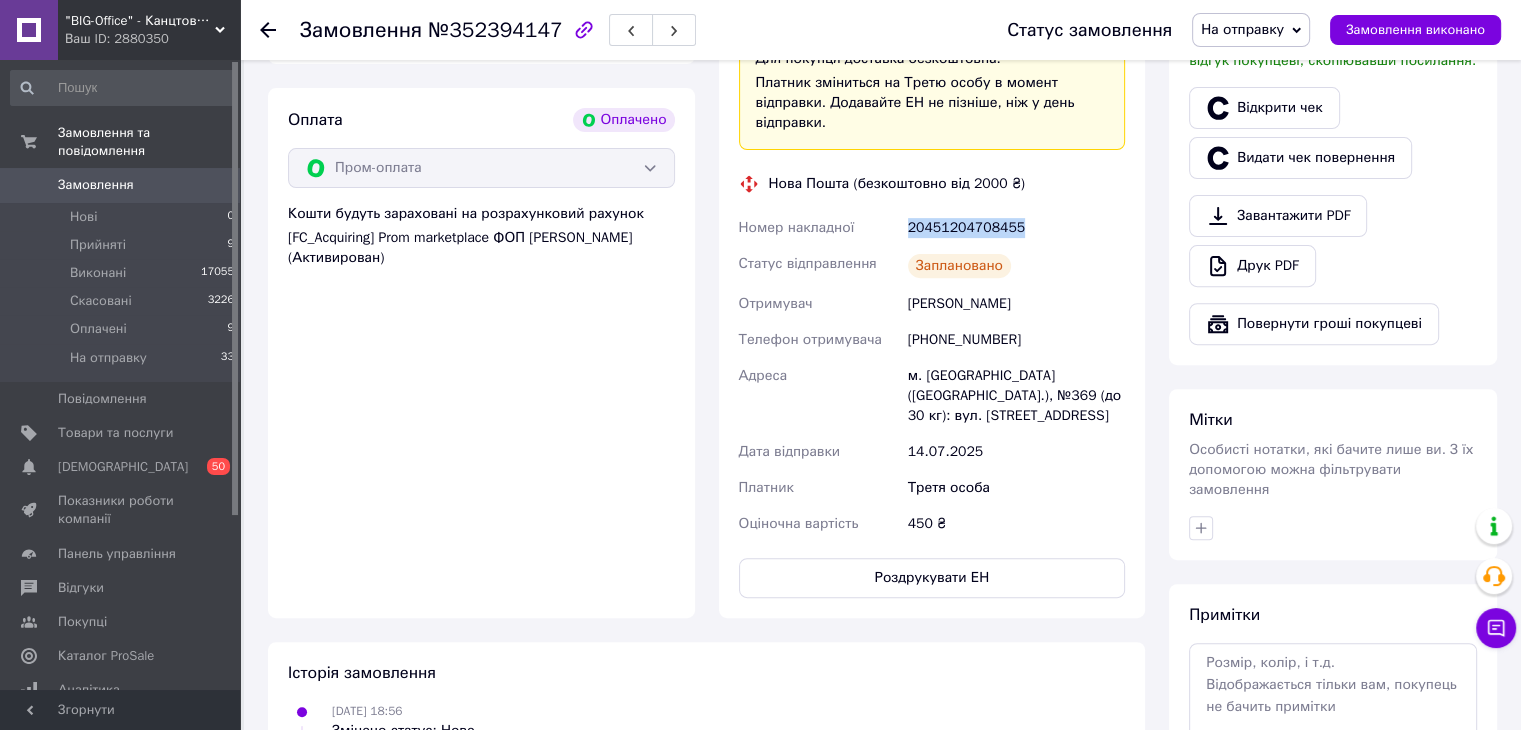 scroll, scrollTop: 900, scrollLeft: 0, axis: vertical 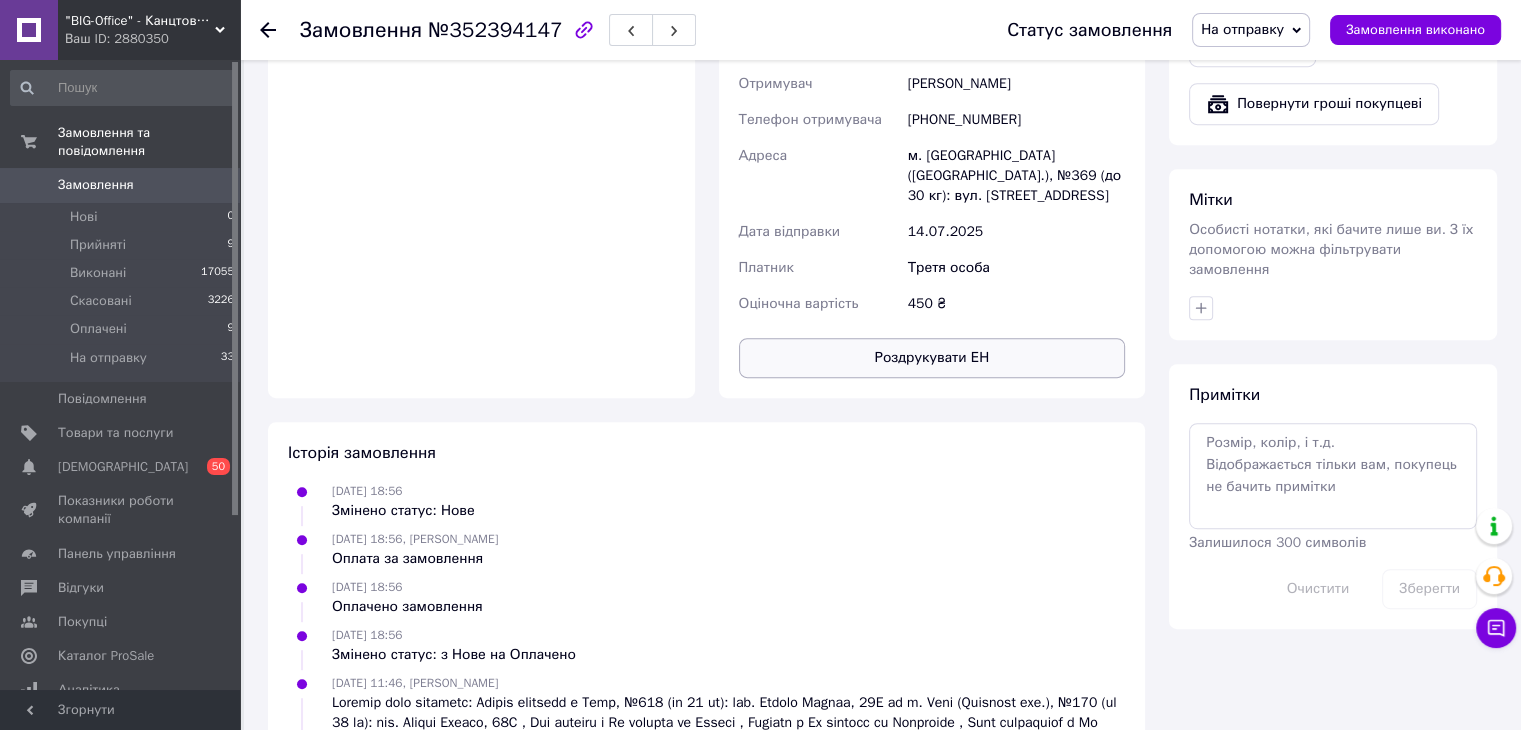 click on "Роздрукувати ЕН" at bounding box center [932, 358] 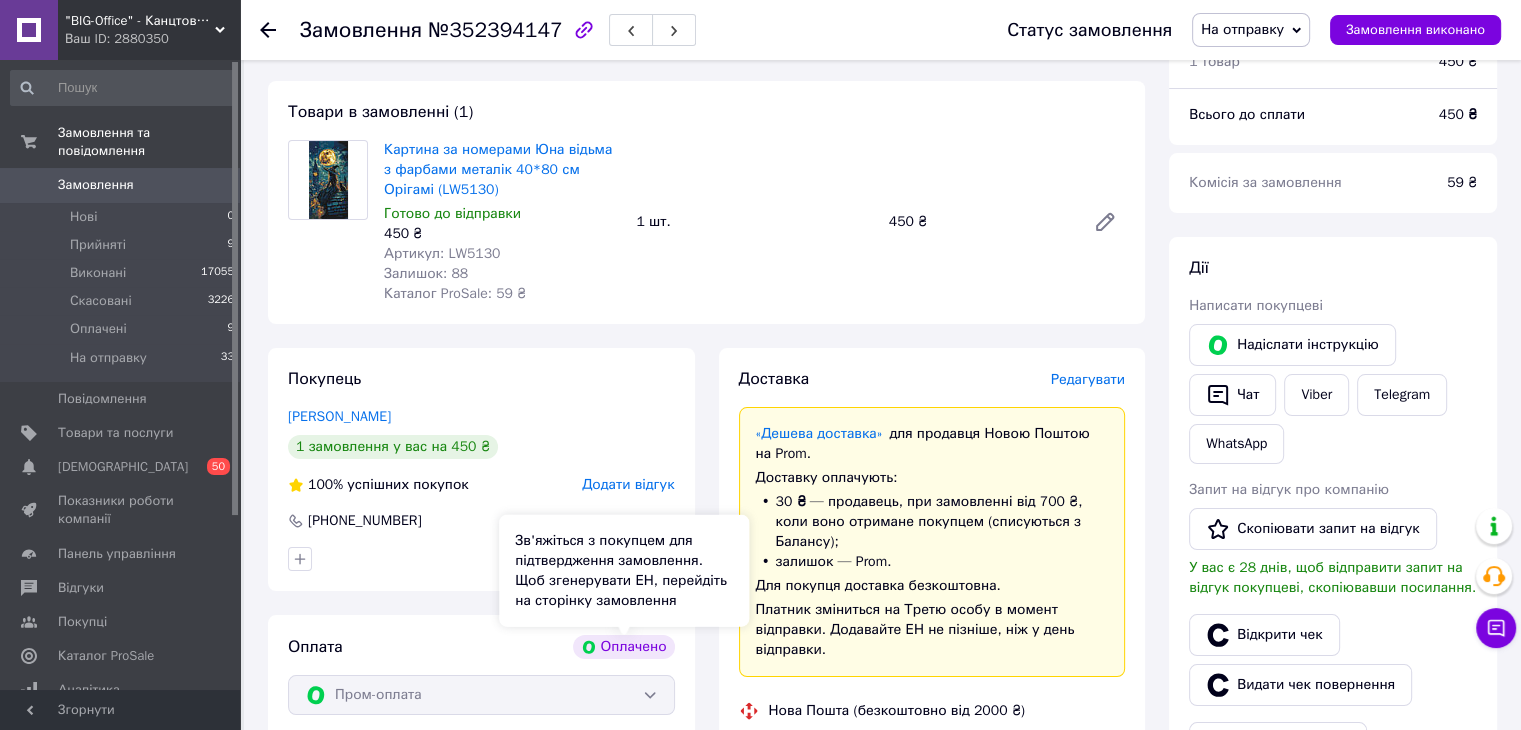 scroll, scrollTop: 0, scrollLeft: 0, axis: both 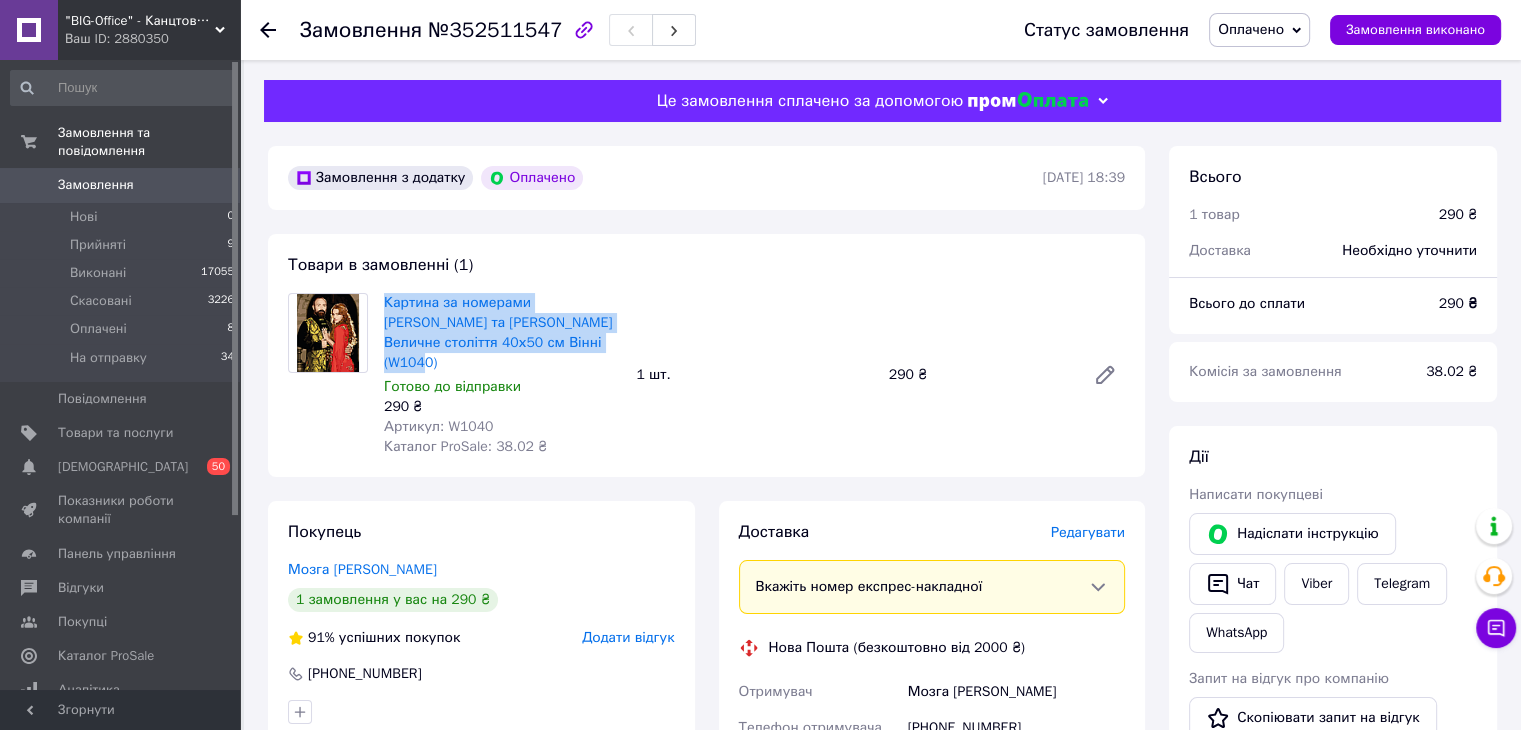drag, startPoint x: 380, startPoint y: 305, endPoint x: 545, endPoint y: 343, distance: 169.31923 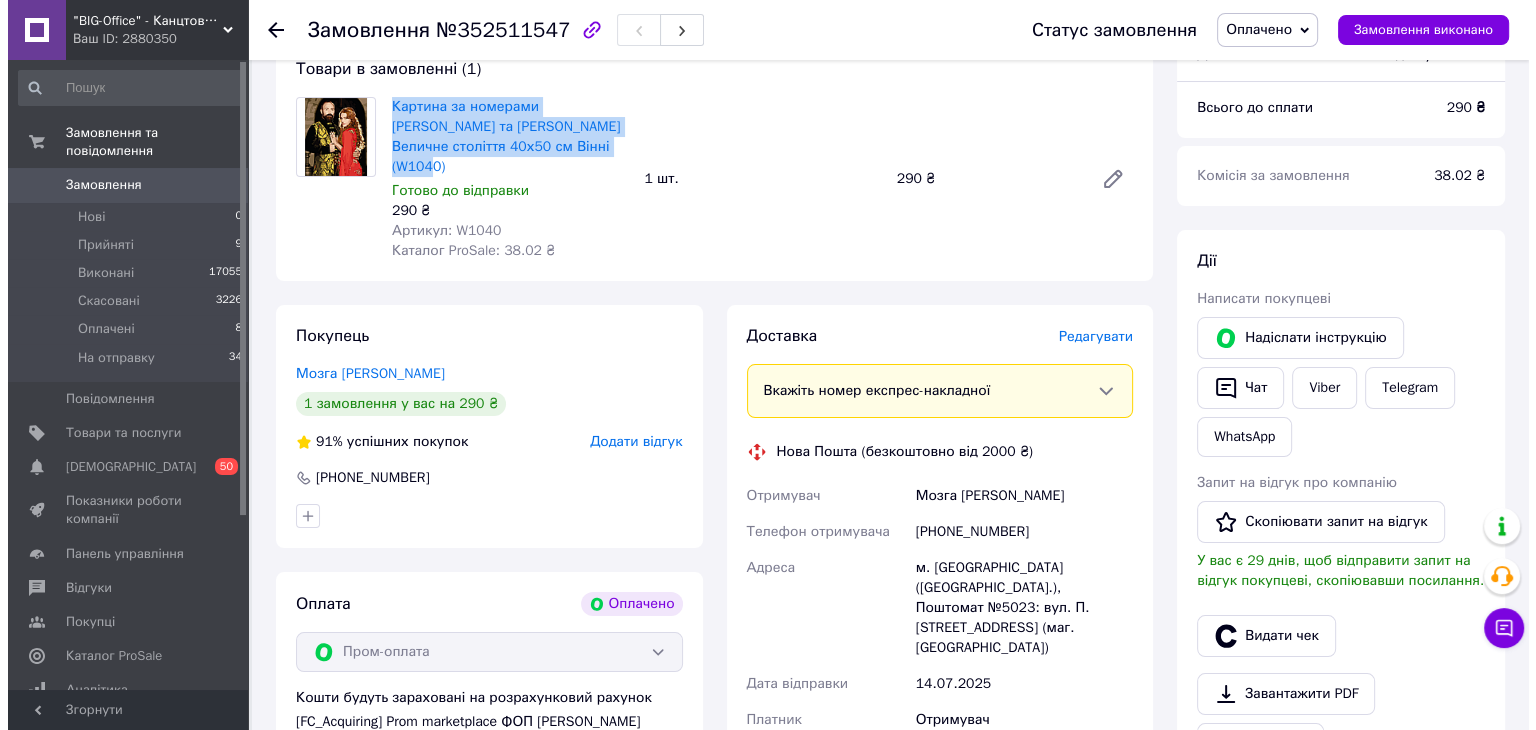 scroll, scrollTop: 200, scrollLeft: 0, axis: vertical 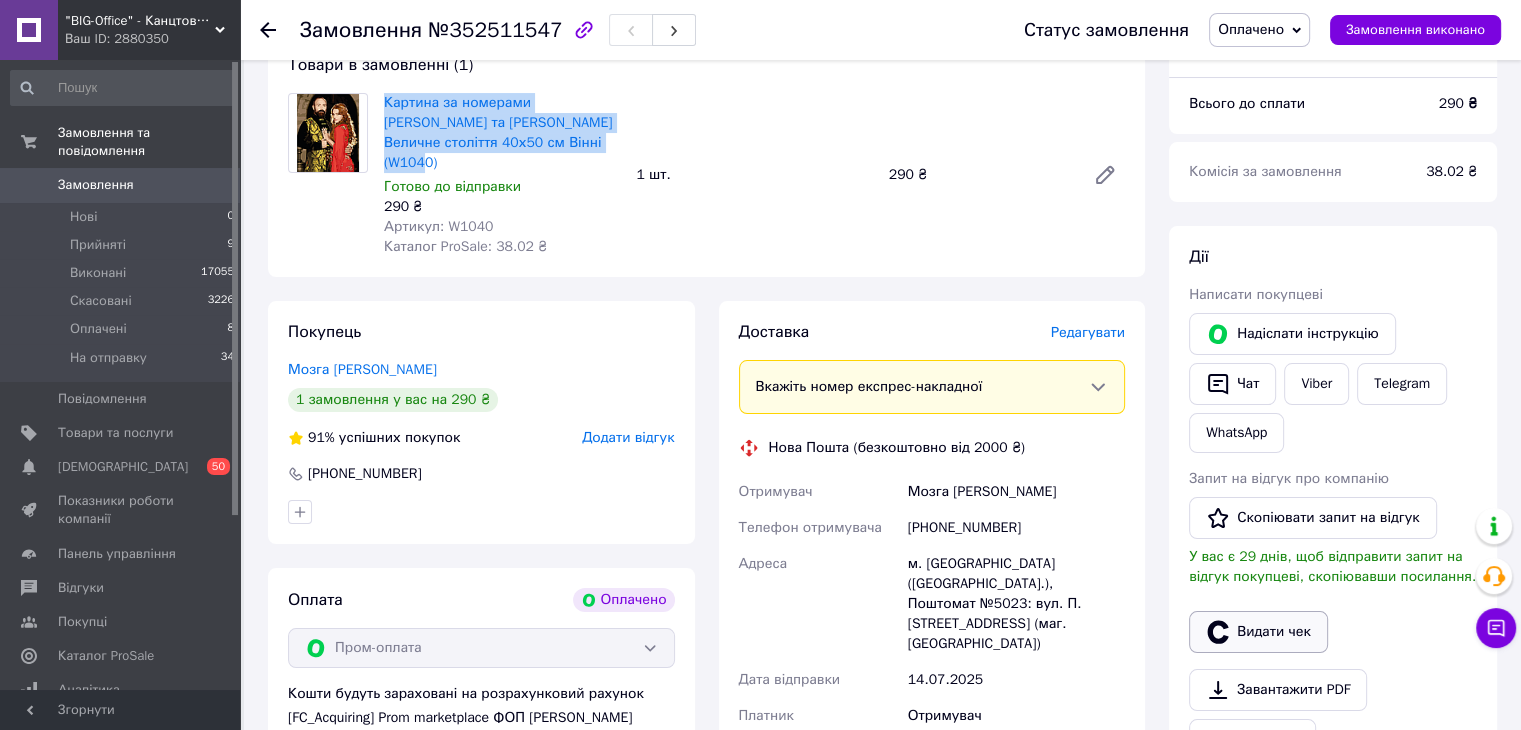 click on "Видати чек" at bounding box center (1258, 632) 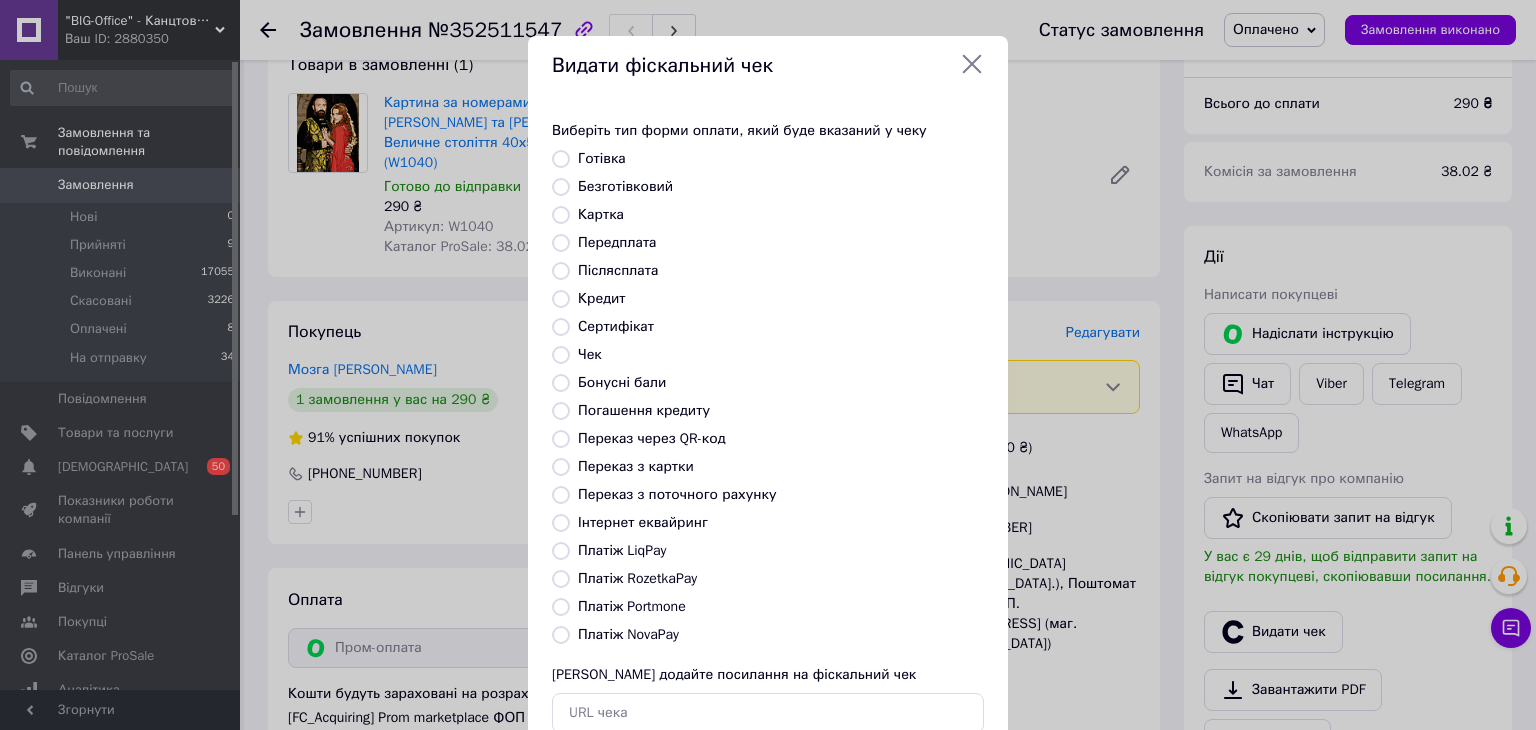click on "Платіж RozetkaPay" at bounding box center [637, 578] 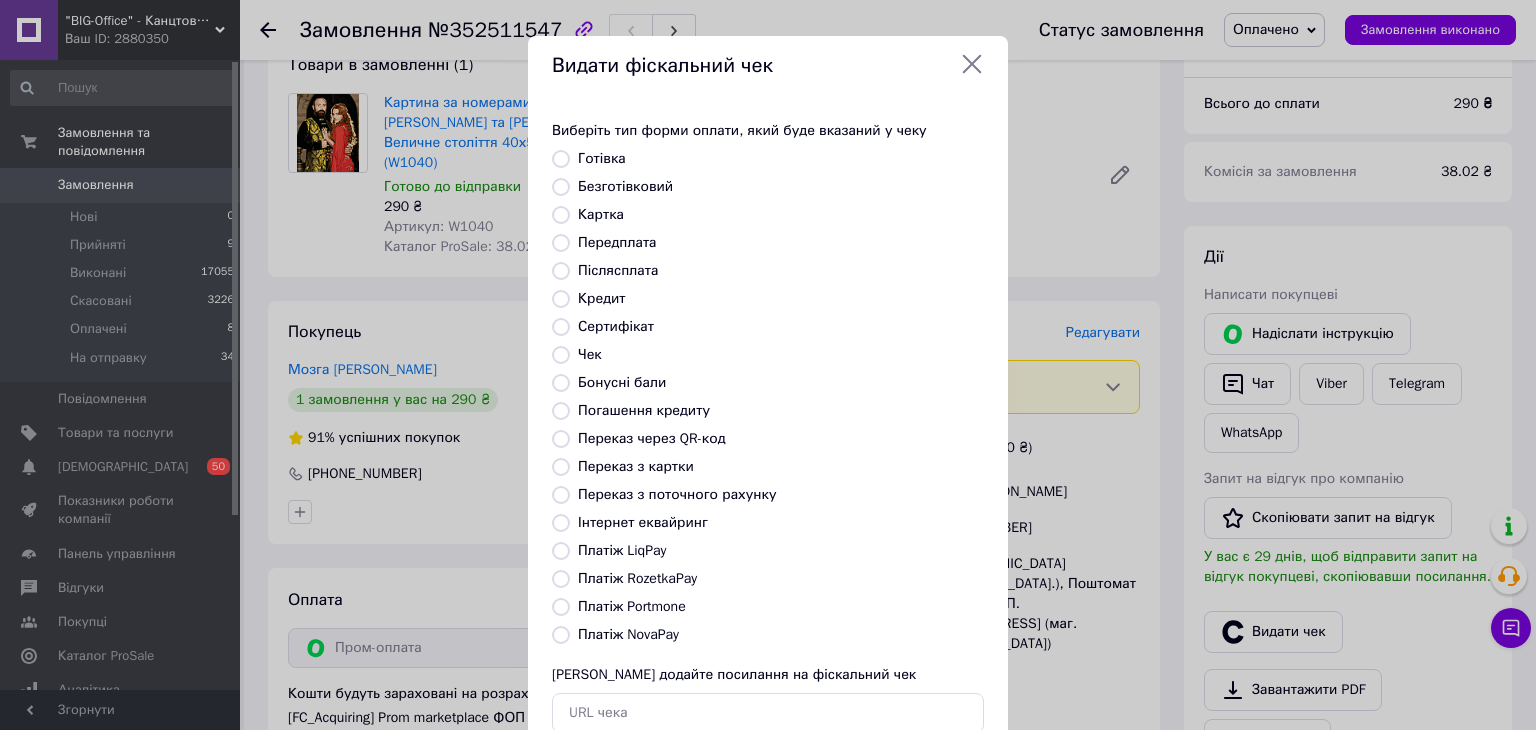 radio on "true" 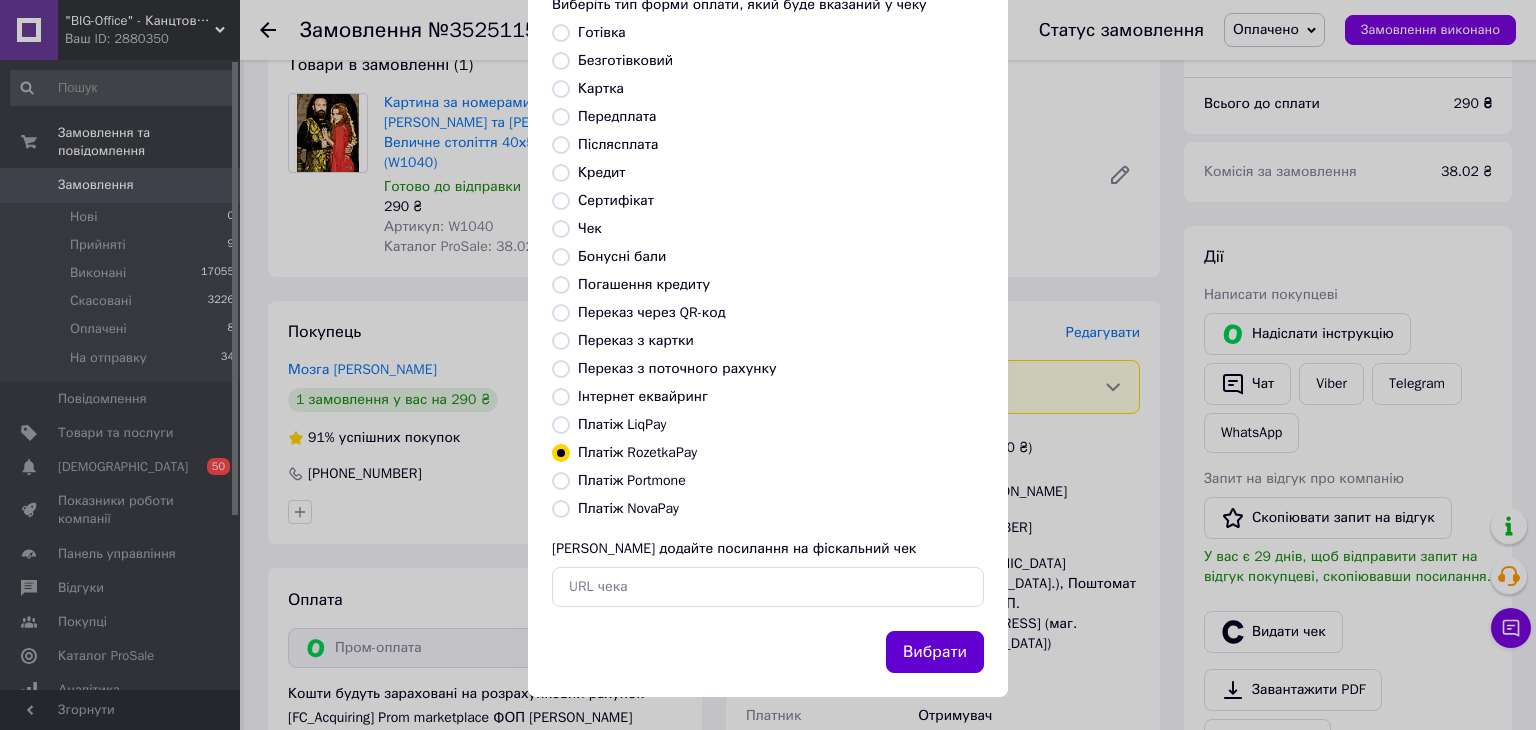 scroll, scrollTop: 128, scrollLeft: 0, axis: vertical 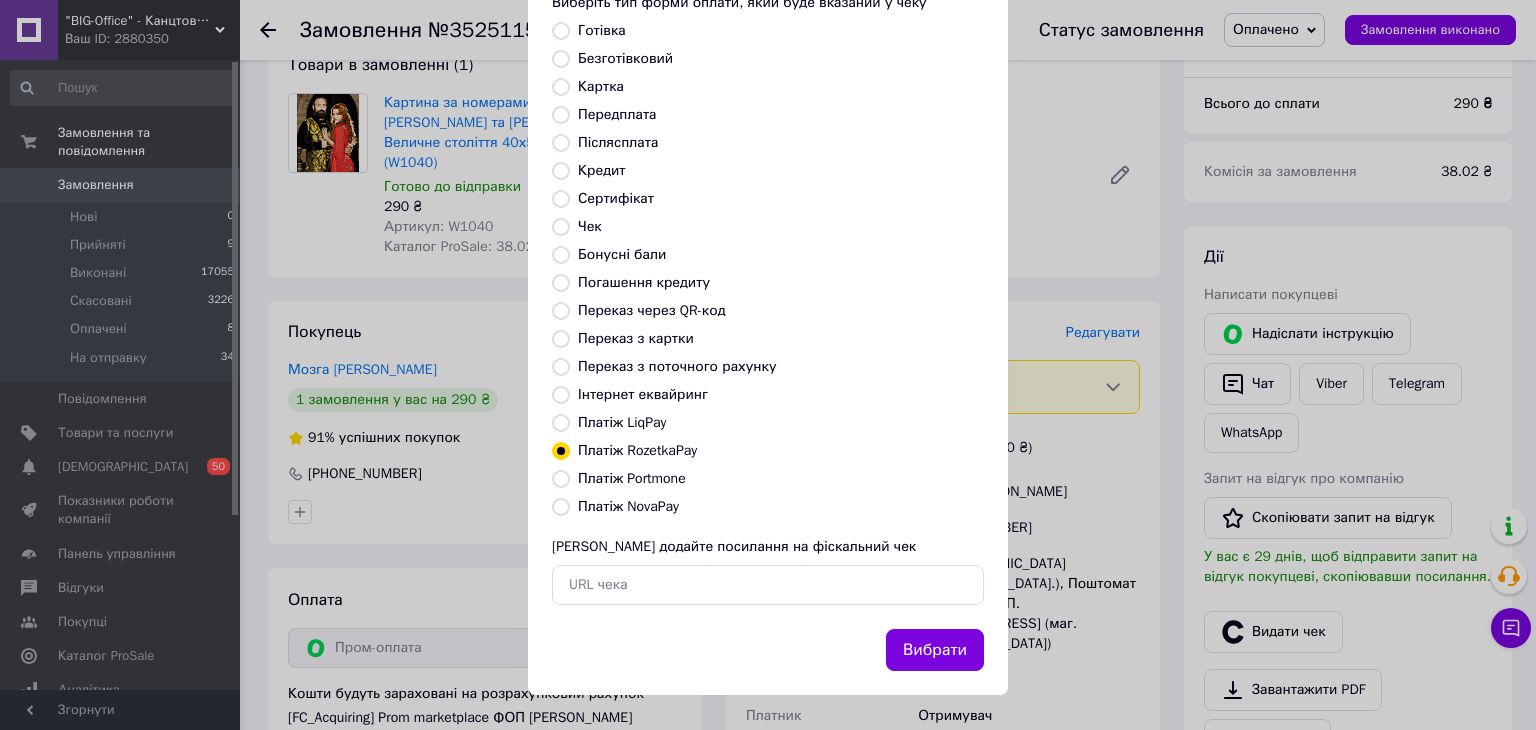 click on "Вибрати" at bounding box center [935, 650] 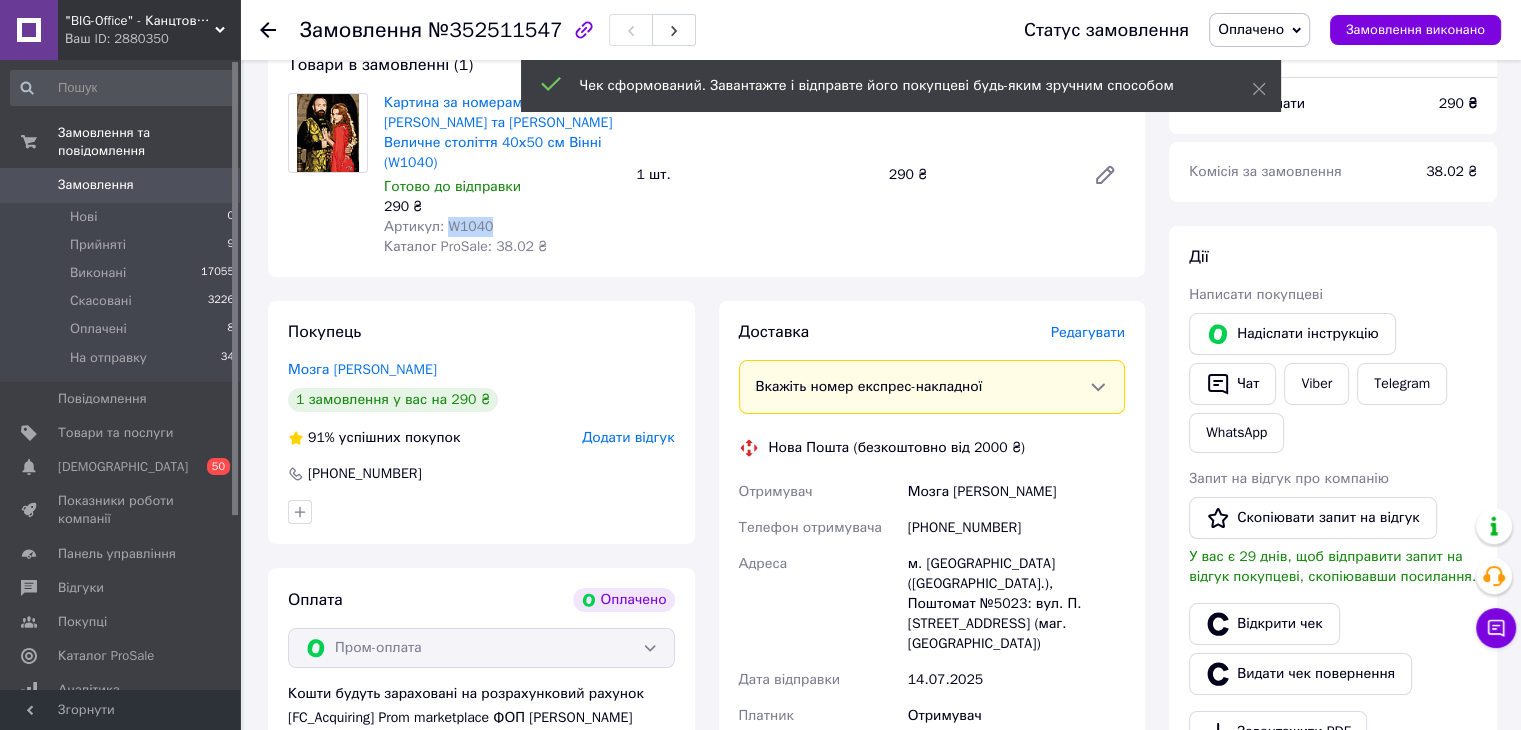 drag, startPoint x: 444, startPoint y: 205, endPoint x: 502, endPoint y: 204, distance: 58.00862 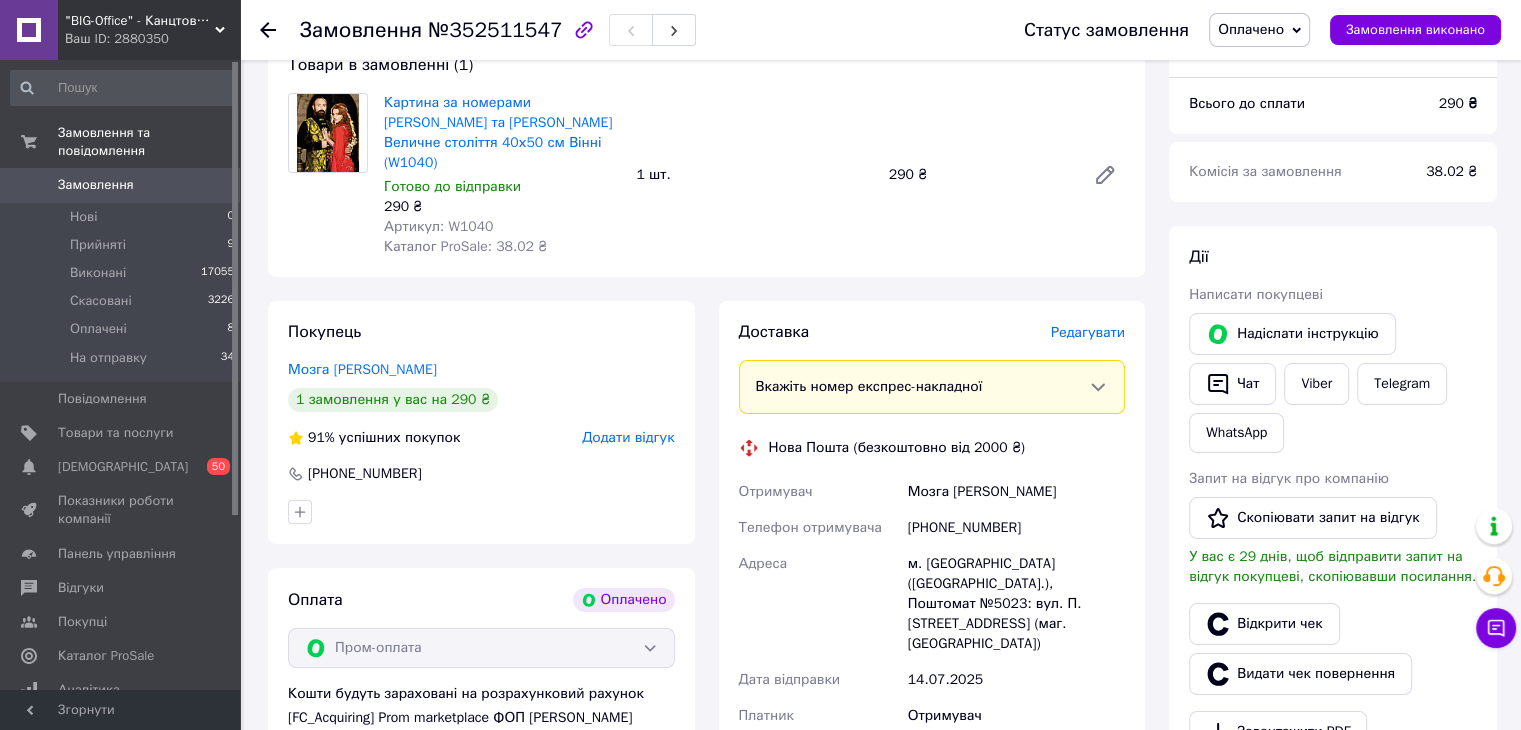 click on "Доставка Редагувати" at bounding box center (932, 332) 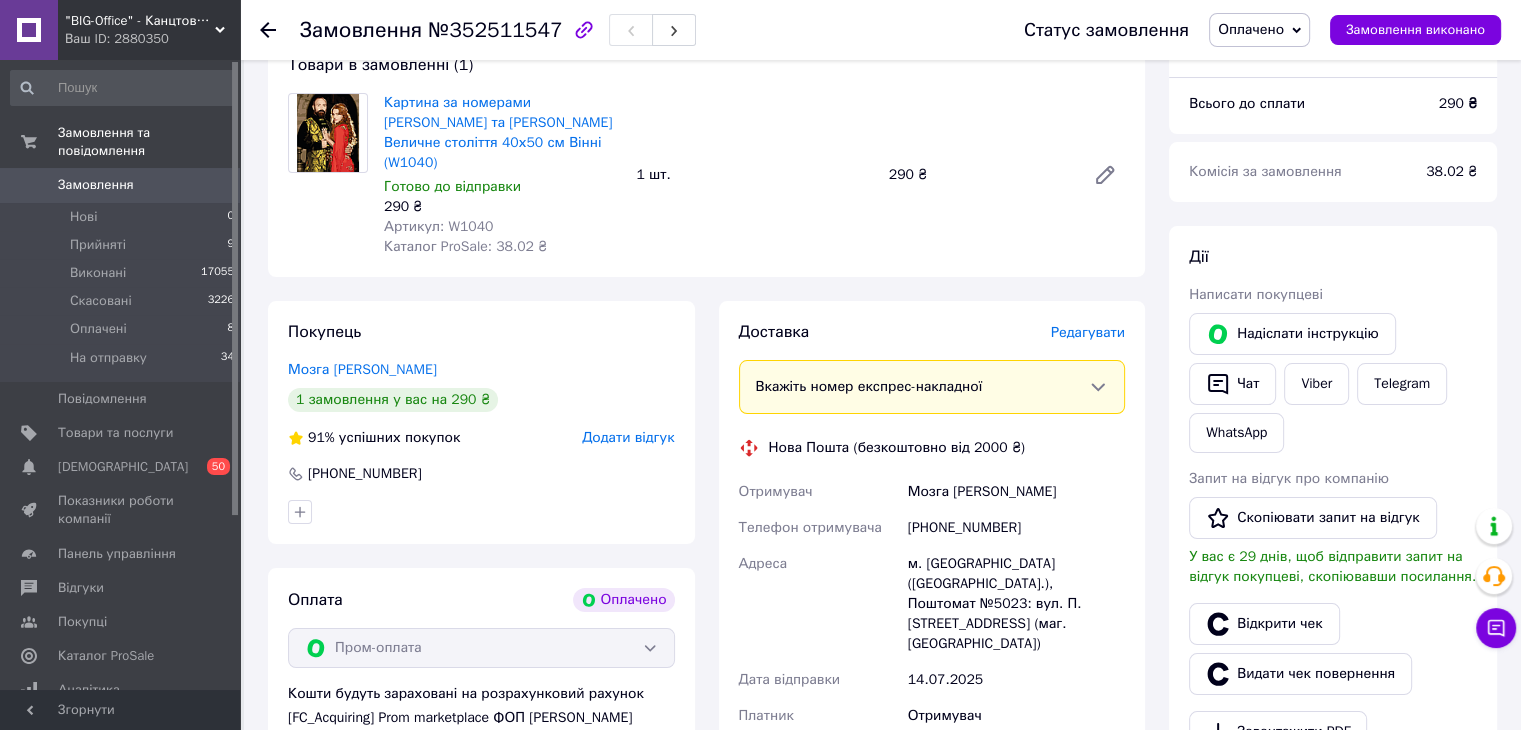 click on "Редагувати" at bounding box center (1088, 332) 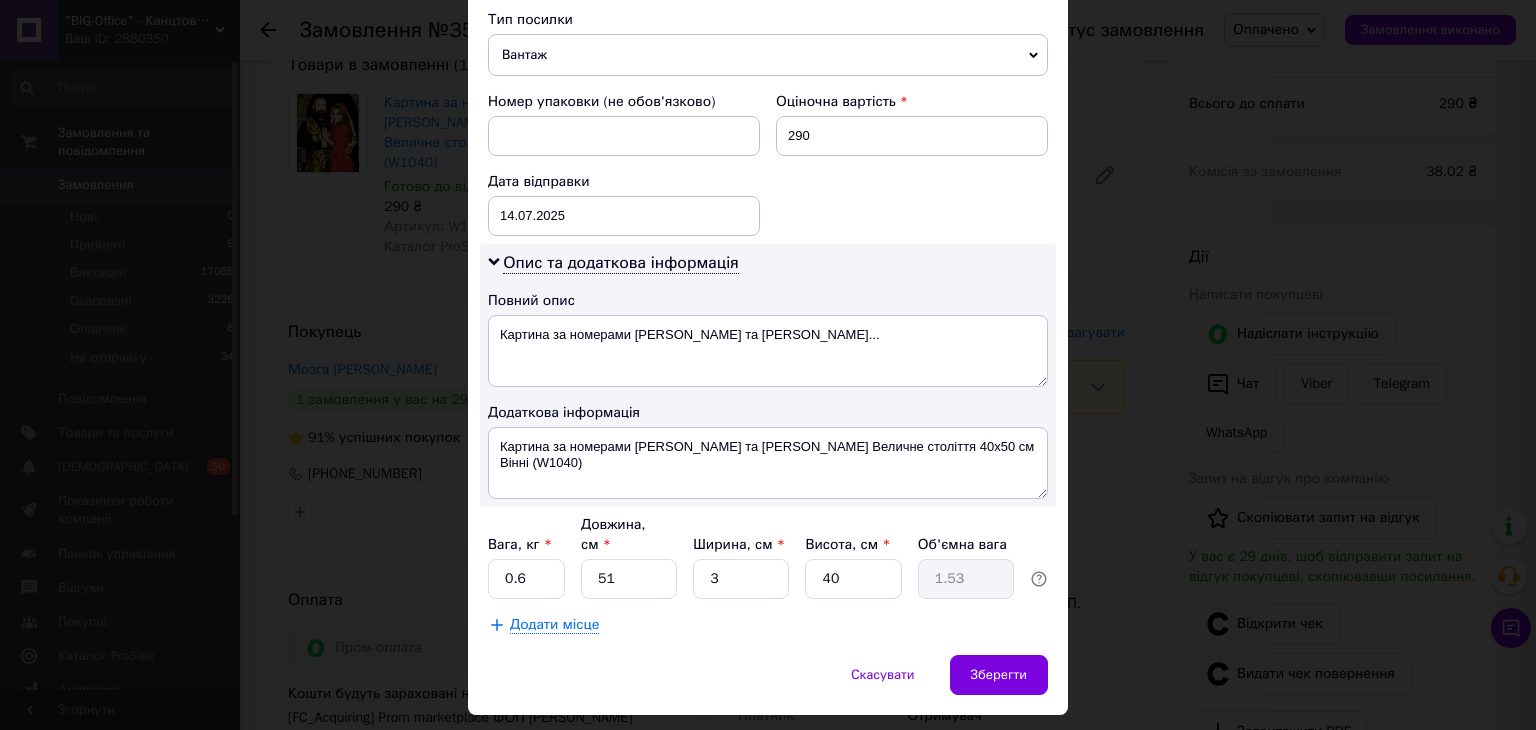scroll, scrollTop: 800, scrollLeft: 0, axis: vertical 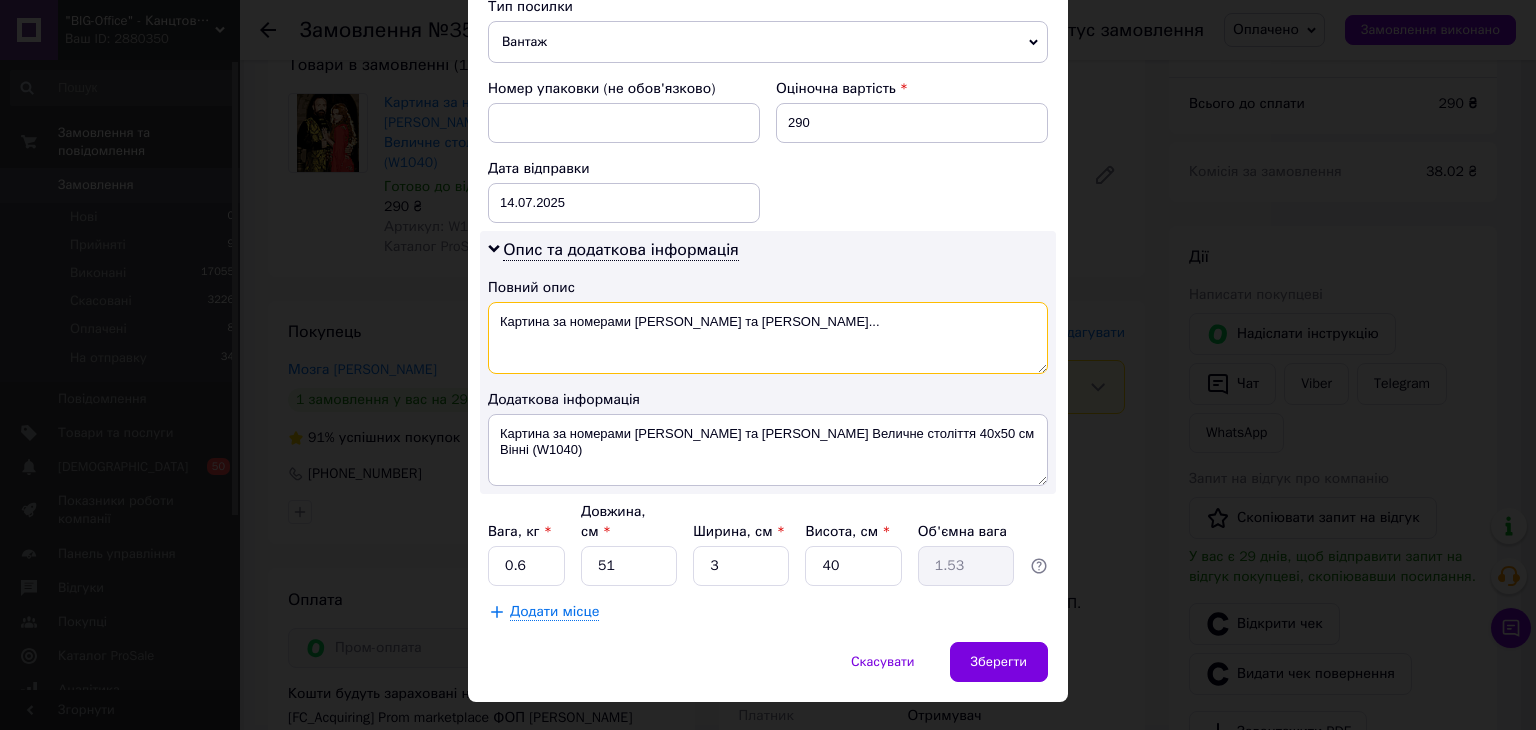 drag, startPoint x: 632, startPoint y: 313, endPoint x: 840, endPoint y: 313, distance: 208 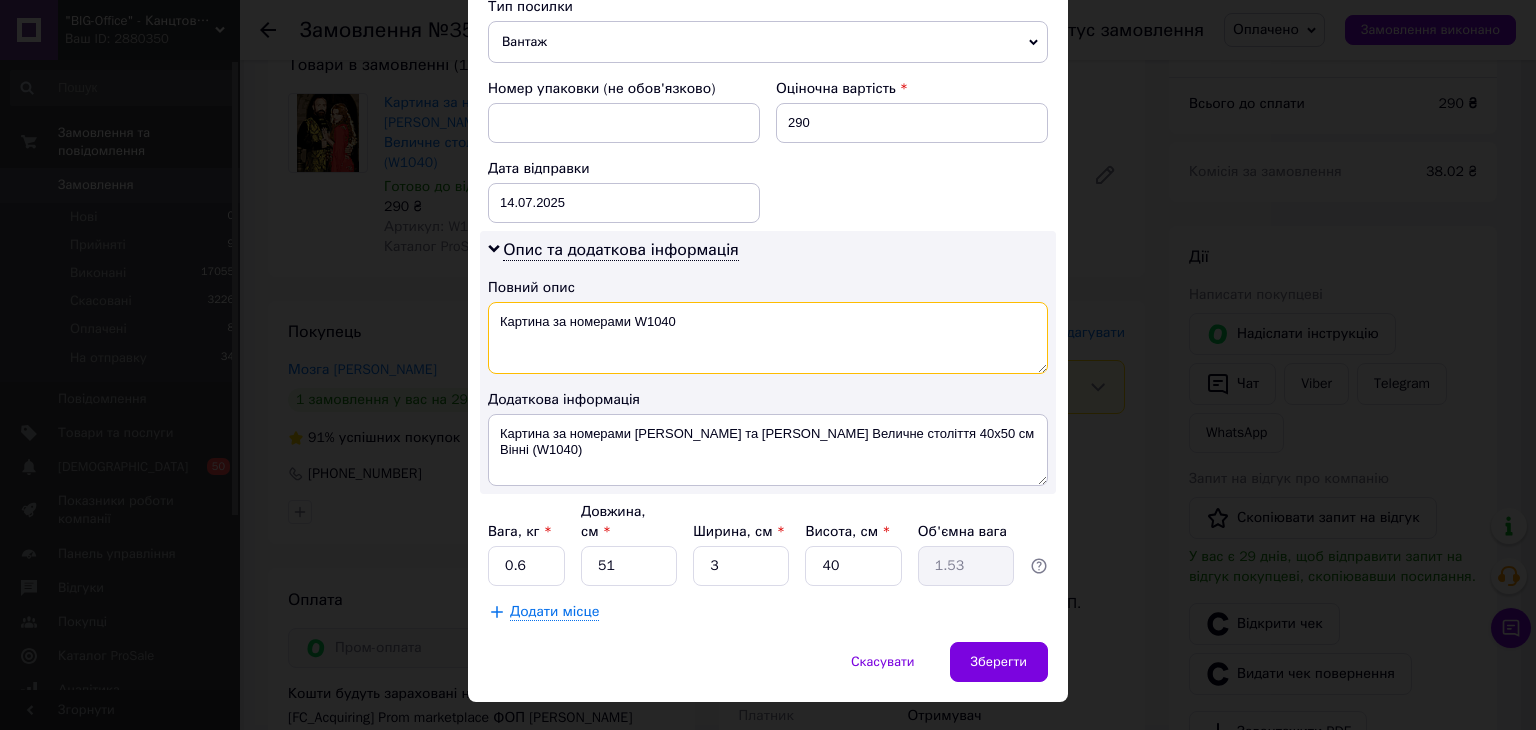 type on "Картина за номерами W1040" 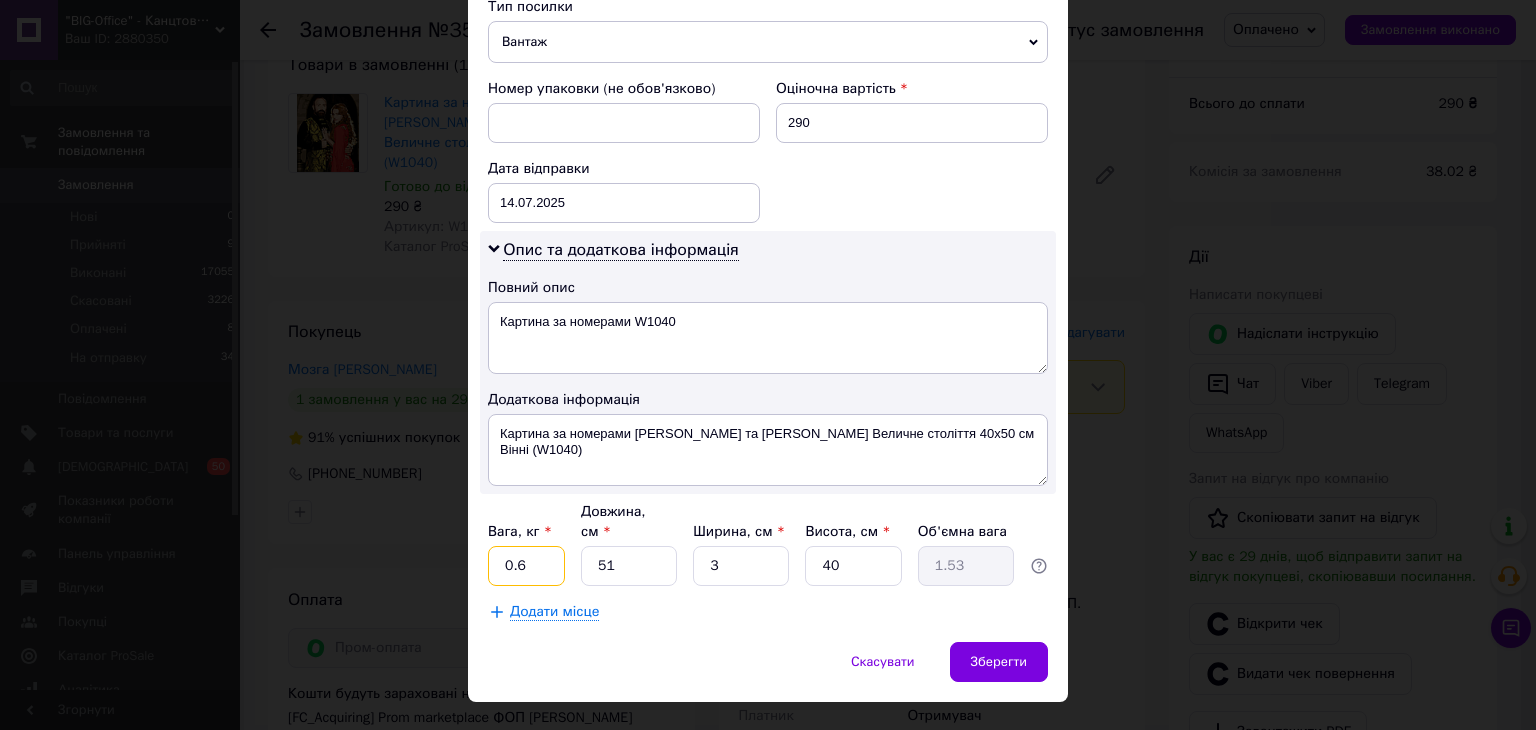 drag, startPoint x: 529, startPoint y: 534, endPoint x: 497, endPoint y: 541, distance: 32.75668 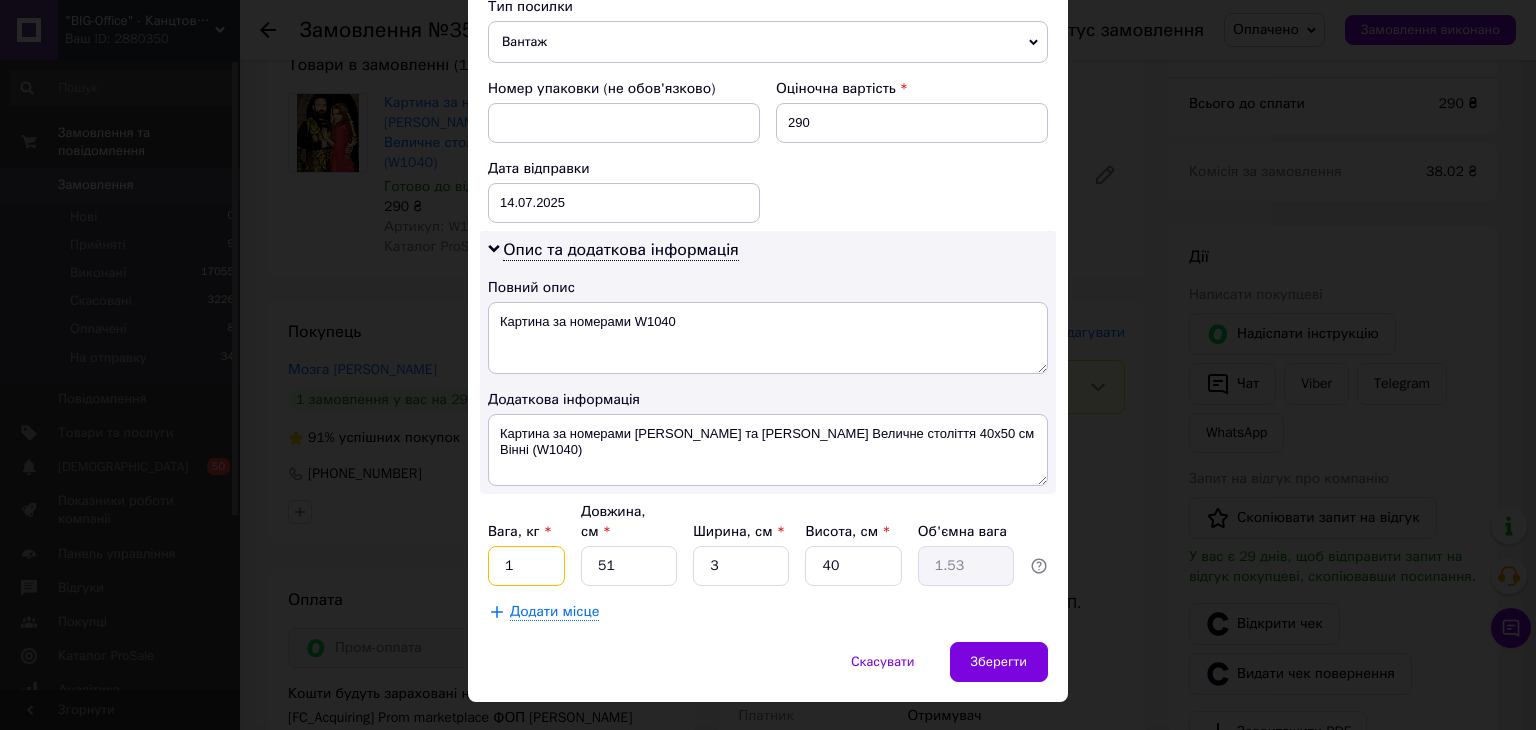 type on "1" 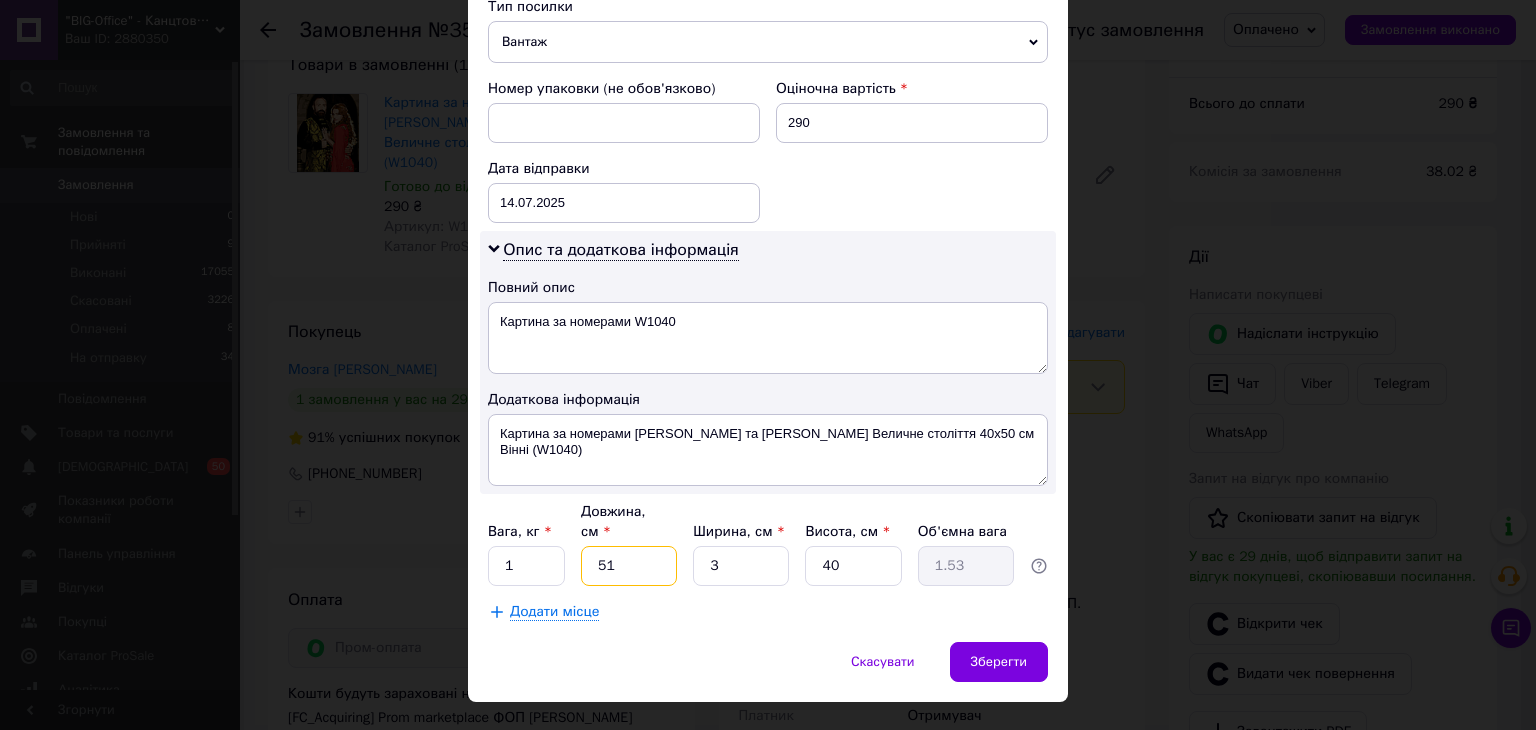 click on "51" at bounding box center [629, 566] 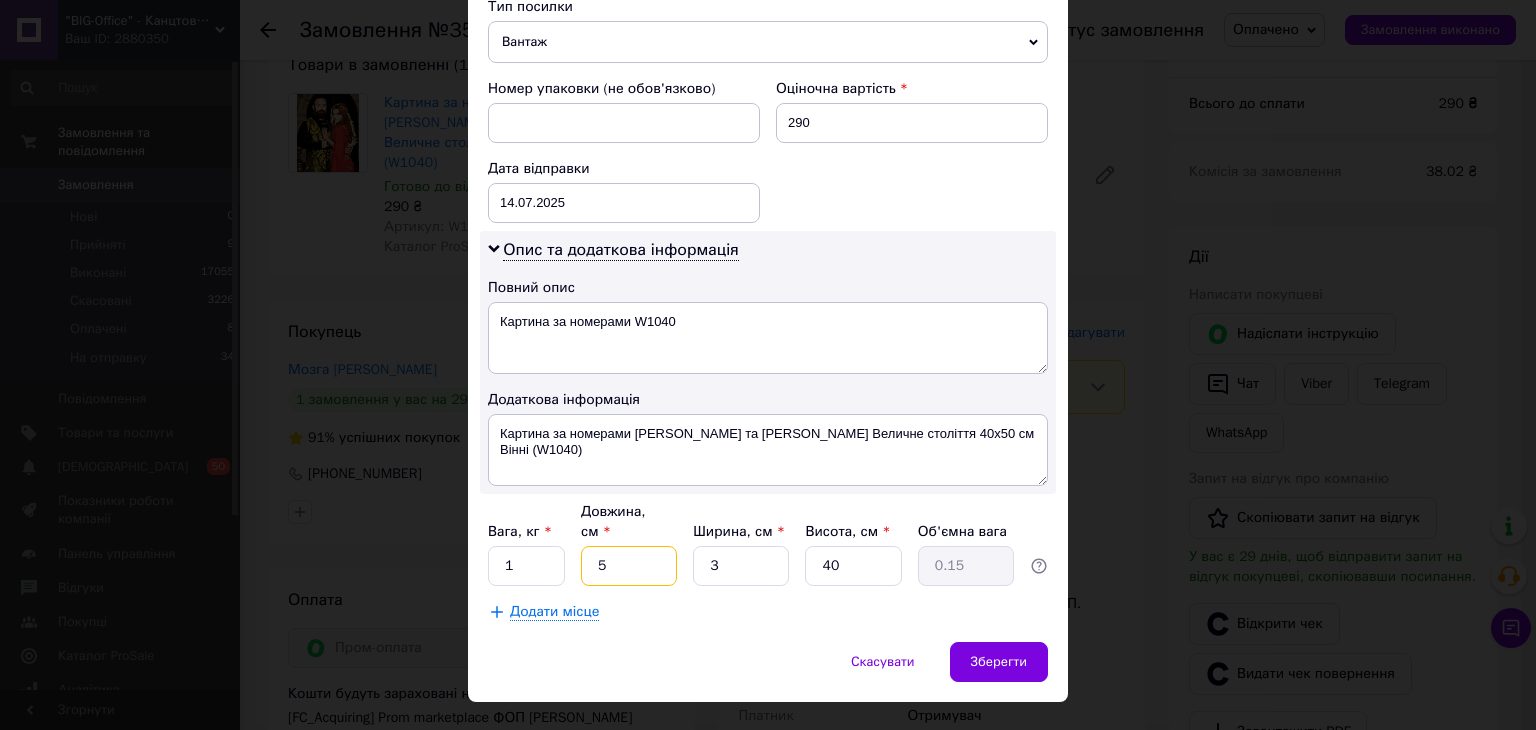 type on "50" 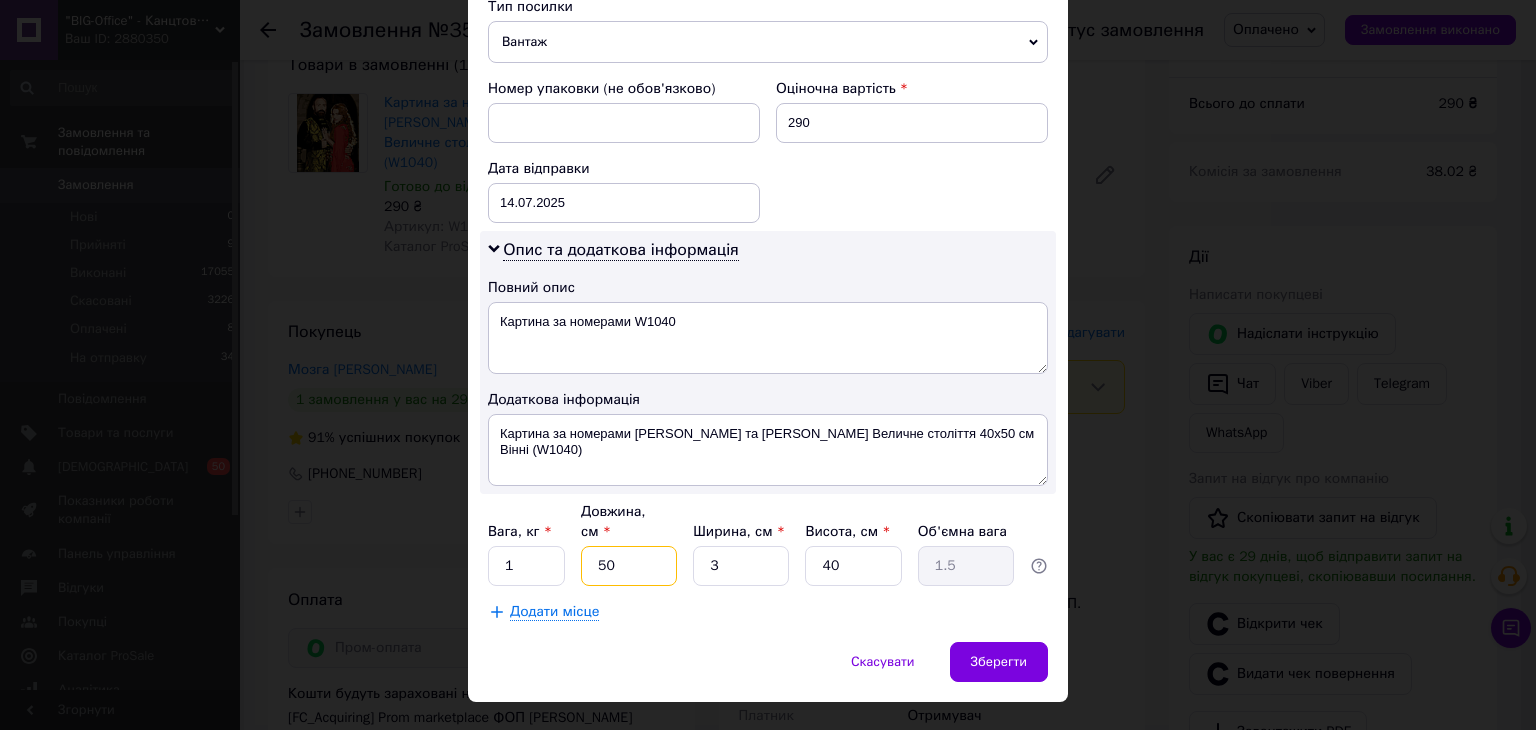 type on "50" 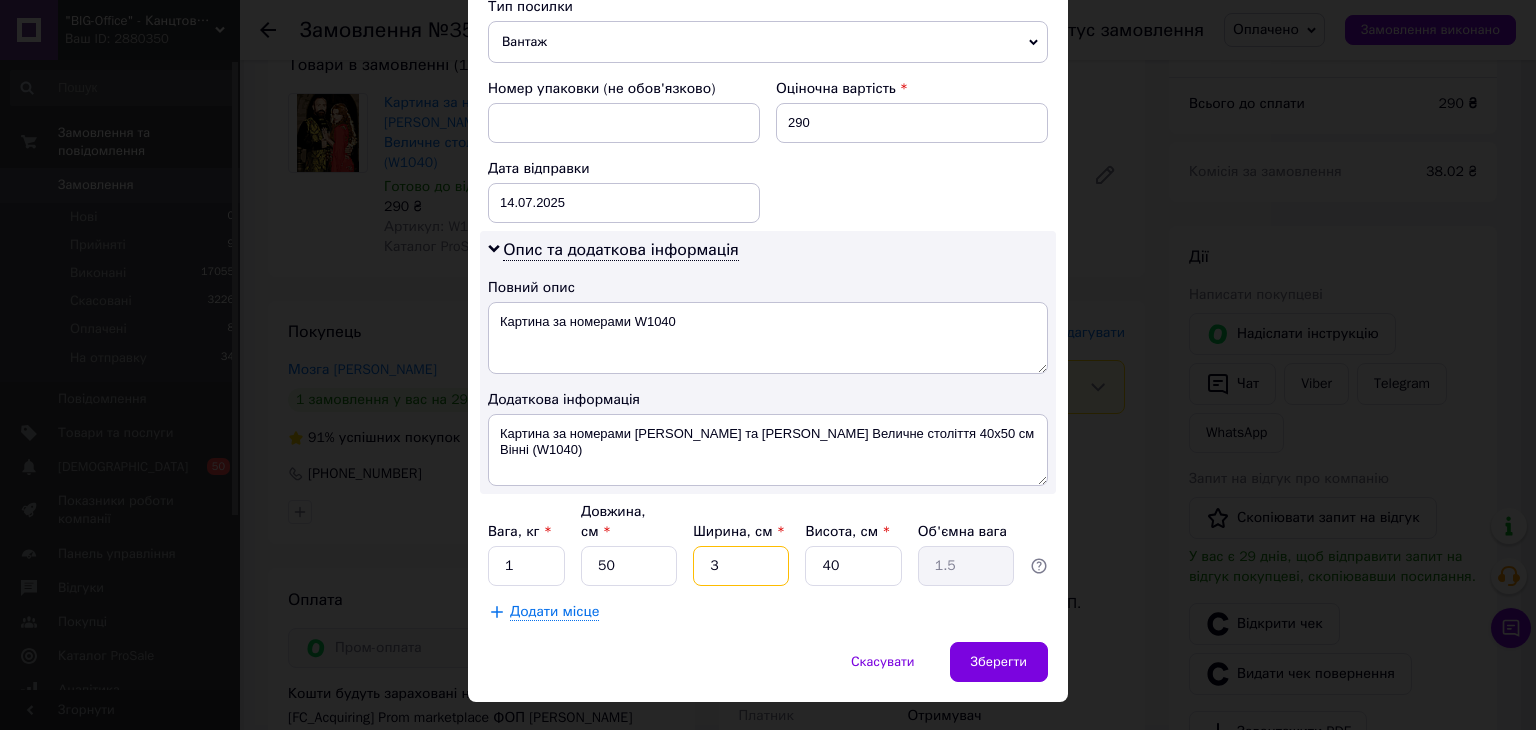 drag, startPoint x: 708, startPoint y: 533, endPoint x: 720, endPoint y: 535, distance: 12.165525 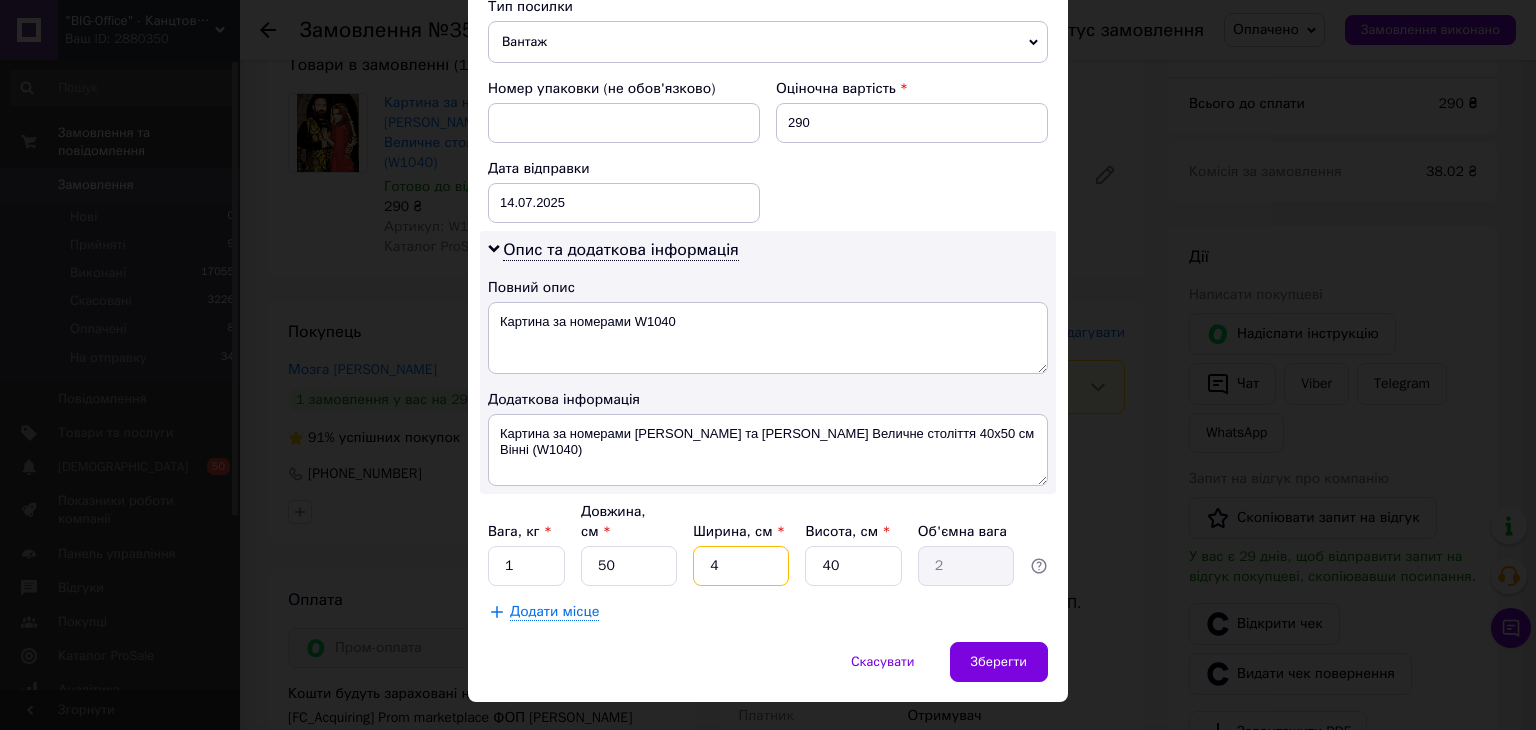 type on "40" 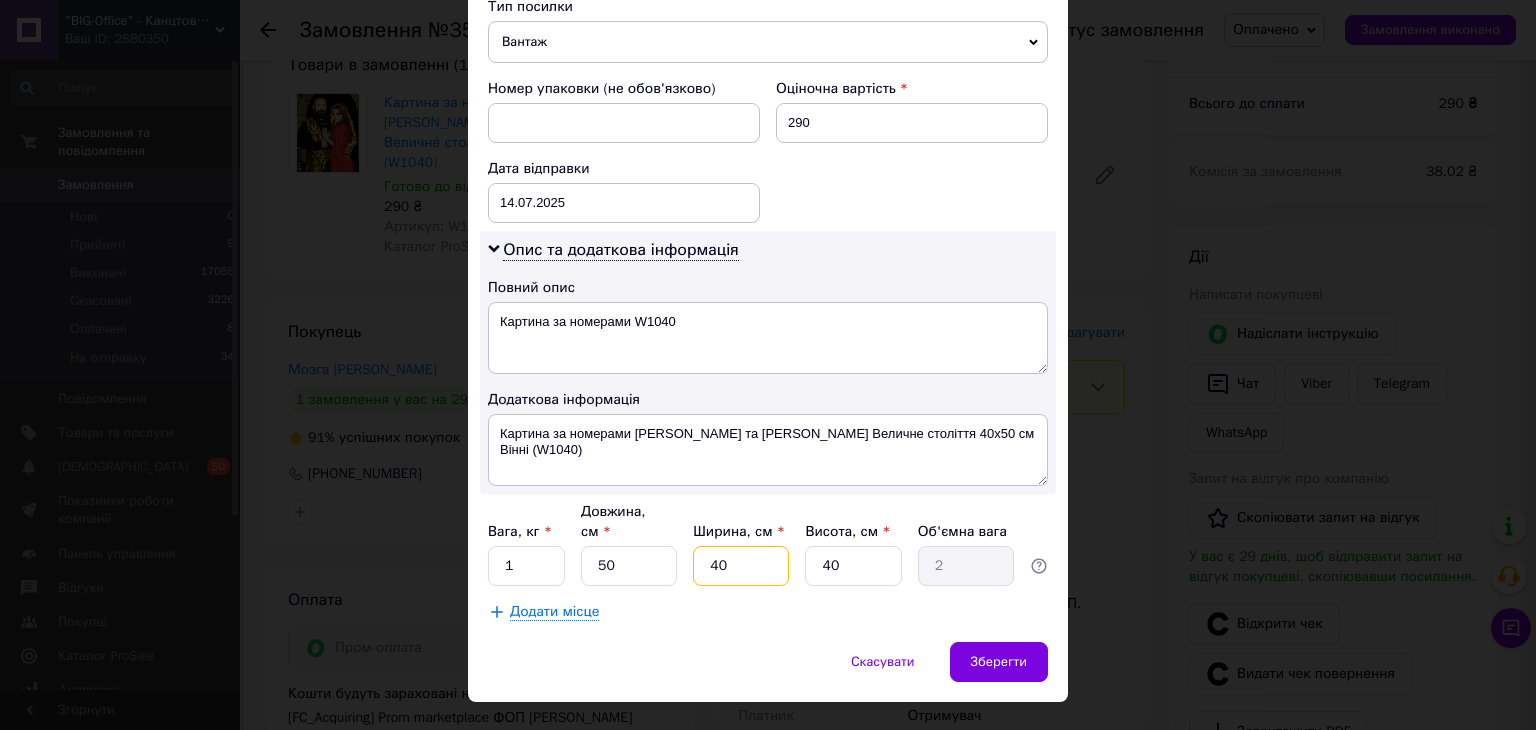 type on "20" 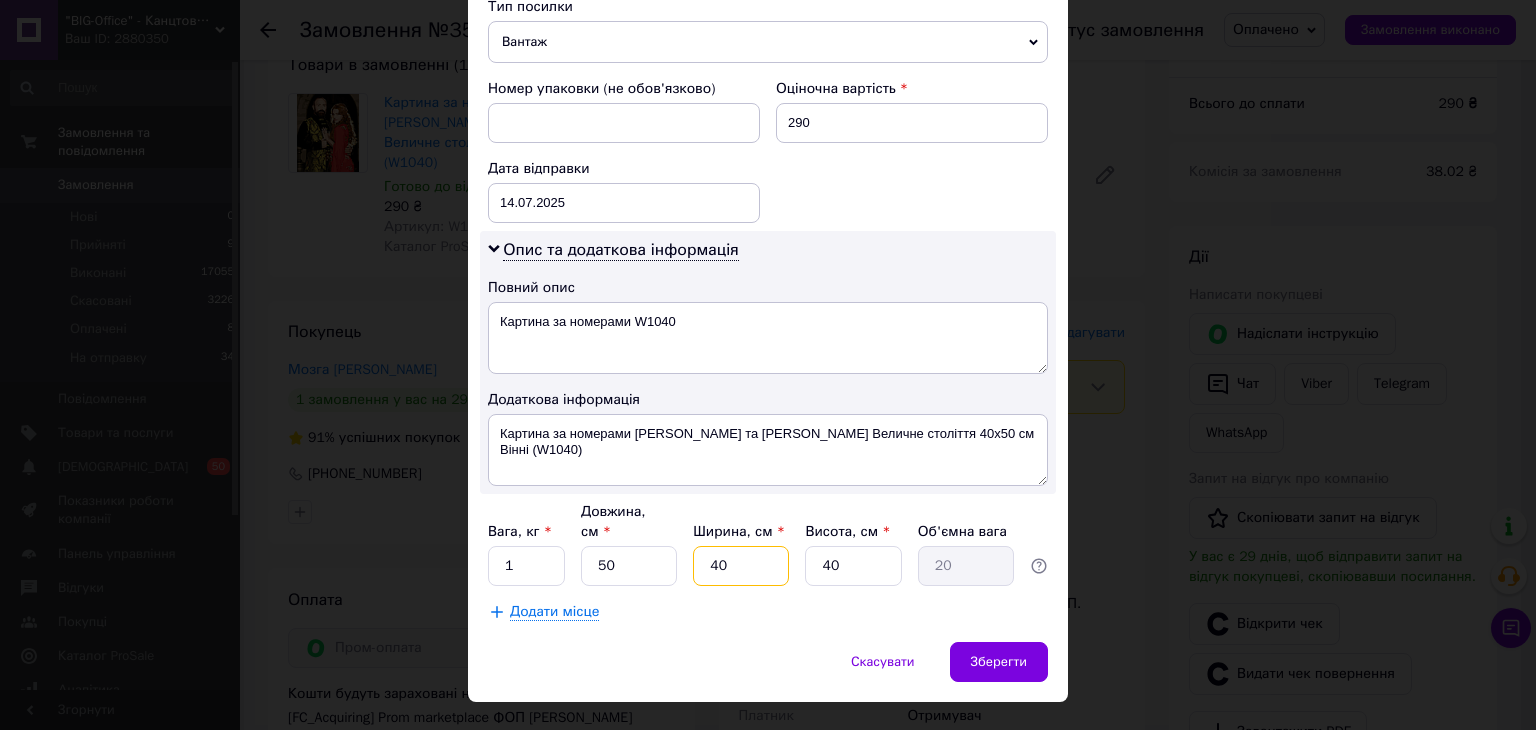 type on "40" 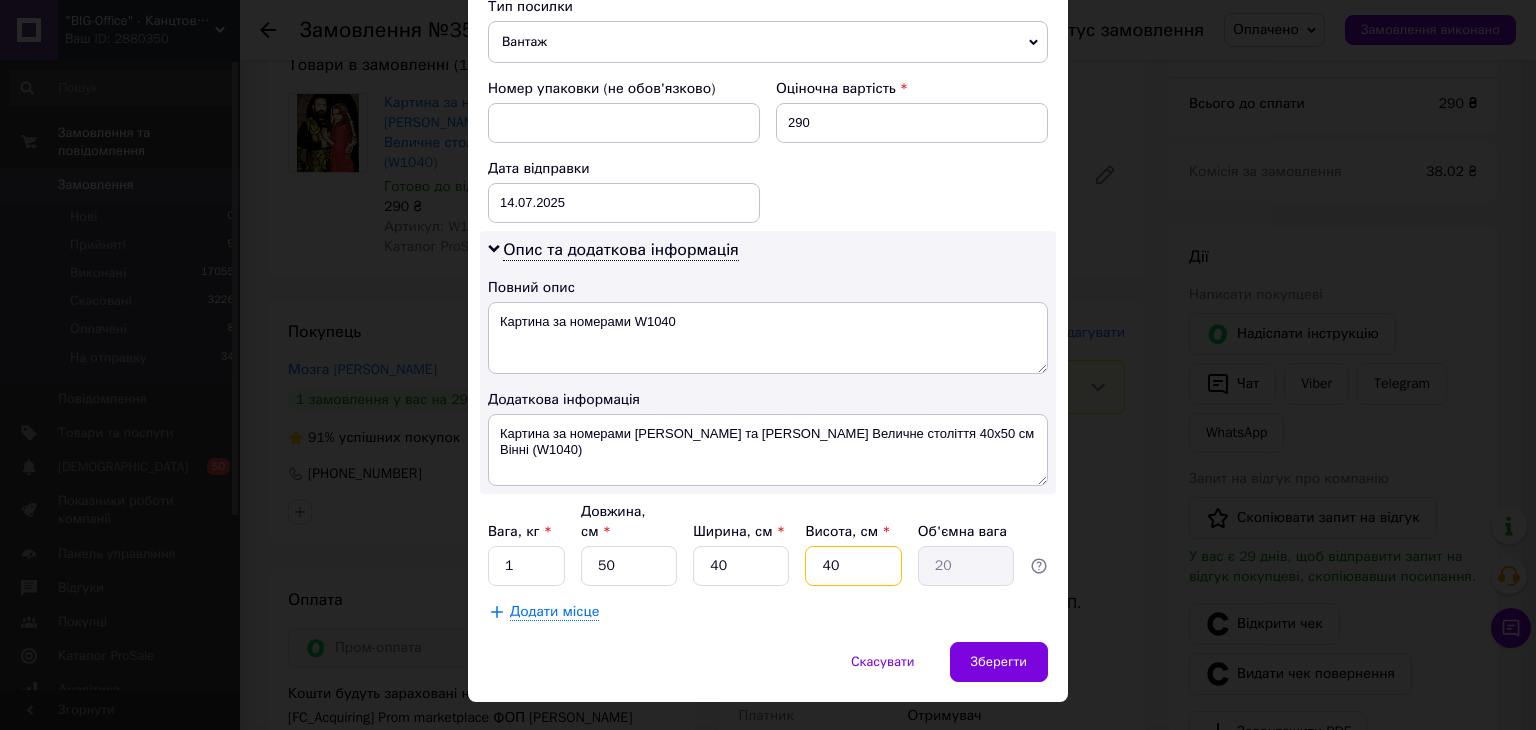 drag, startPoint x: 813, startPoint y: 537, endPoint x: 850, endPoint y: 537, distance: 37 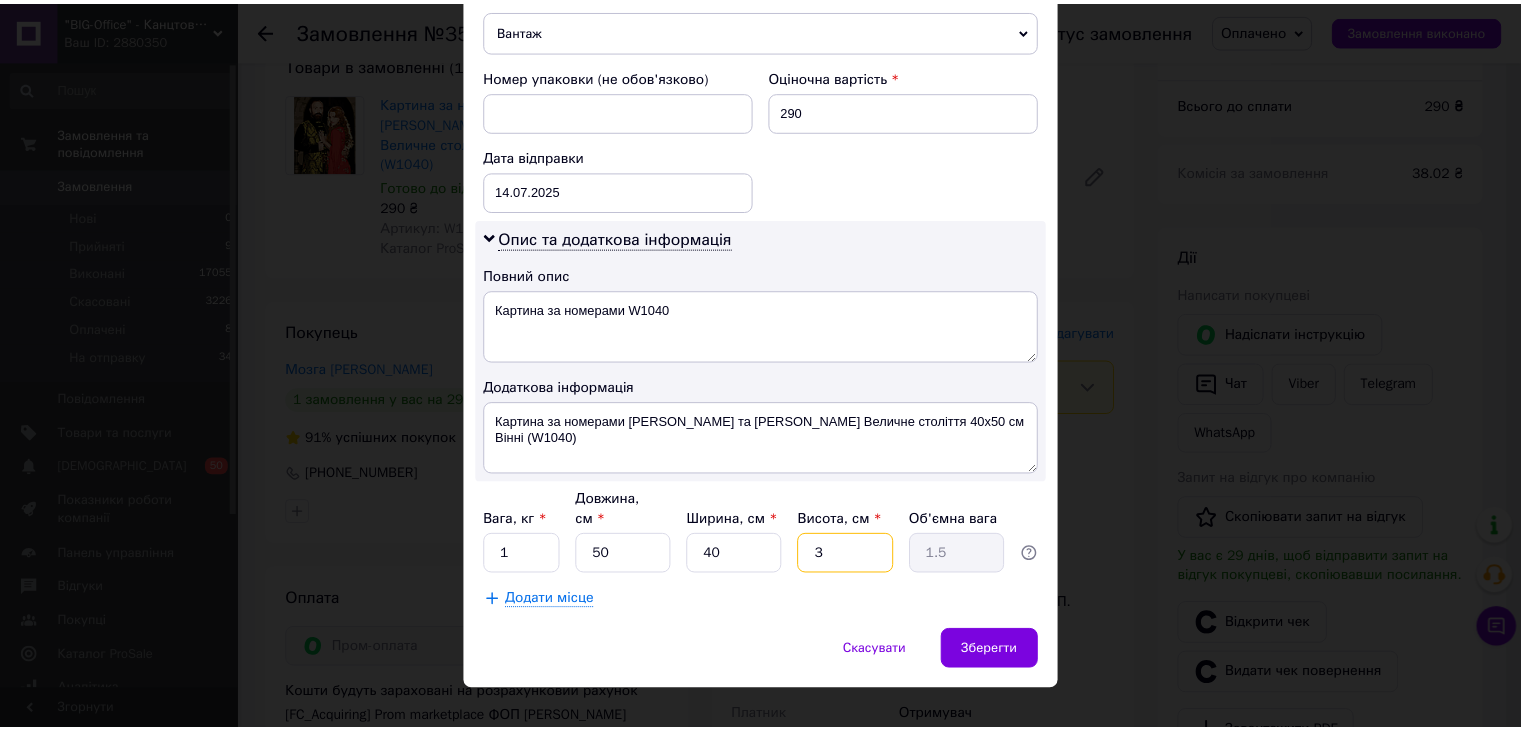 scroll, scrollTop: 816, scrollLeft: 0, axis: vertical 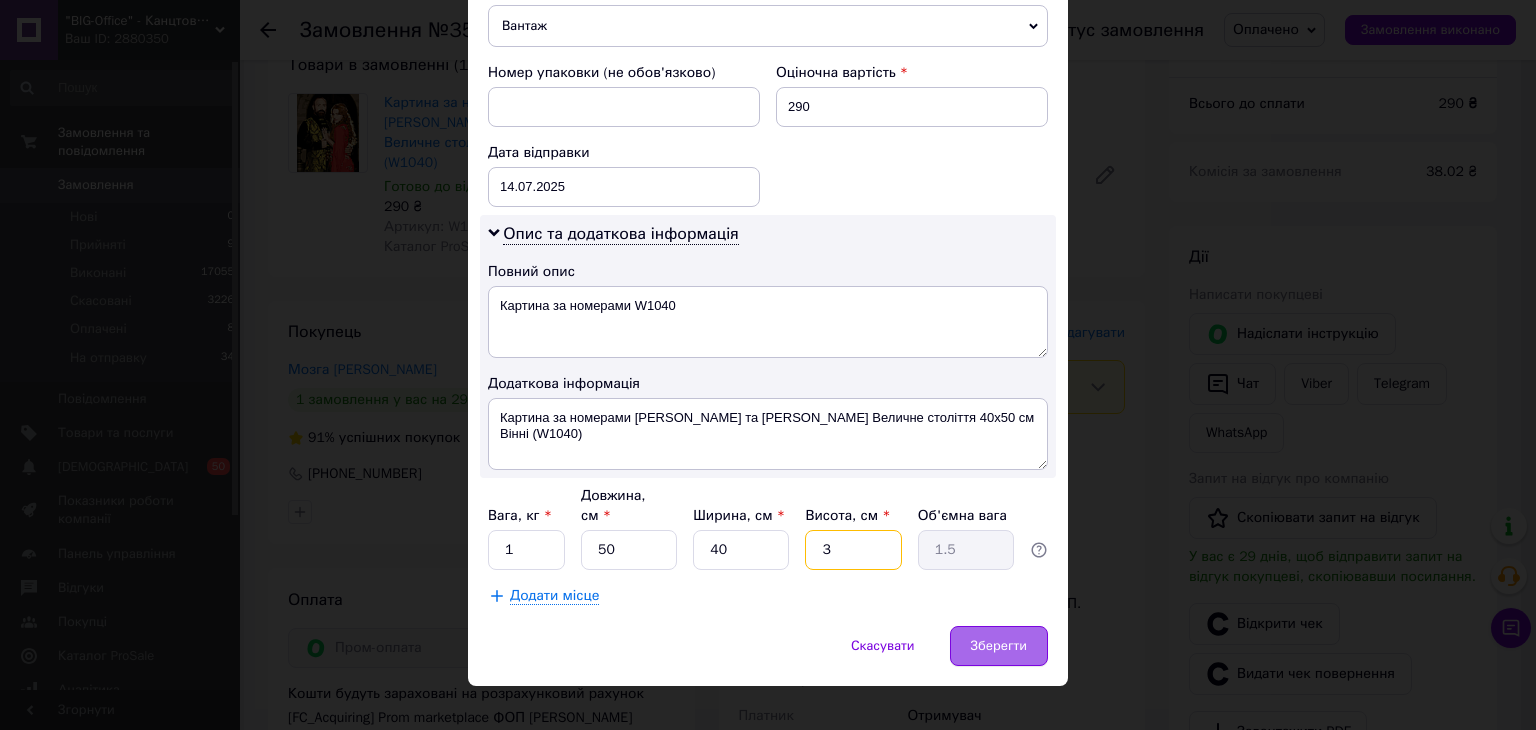 type on "3" 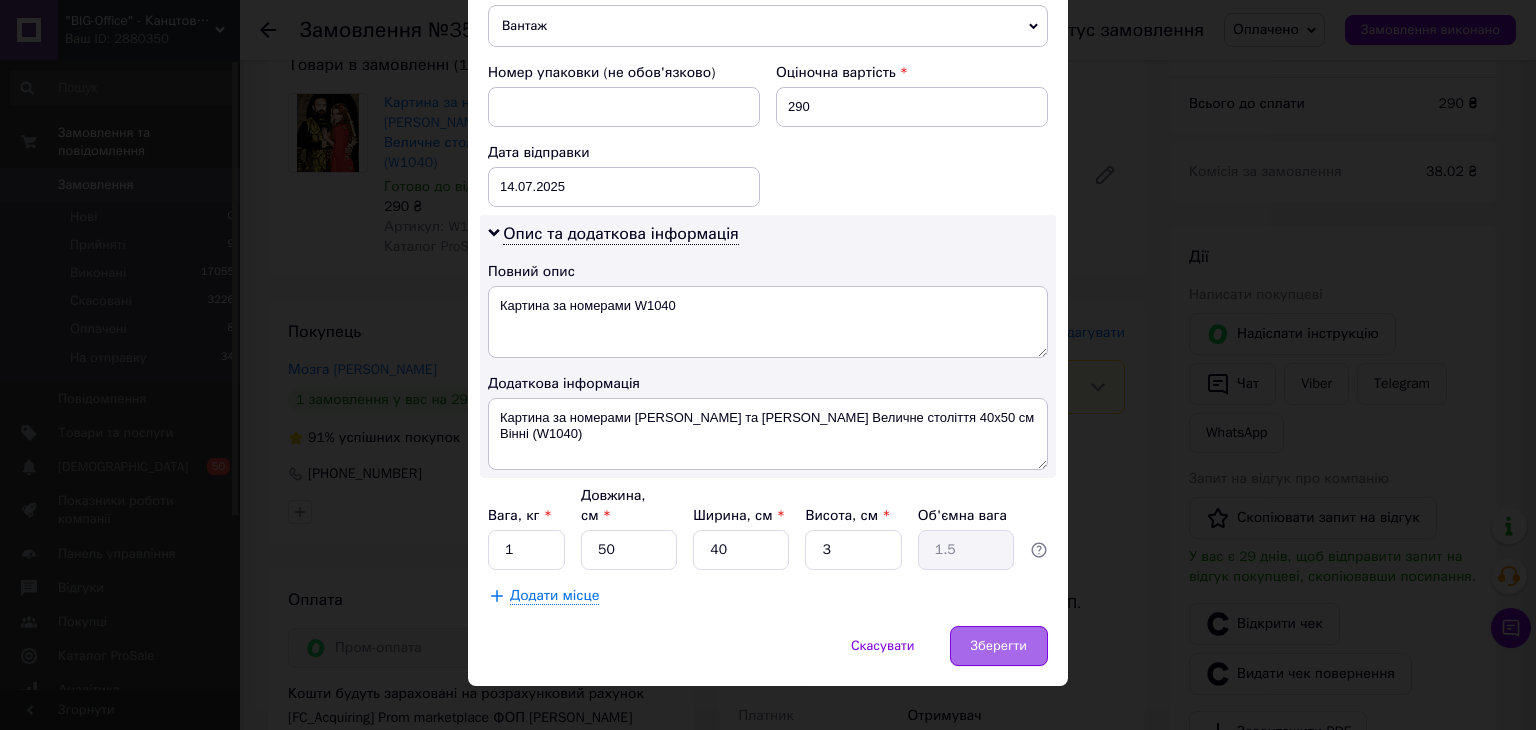 click on "Зберегти" at bounding box center [999, 646] 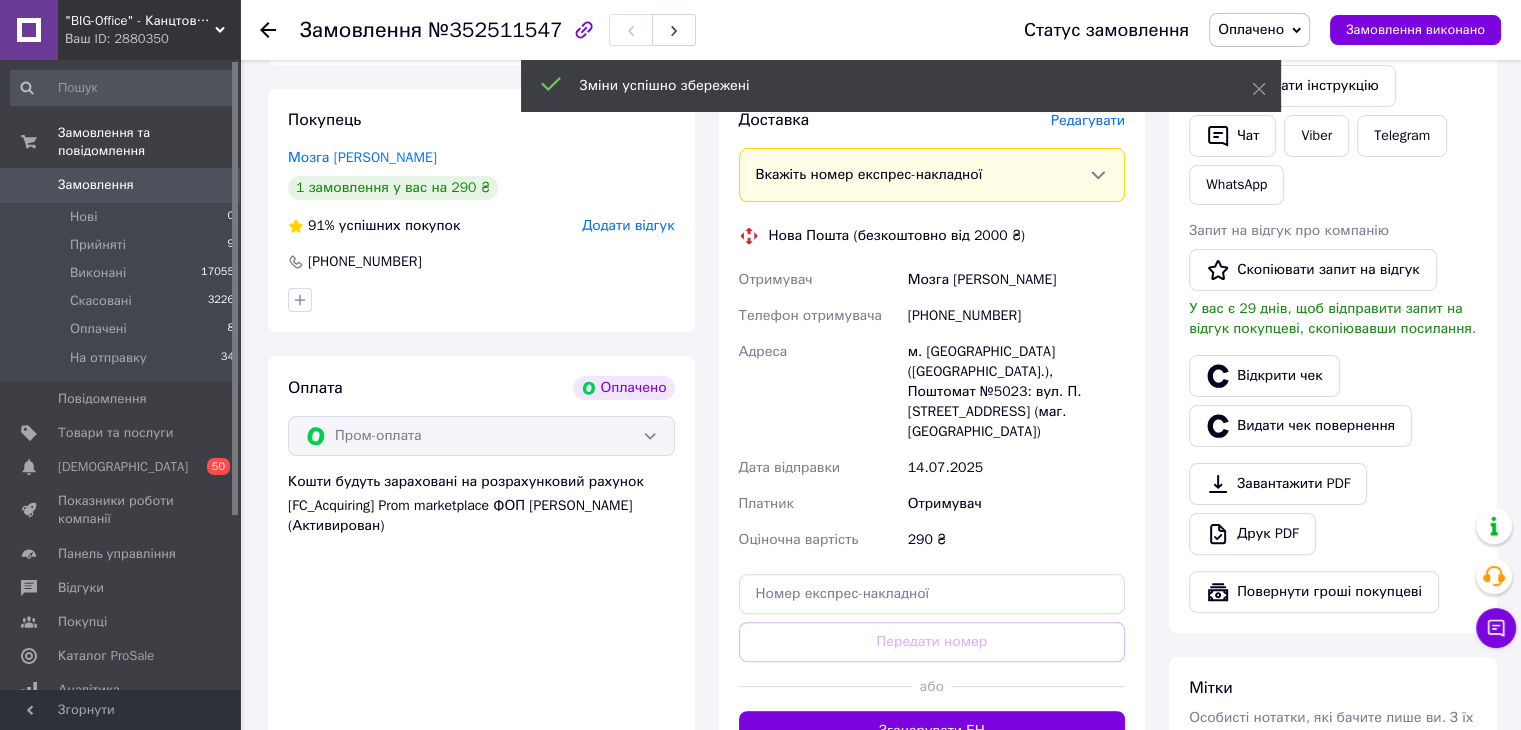 scroll, scrollTop: 600, scrollLeft: 0, axis: vertical 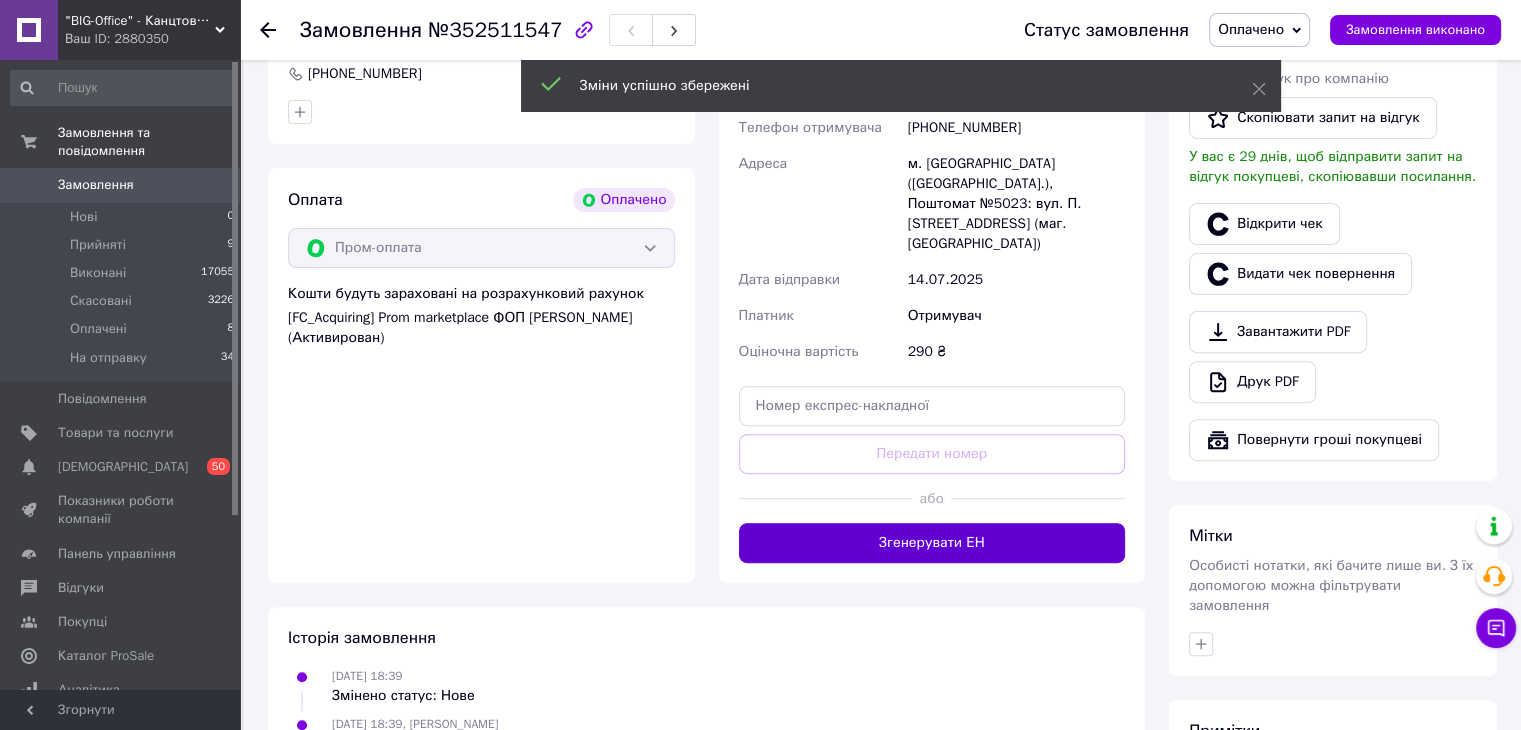 click on "Згенерувати ЕН" at bounding box center [932, 543] 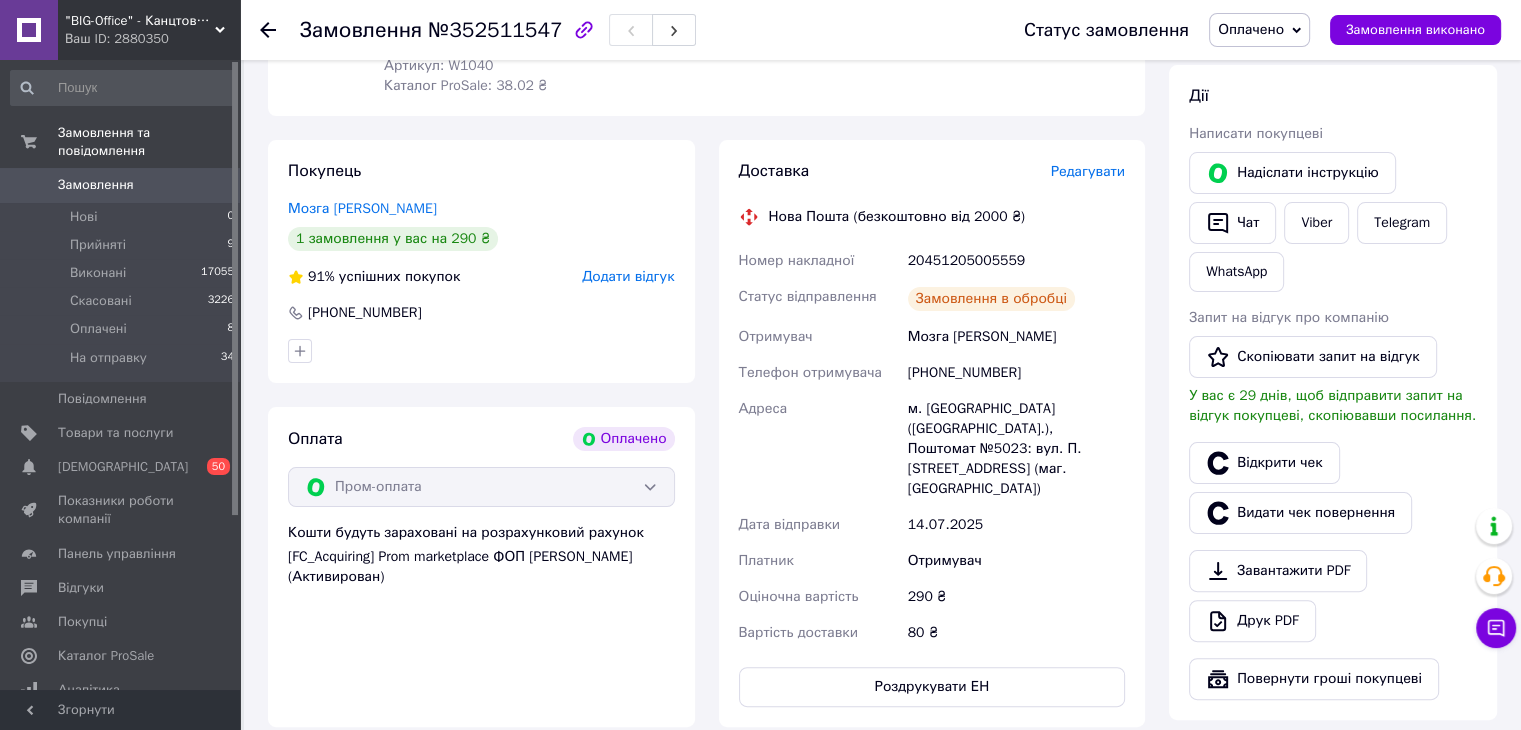 scroll, scrollTop: 300, scrollLeft: 0, axis: vertical 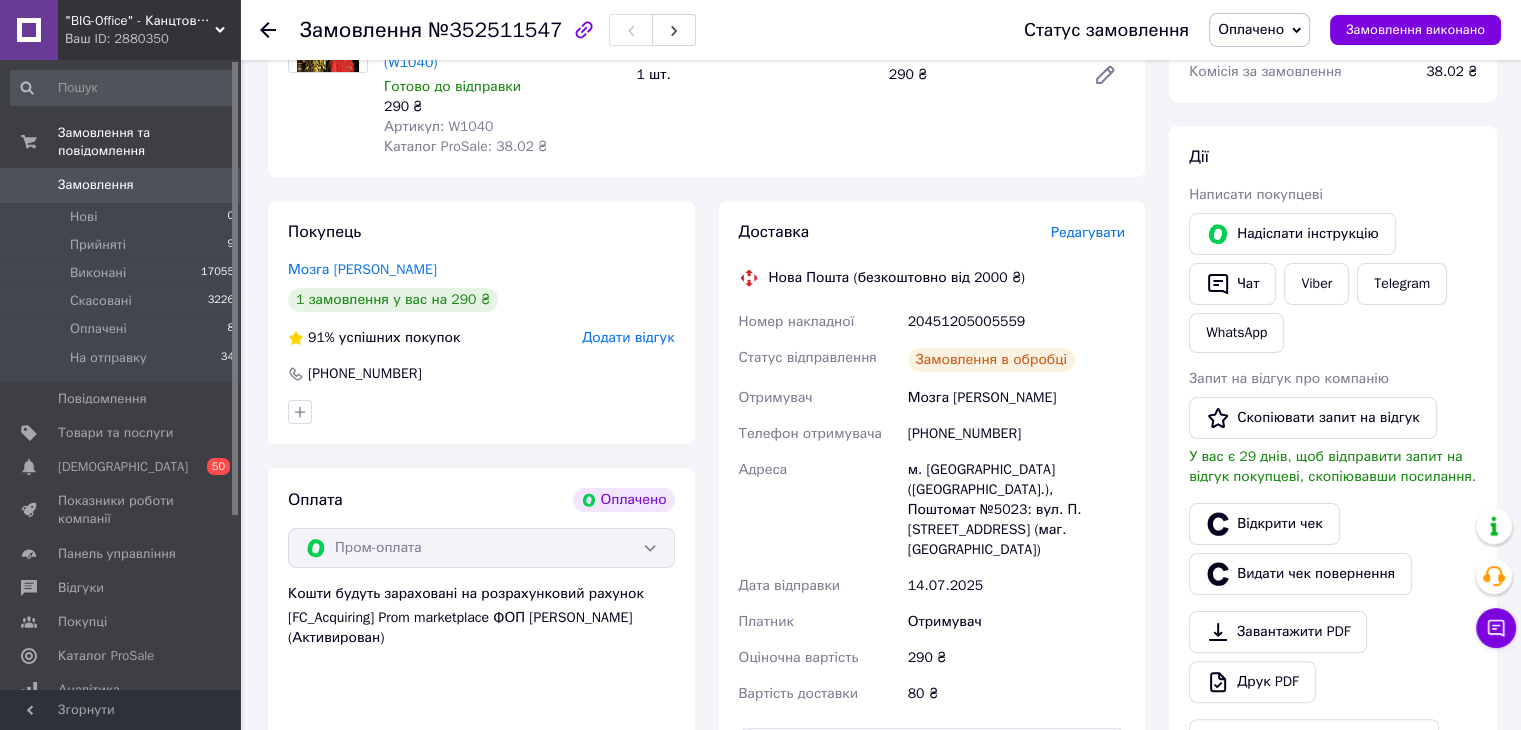 click on "Оплачено" at bounding box center (1251, 29) 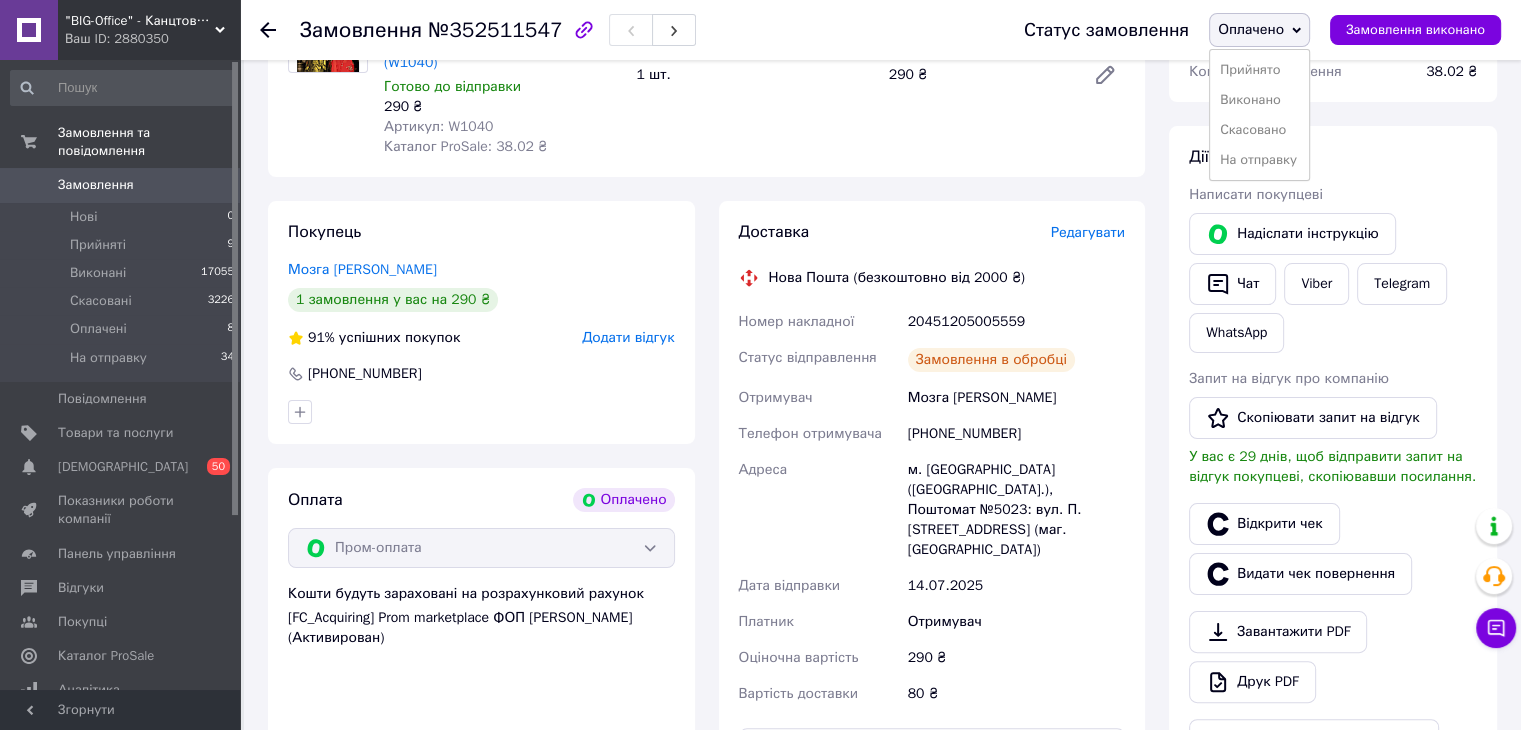 click on "На отправку" at bounding box center [1259, 160] 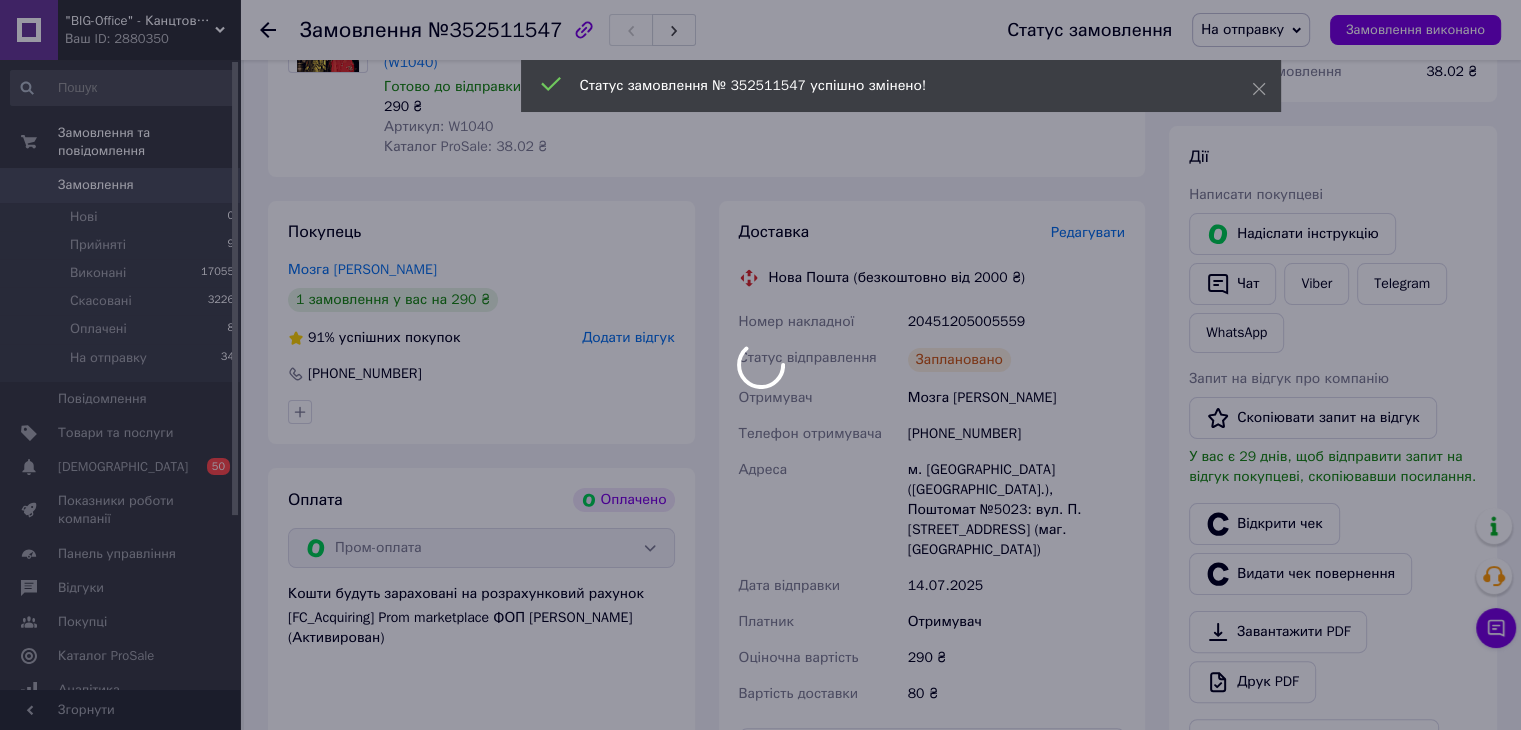 click at bounding box center [760, 365] 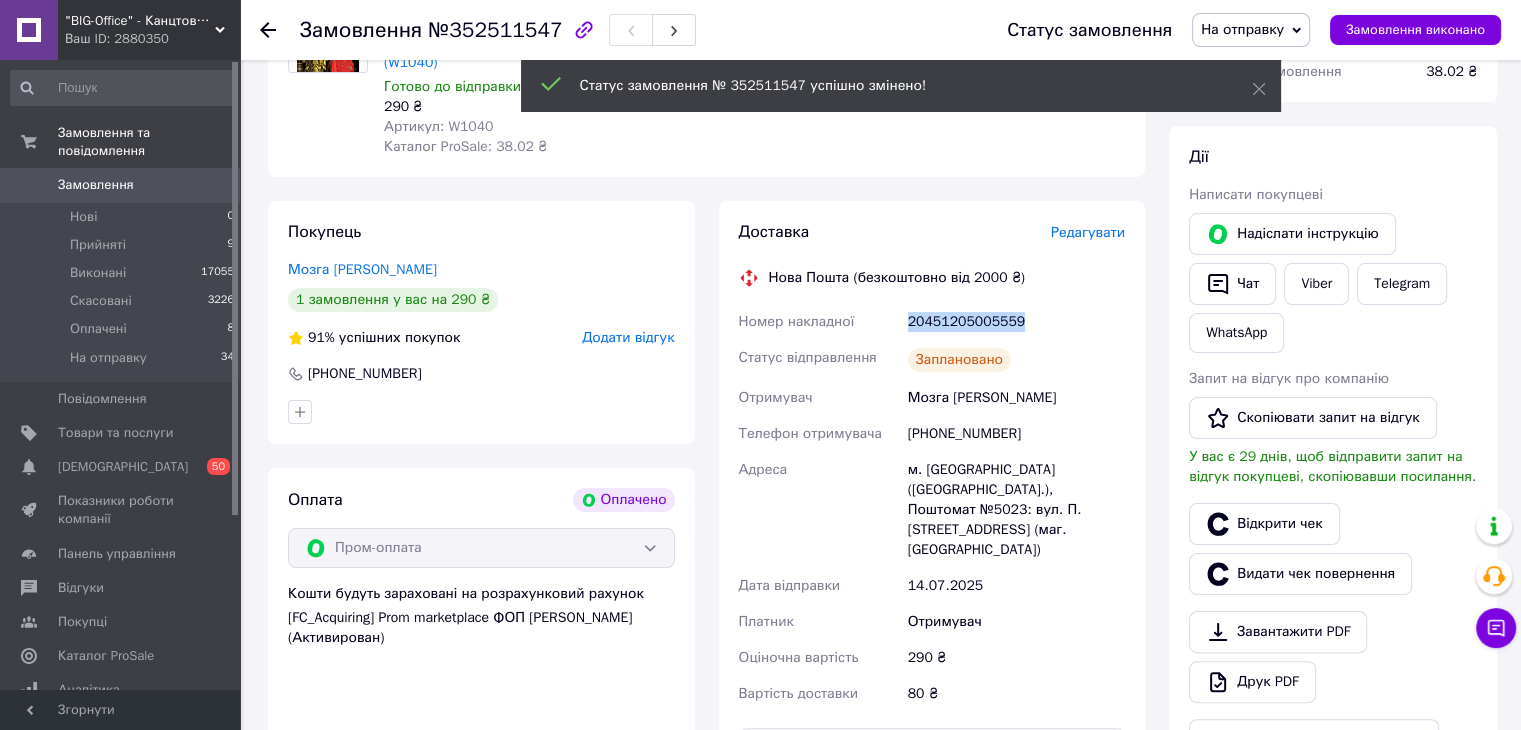drag, startPoint x: 905, startPoint y: 298, endPoint x: 1036, endPoint y: 307, distance: 131.30879 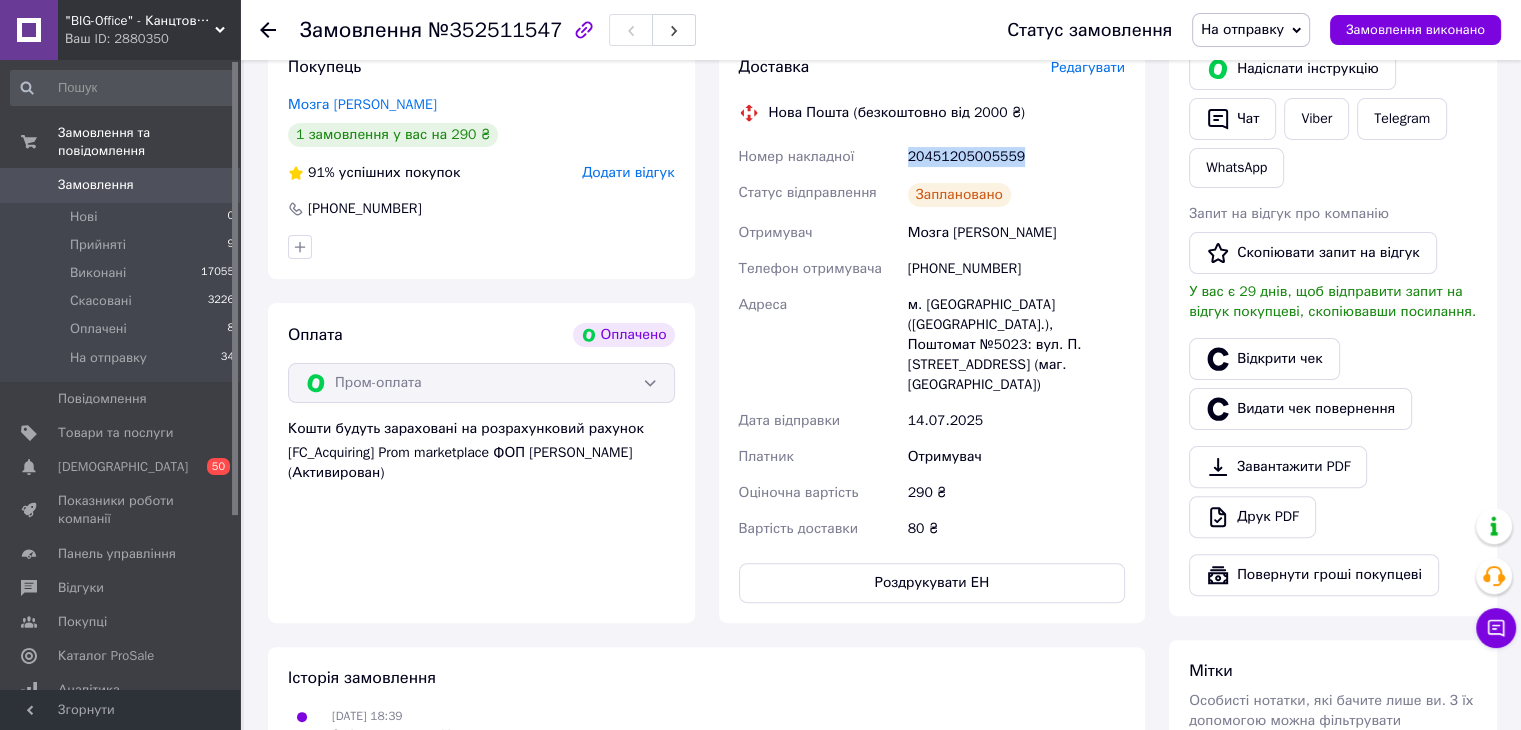 scroll, scrollTop: 500, scrollLeft: 0, axis: vertical 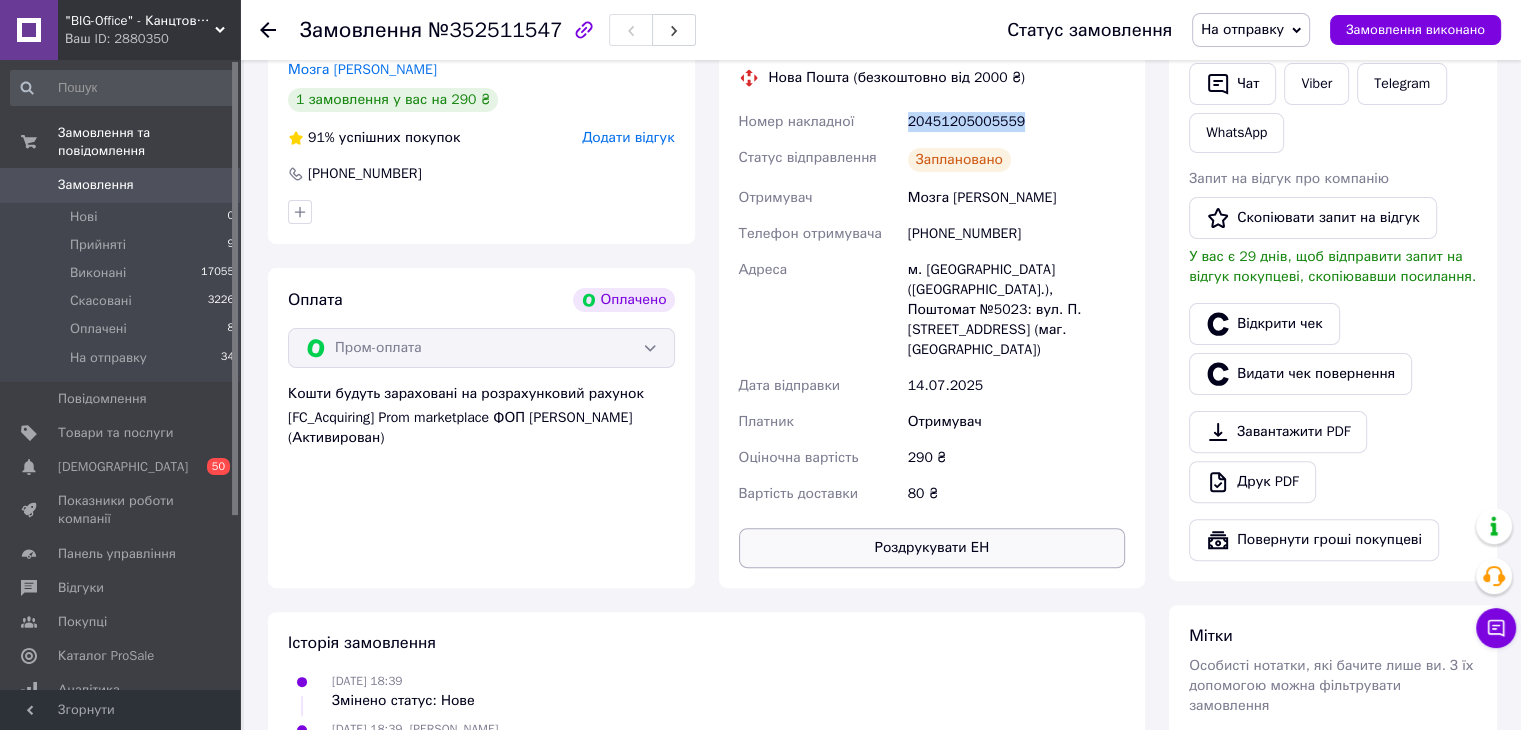 click on "Роздрукувати ЕН" at bounding box center [932, 548] 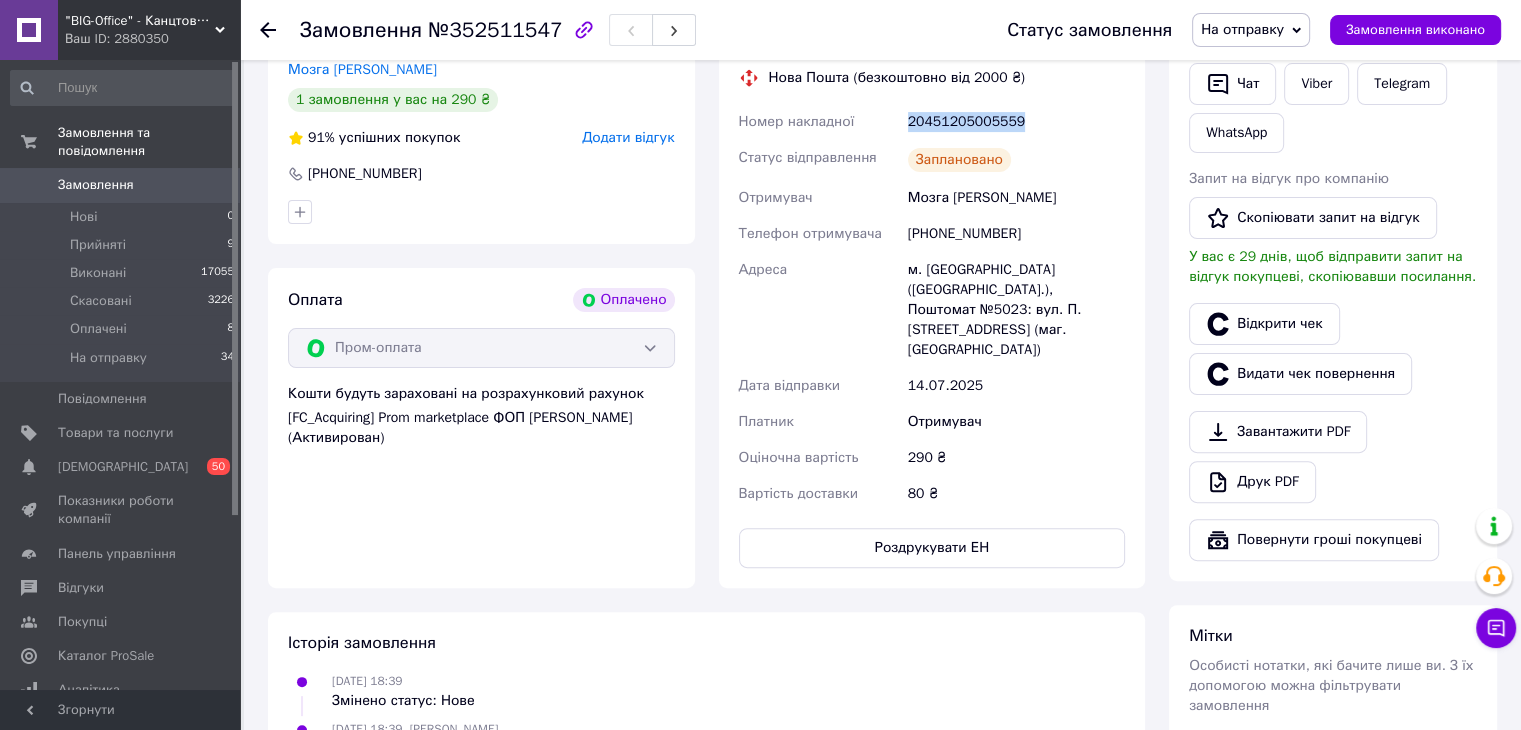 scroll, scrollTop: 0, scrollLeft: 0, axis: both 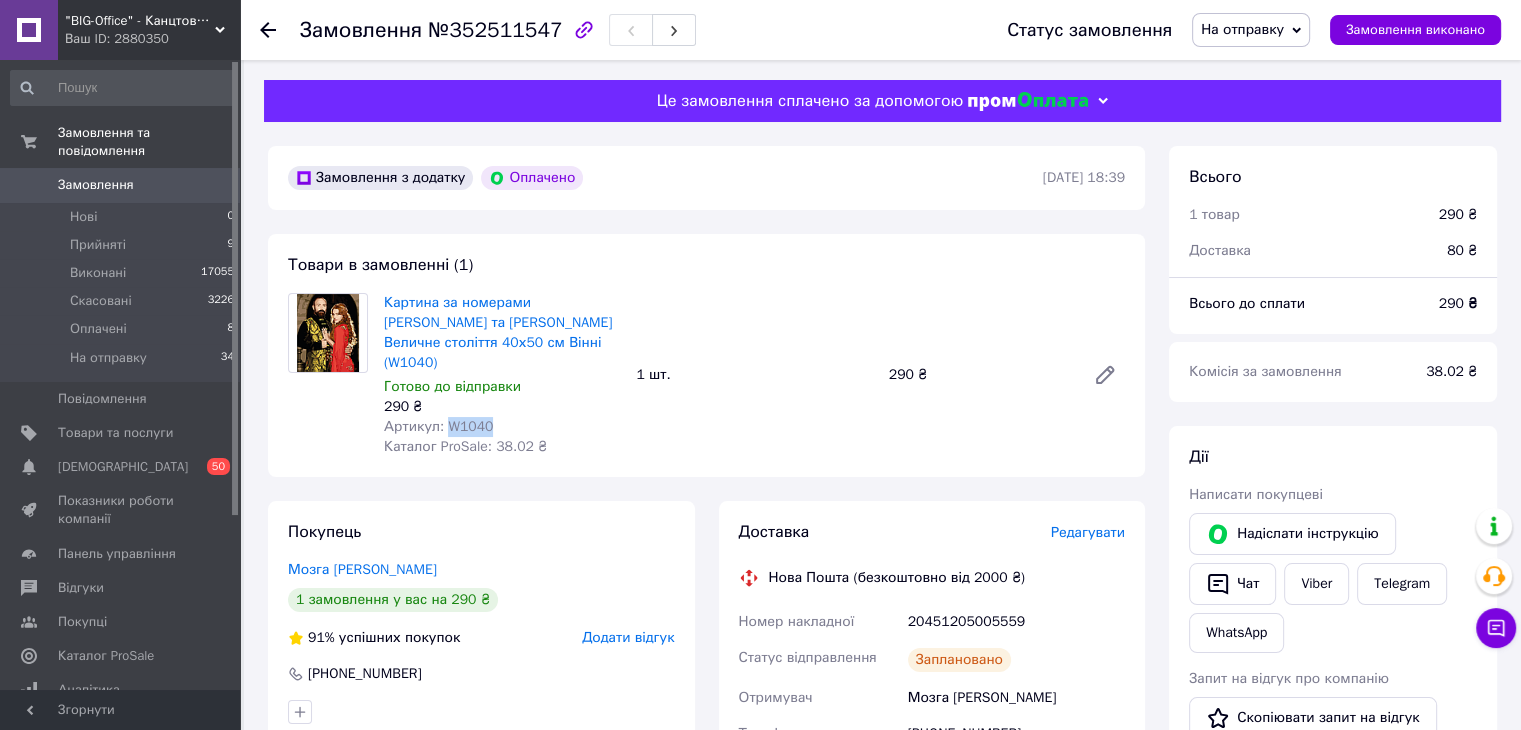 drag, startPoint x: 443, startPoint y: 401, endPoint x: 504, endPoint y: 402, distance: 61.008198 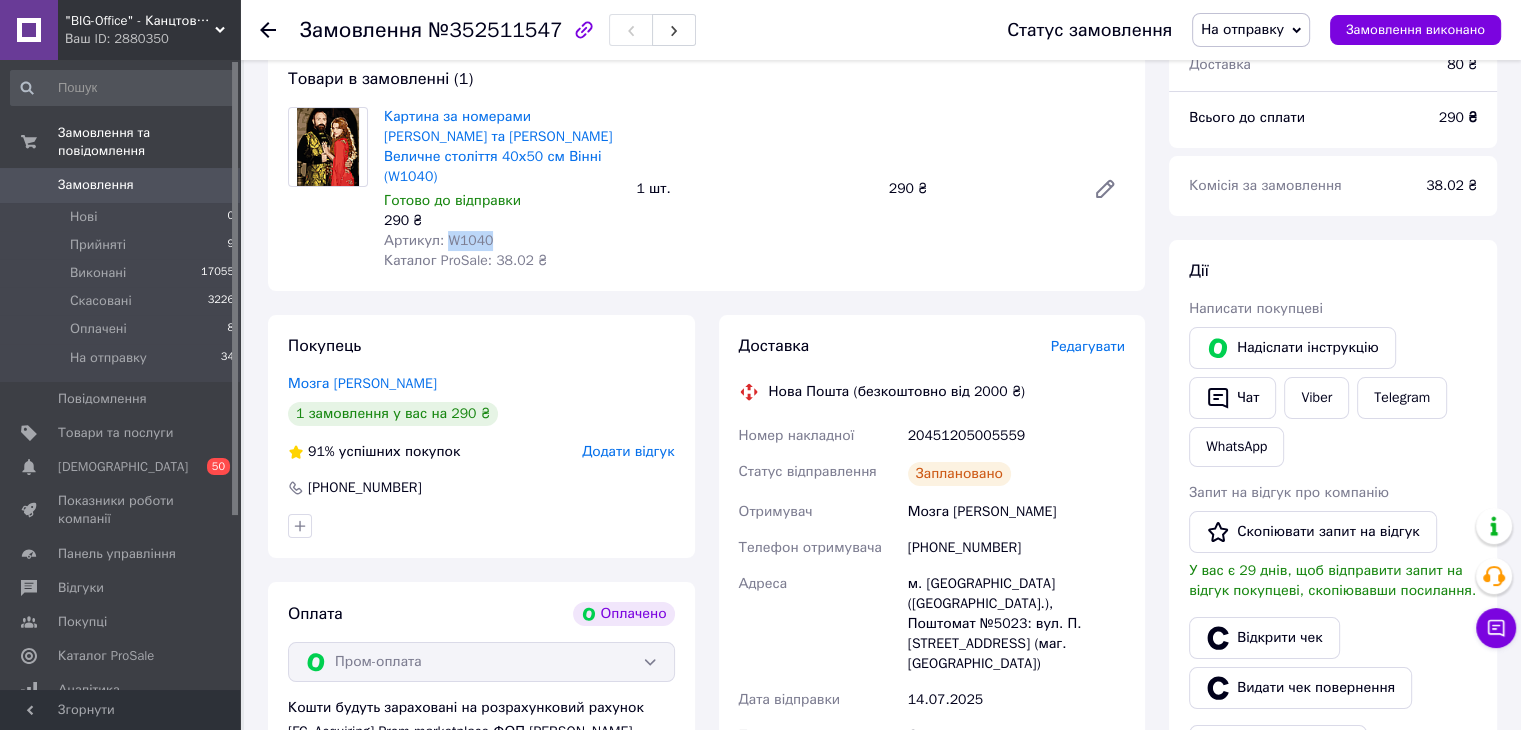 scroll, scrollTop: 100, scrollLeft: 0, axis: vertical 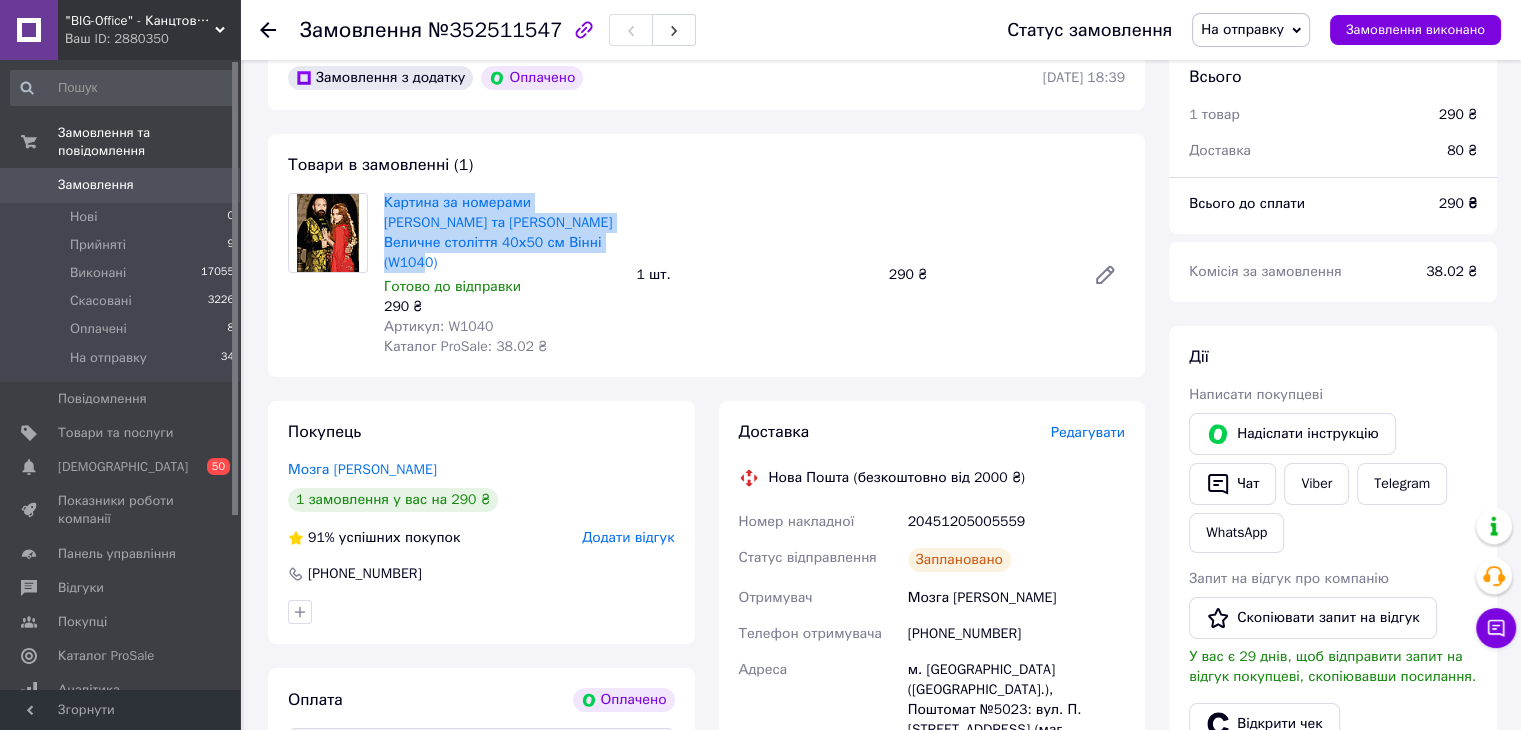 drag, startPoint x: 380, startPoint y: 201, endPoint x: 543, endPoint y: 239, distance: 167.37085 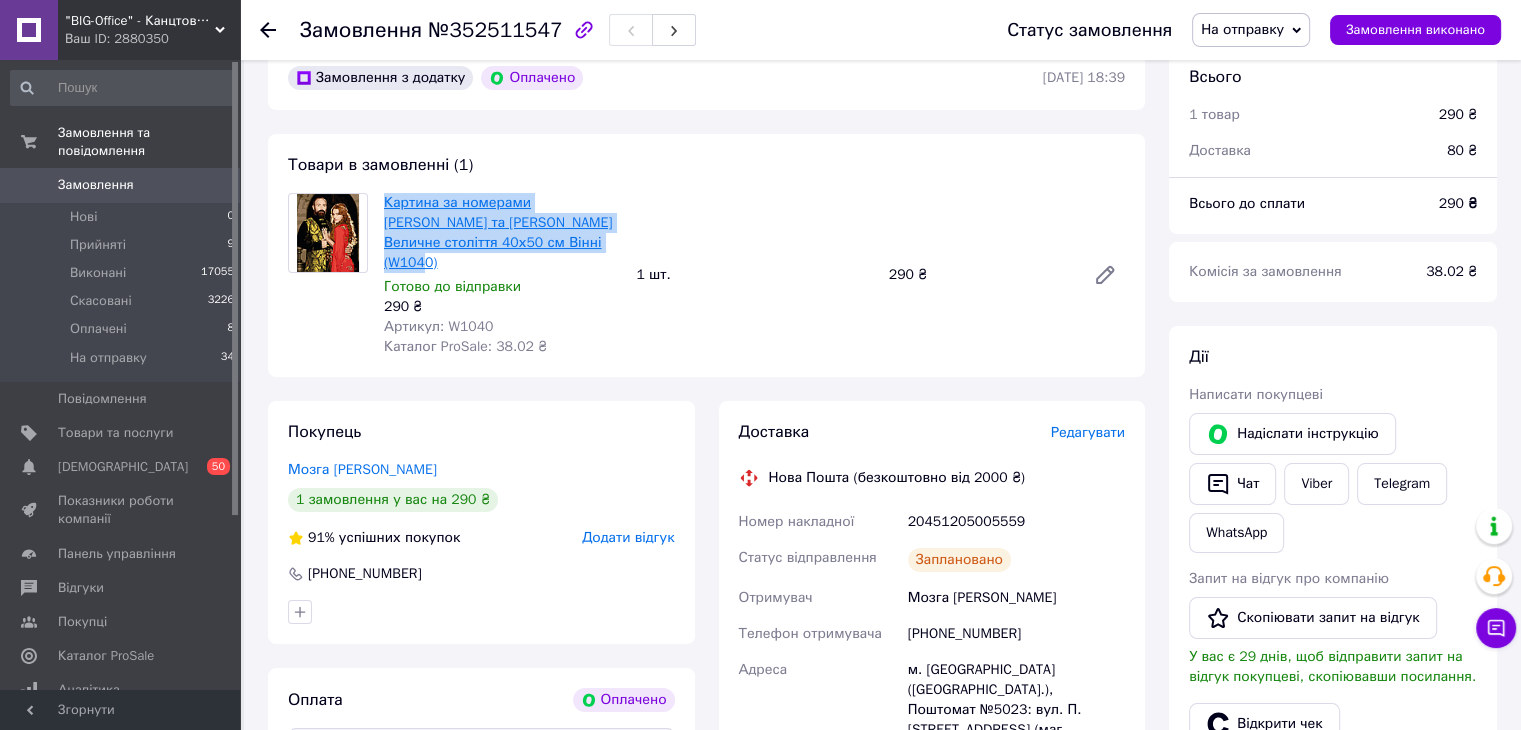 copy on "Картина за номерами Роксолана та Сулейман Серіал Величне століття 40х50 см Вінні (W1040)" 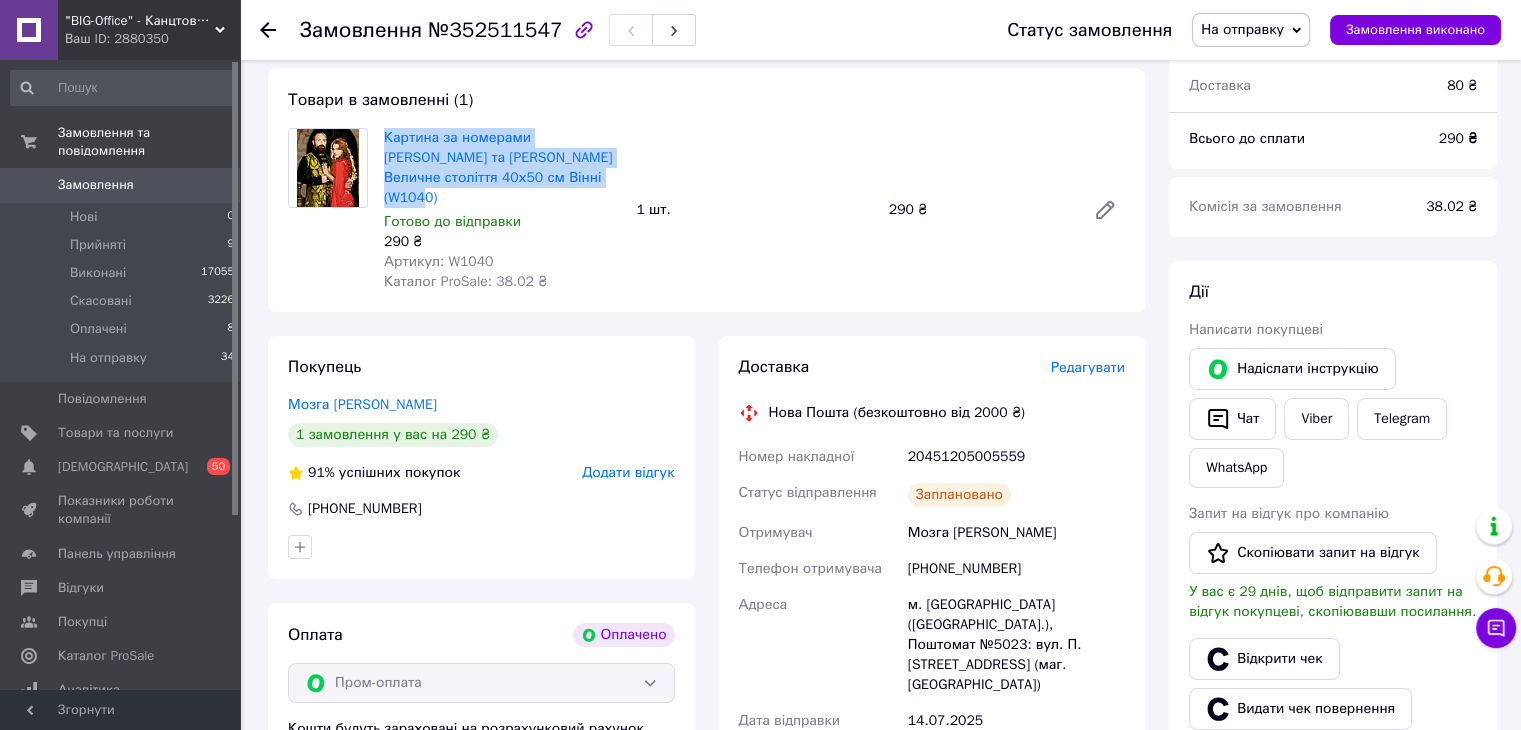 scroll, scrollTop: 200, scrollLeft: 0, axis: vertical 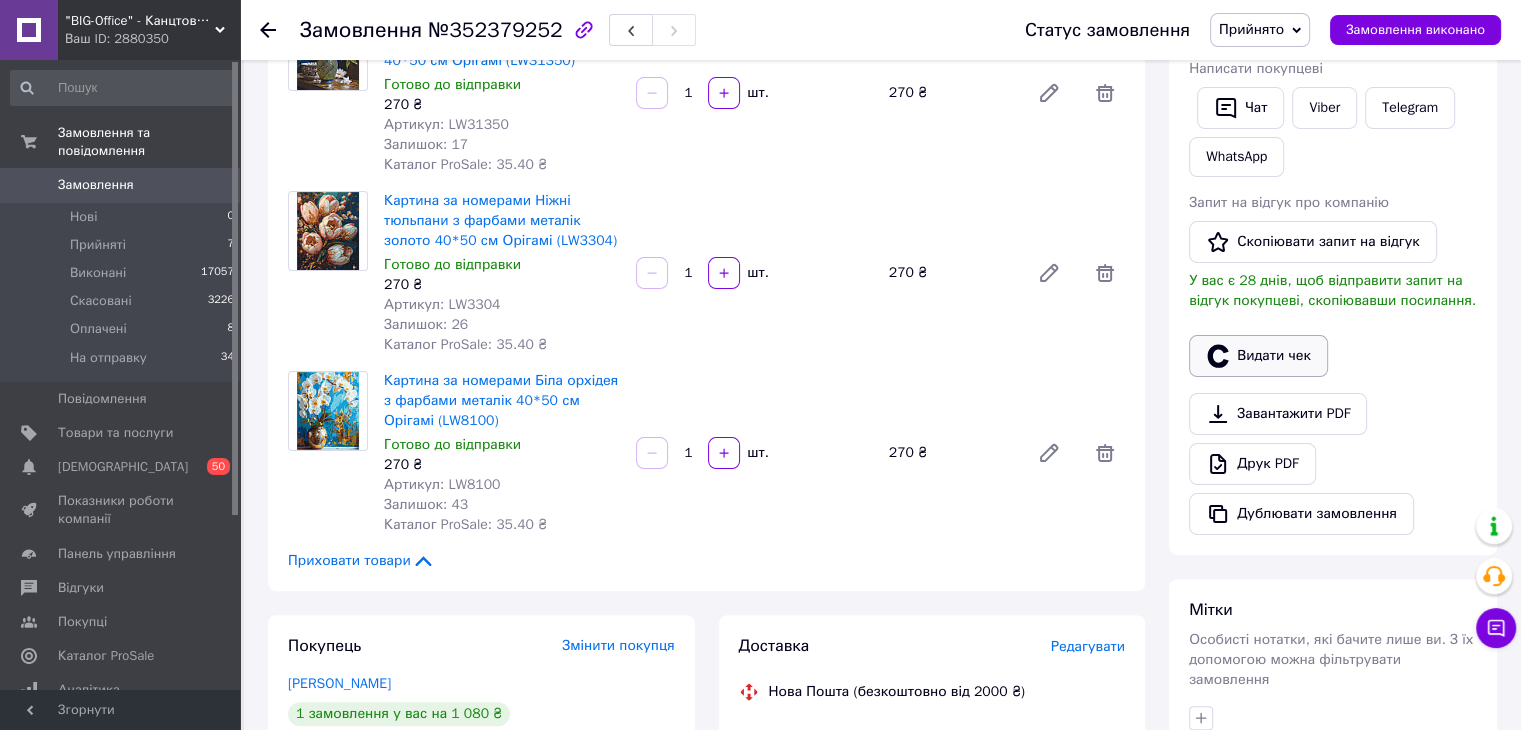 click on "Видати чек" at bounding box center [1258, 356] 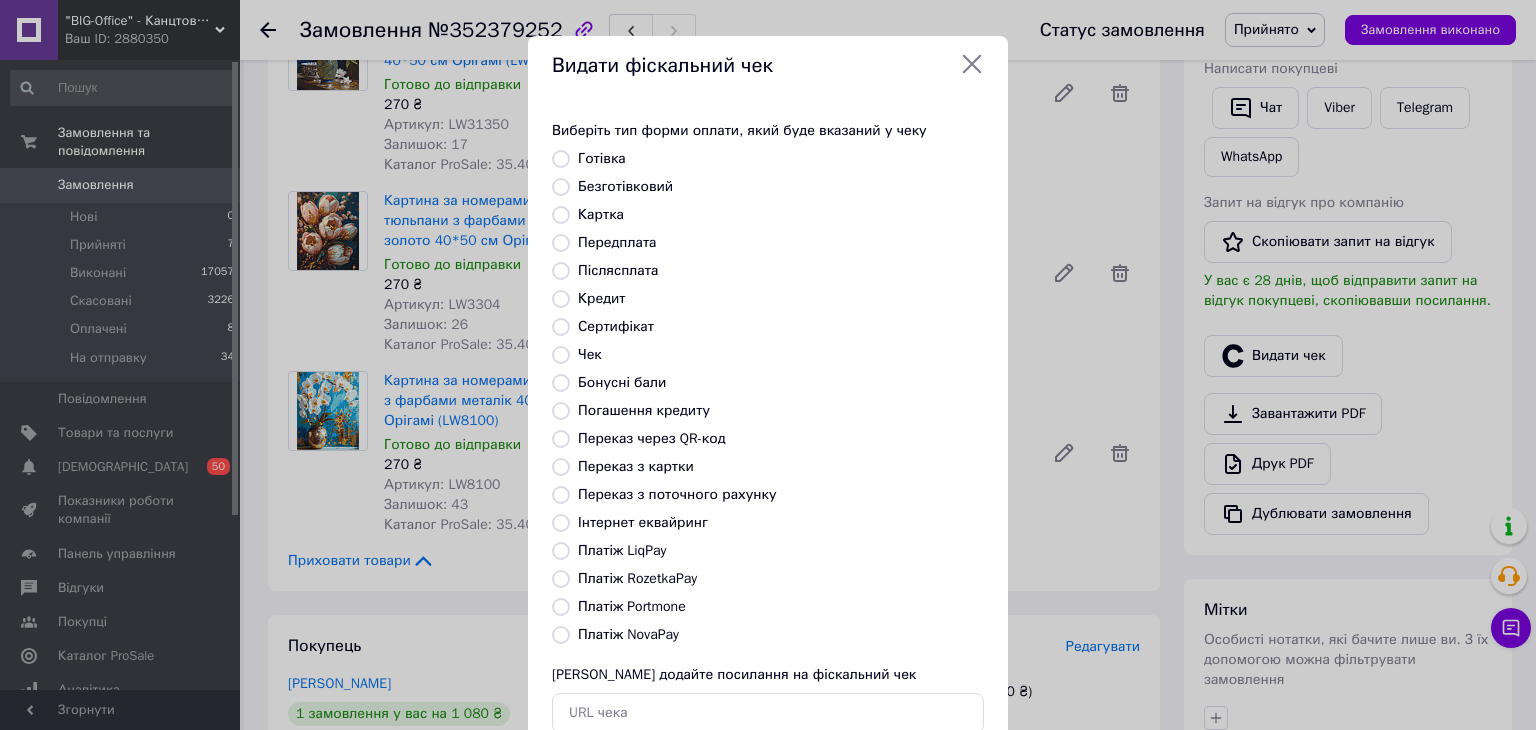 click on "Платіж NovaPay" at bounding box center (628, 634) 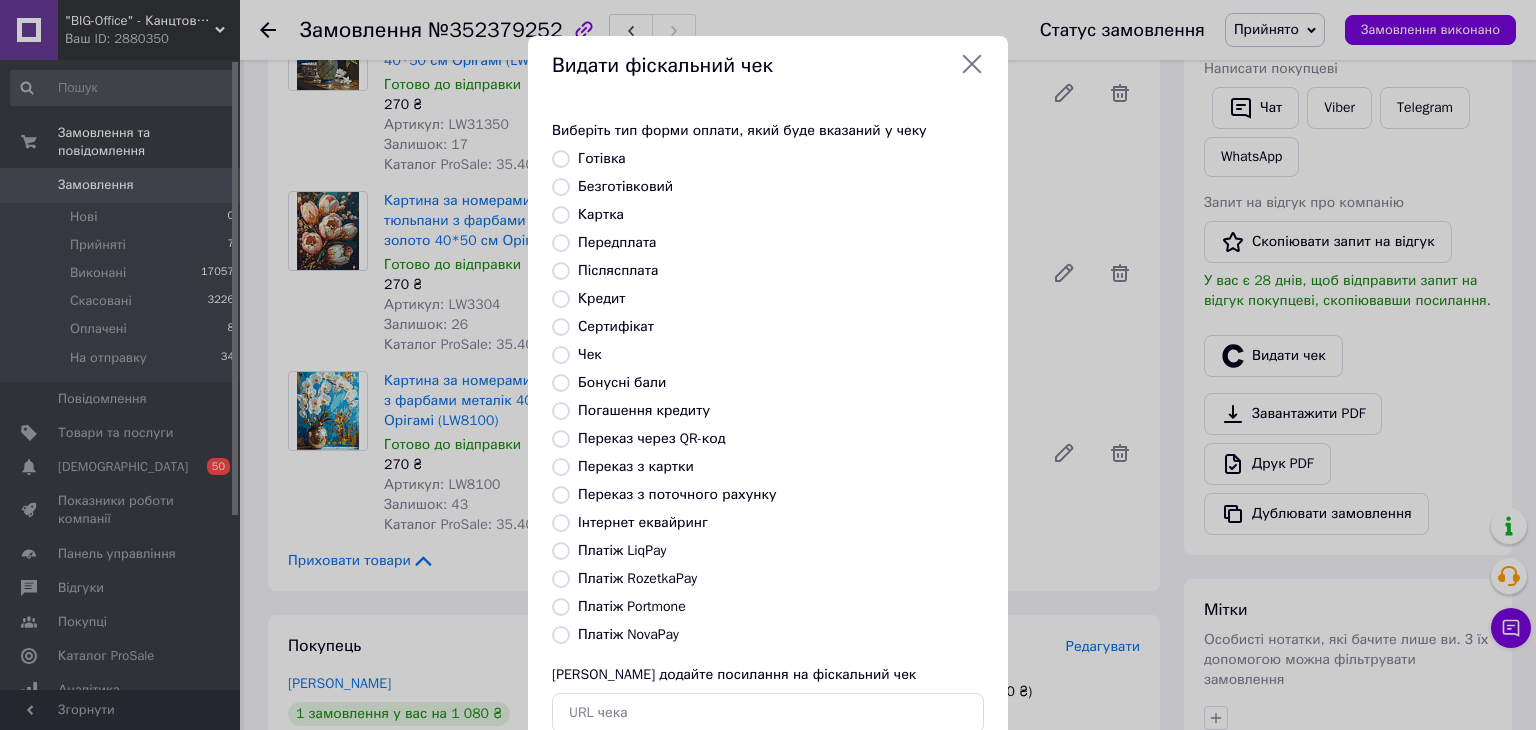 radio on "true" 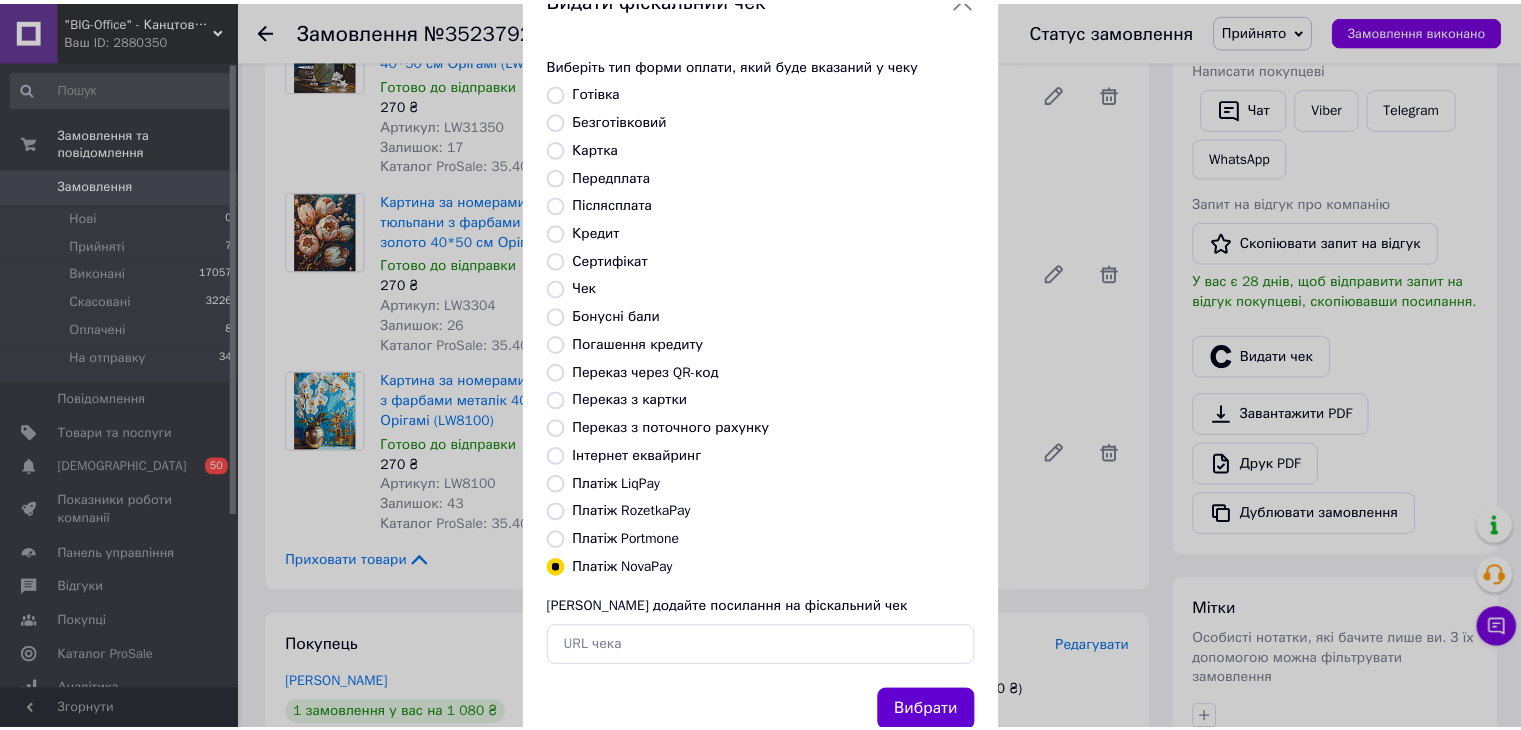 scroll, scrollTop: 128, scrollLeft: 0, axis: vertical 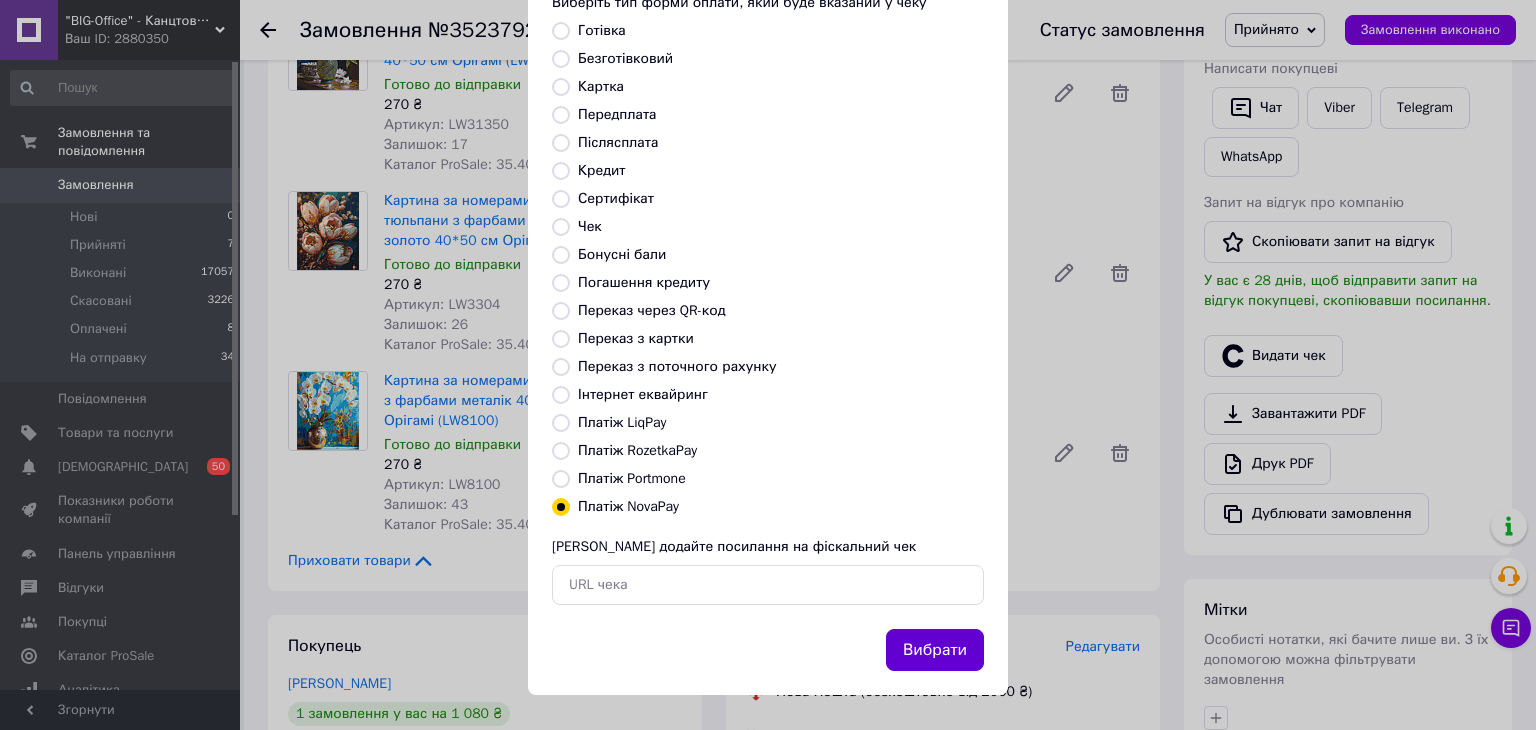 click on "Вибрати" at bounding box center (935, 650) 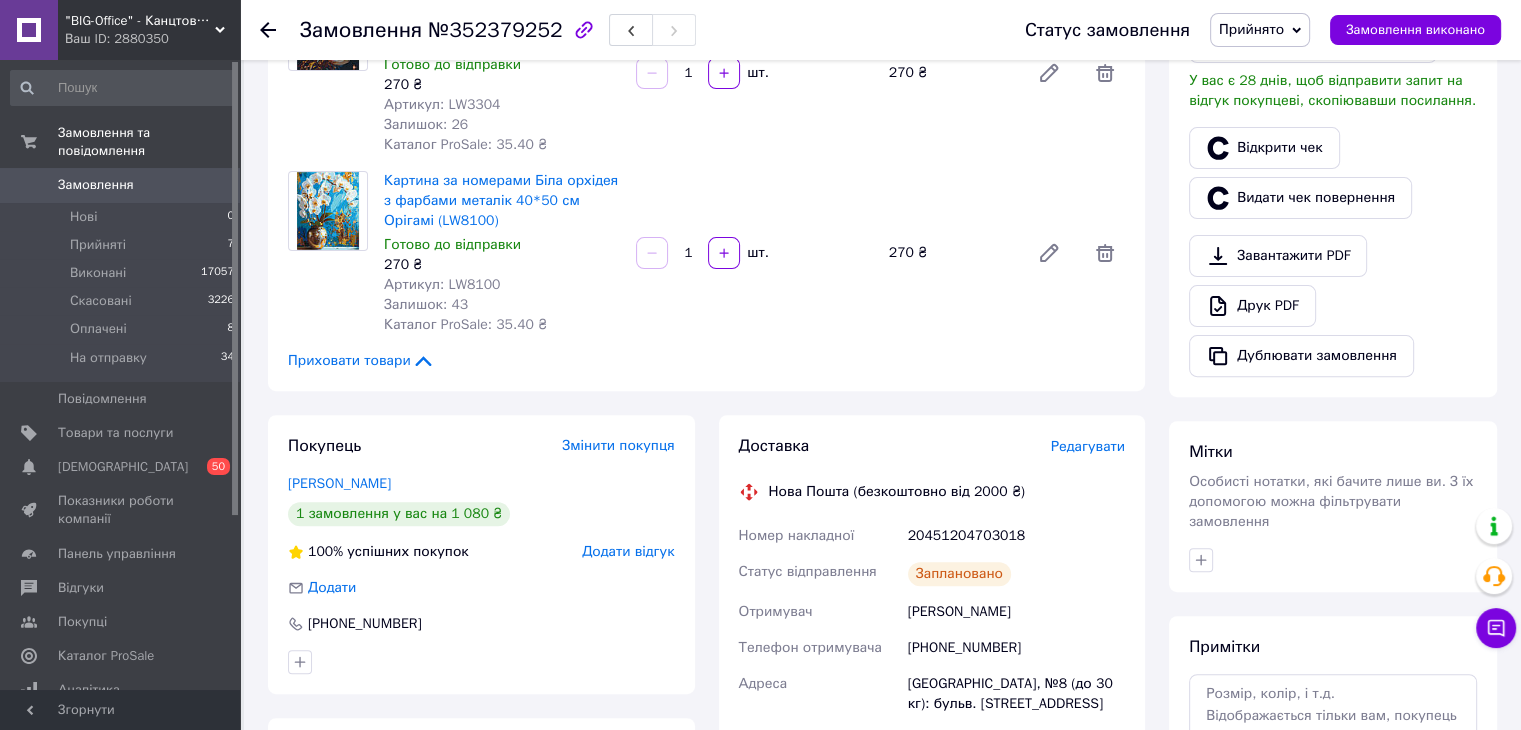 scroll, scrollTop: 900, scrollLeft: 0, axis: vertical 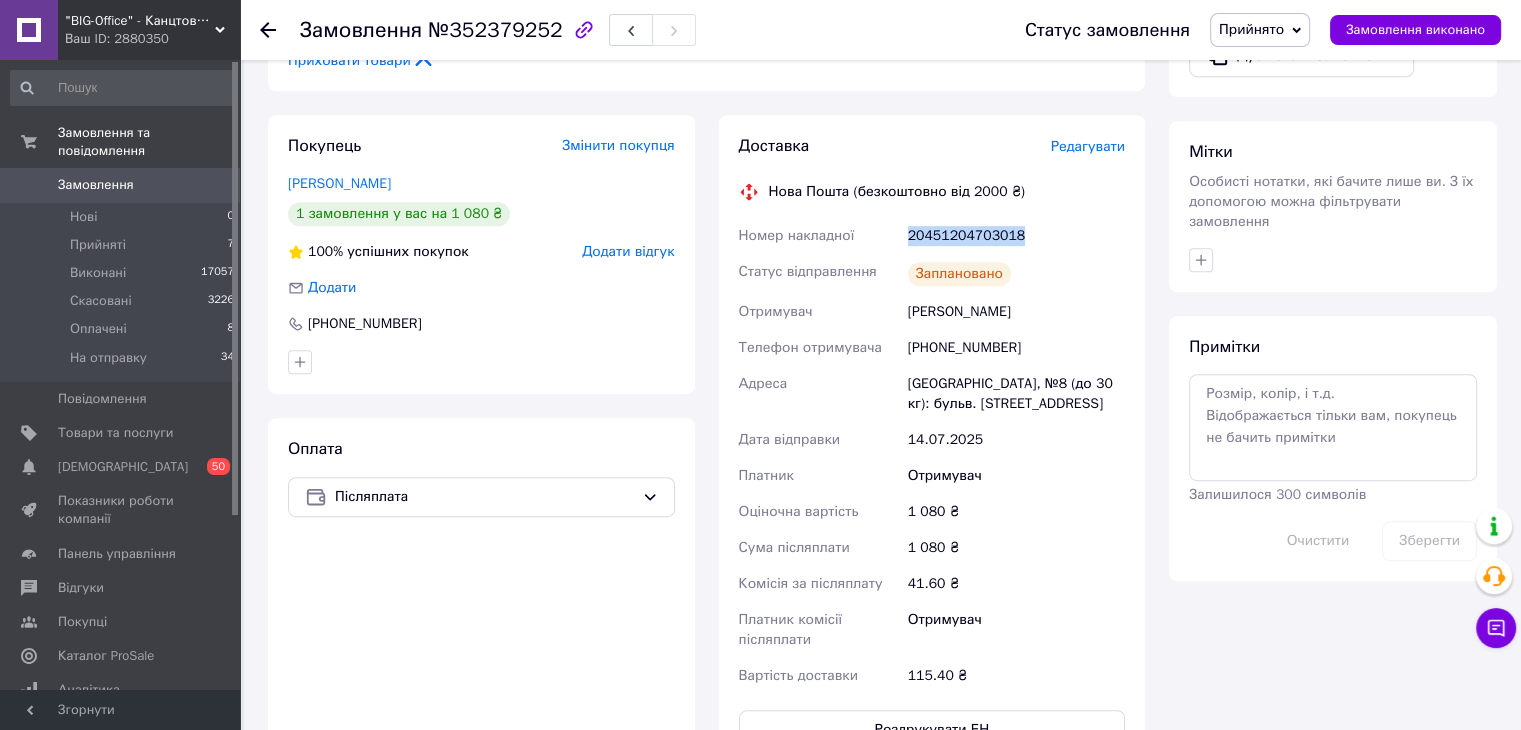drag, startPoint x: 900, startPoint y: 237, endPoint x: 1022, endPoint y: 237, distance: 122 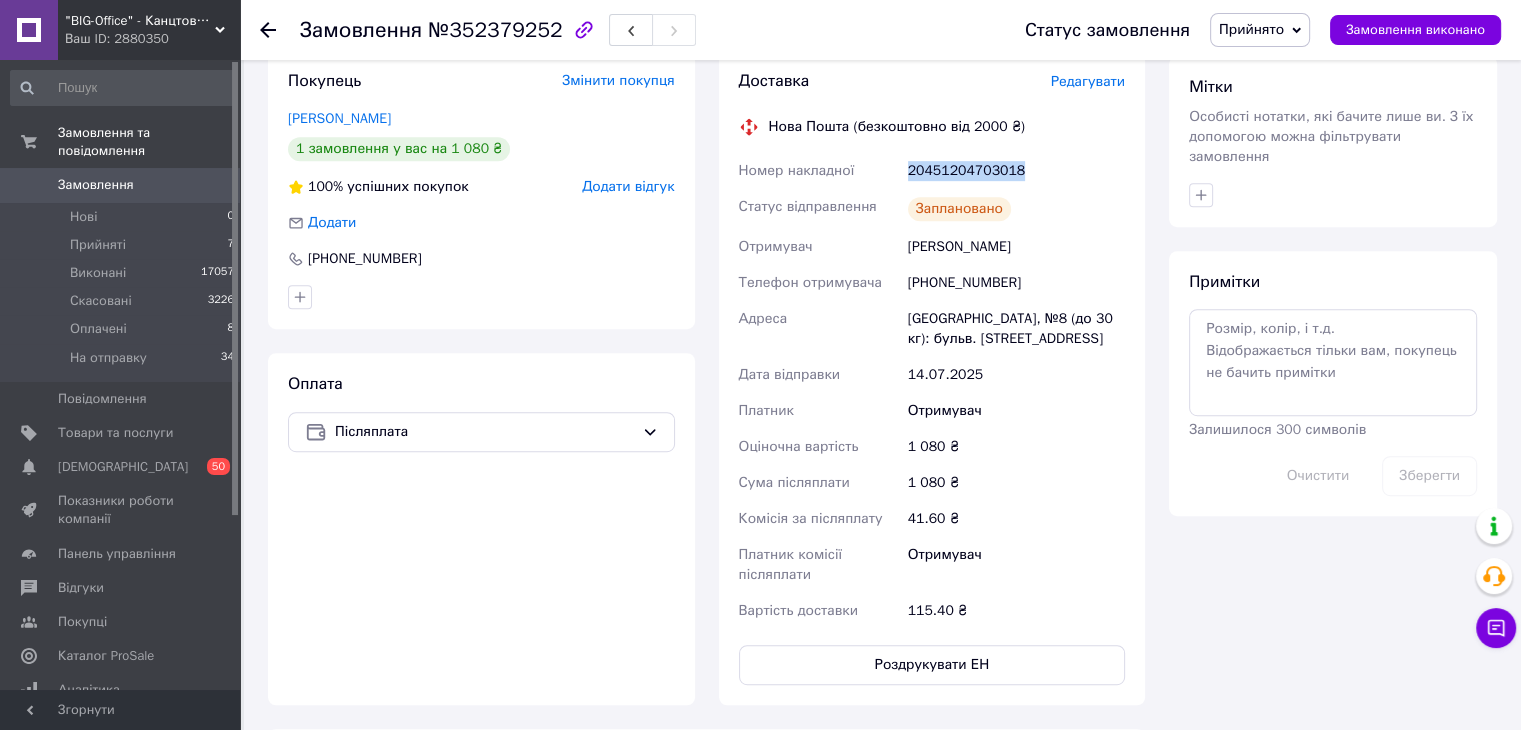 scroll, scrollTop: 1000, scrollLeft: 0, axis: vertical 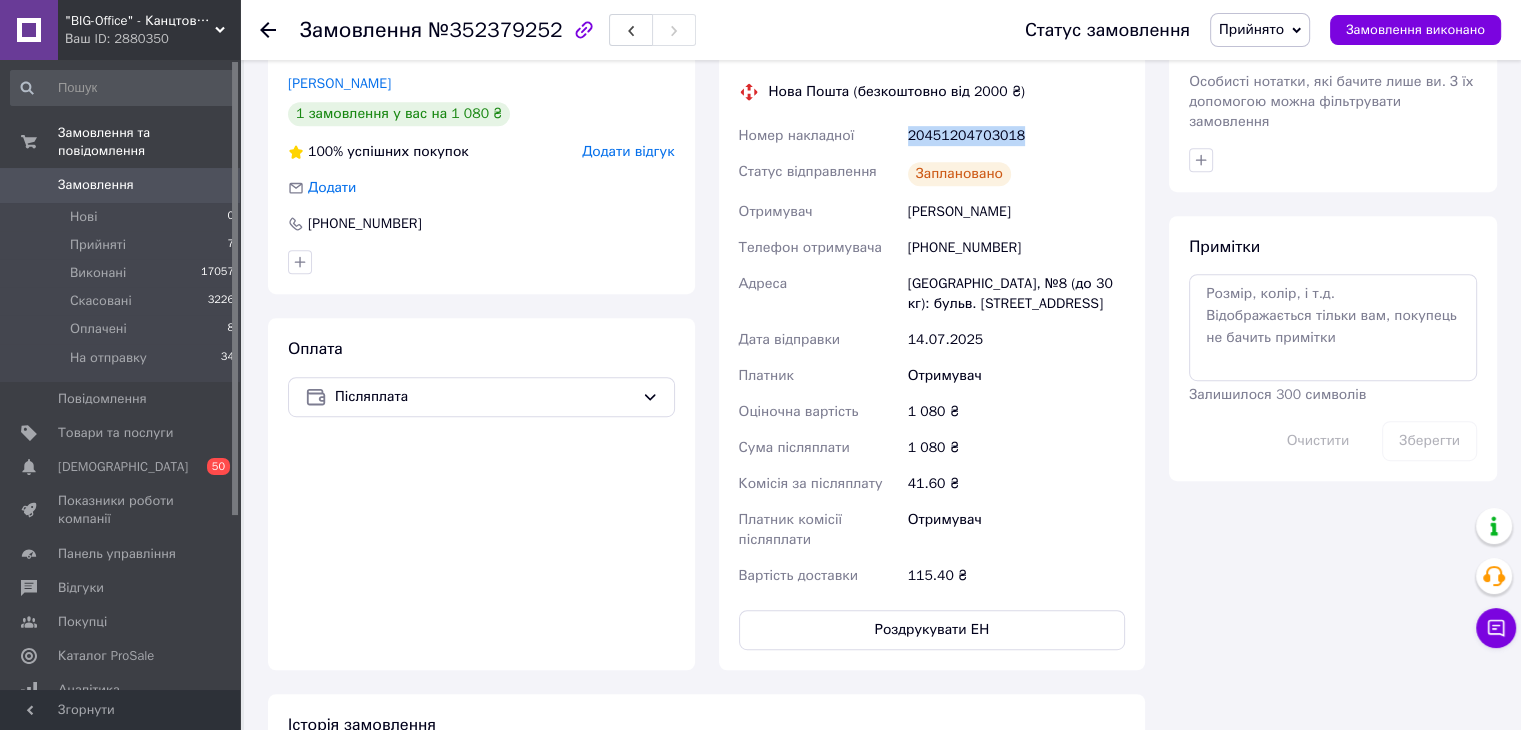 click on "Прийнято" at bounding box center (1251, 29) 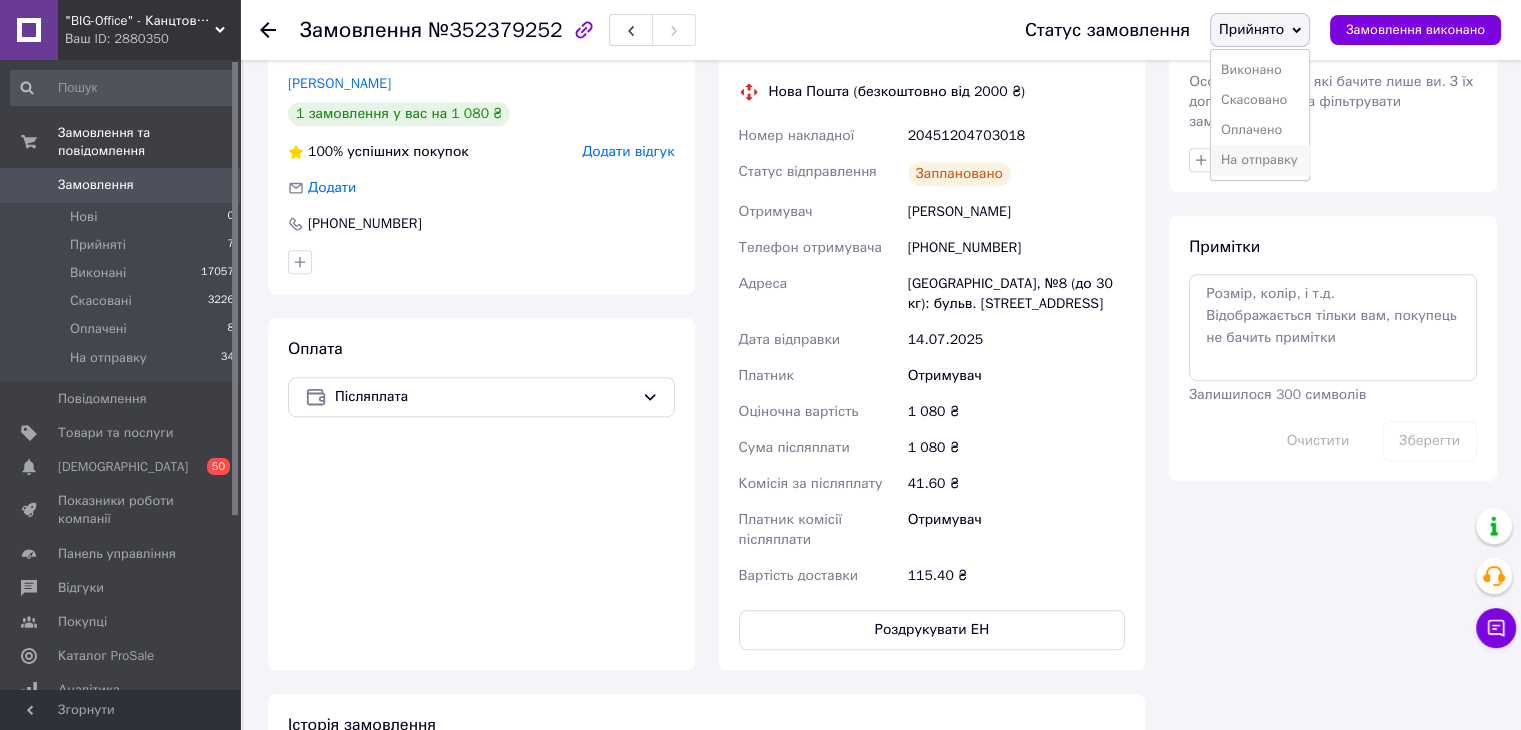 click on "На отправку" at bounding box center [1260, 160] 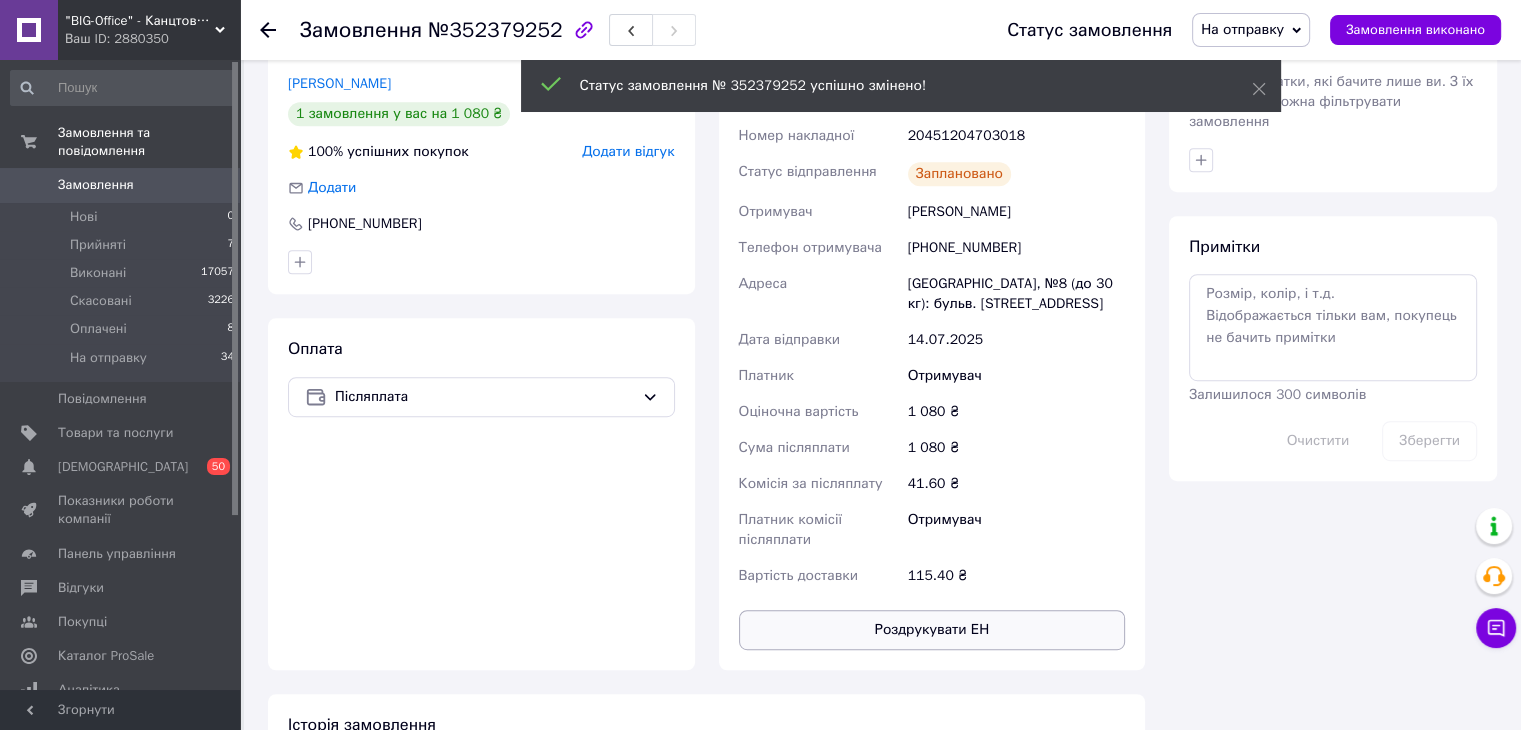 click on "Роздрукувати ЕН" at bounding box center (932, 630) 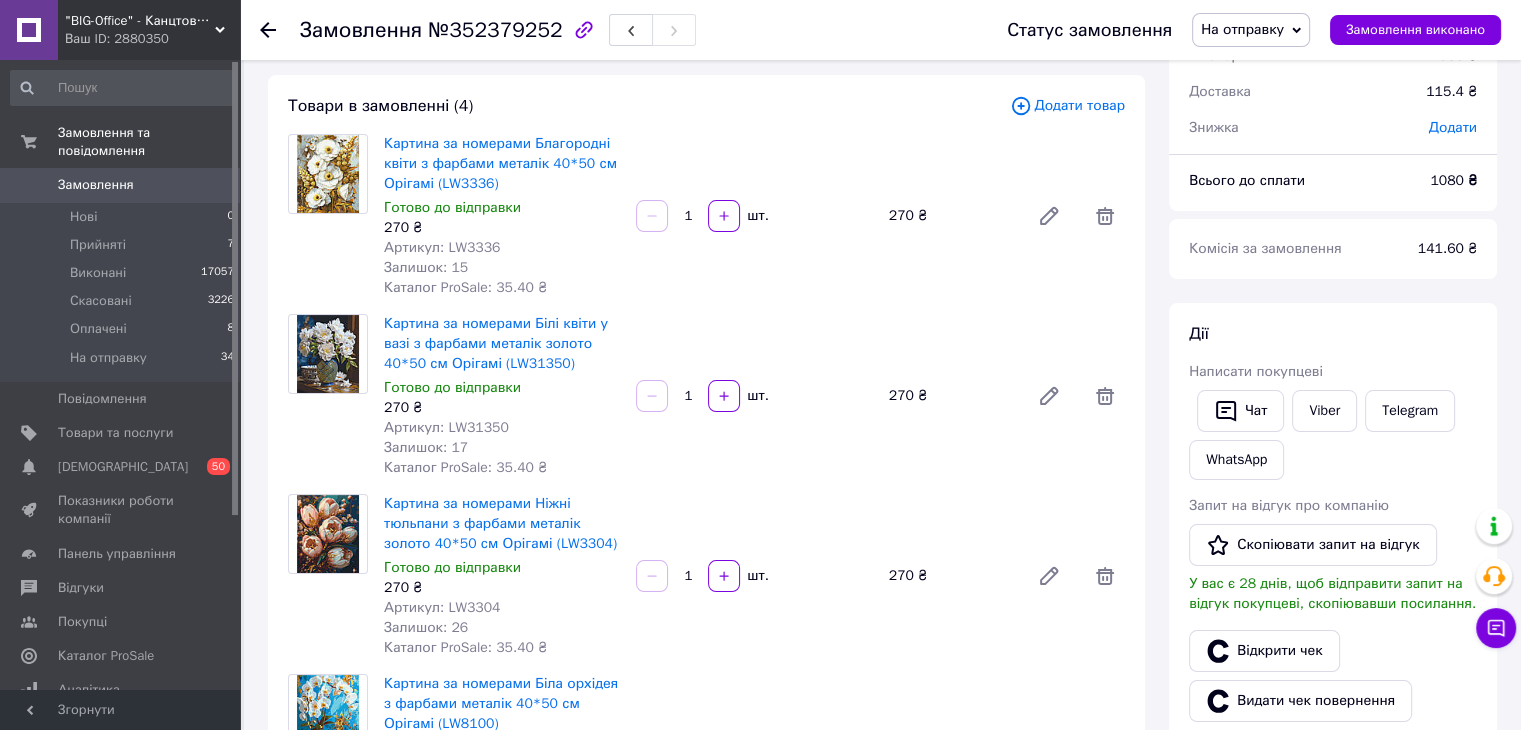 scroll, scrollTop: 0, scrollLeft: 0, axis: both 